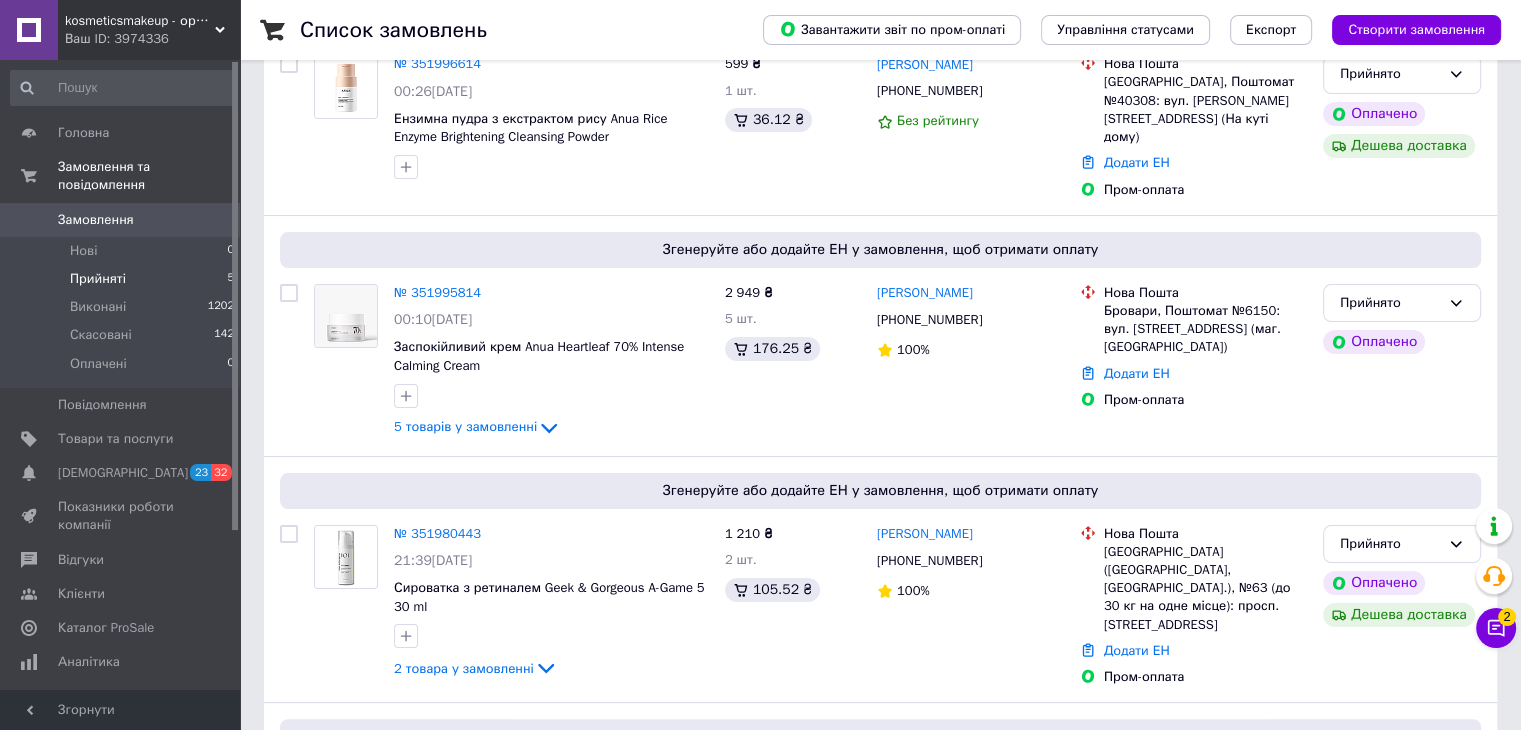 scroll, scrollTop: 676, scrollLeft: 0, axis: vertical 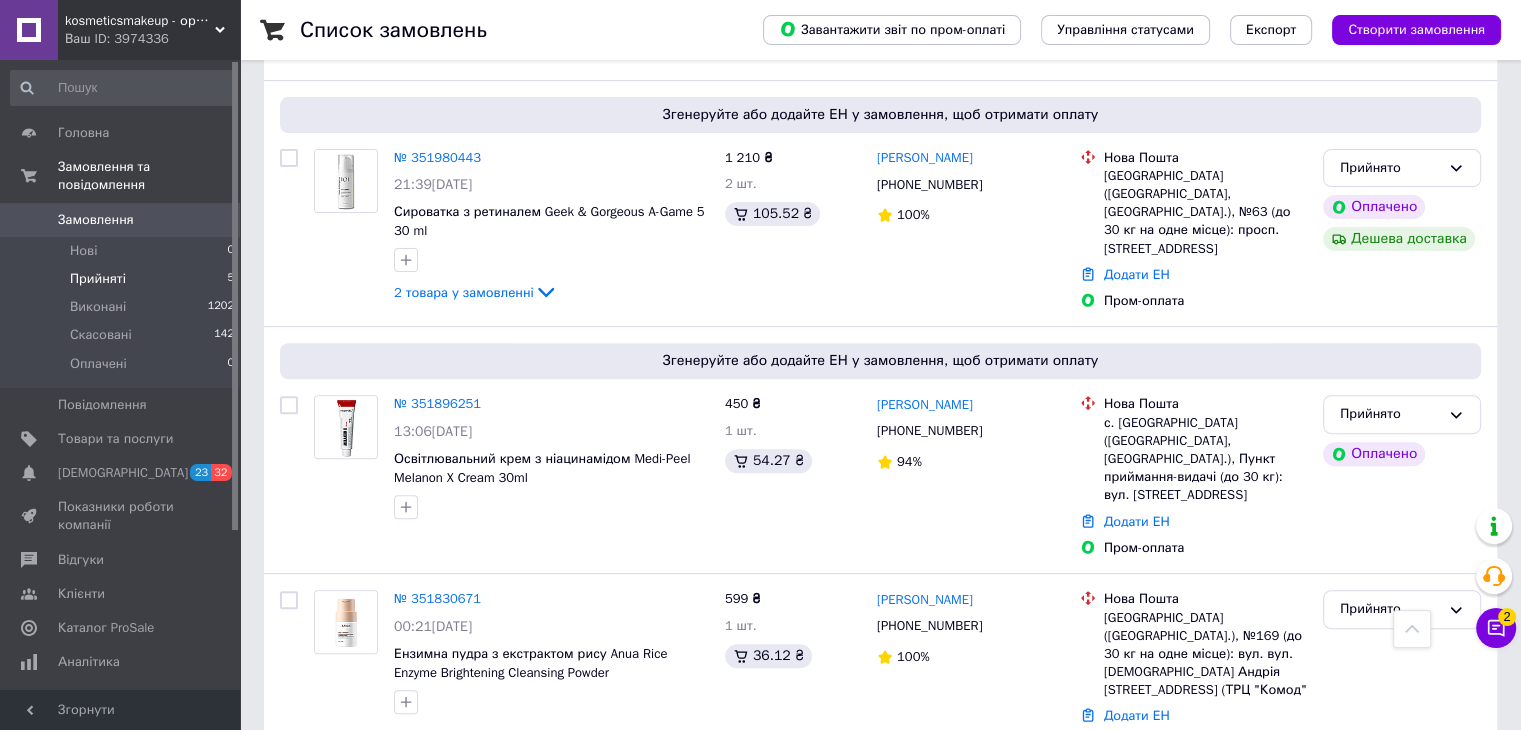 click on "Прийняті 5" at bounding box center (123, 279) 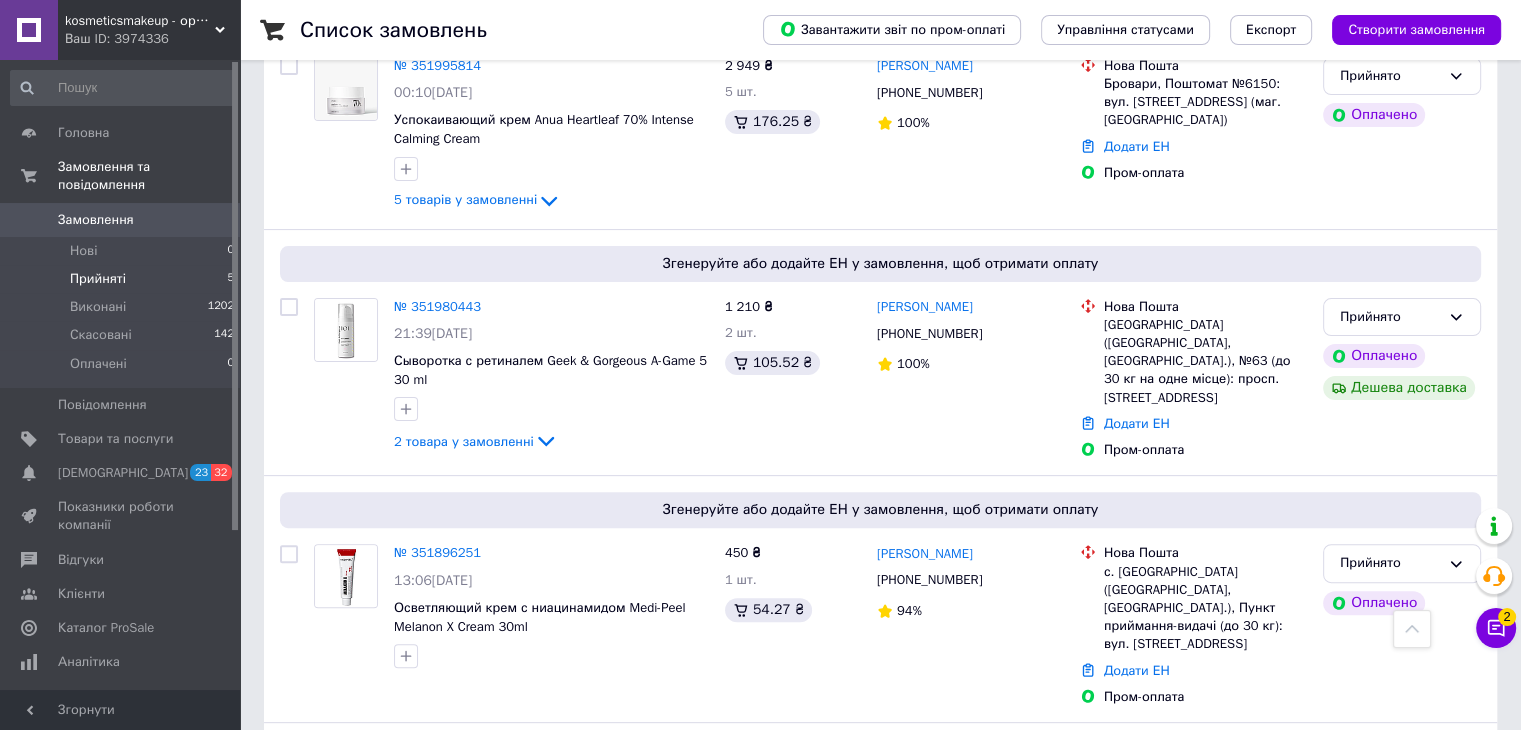 scroll, scrollTop: 676, scrollLeft: 0, axis: vertical 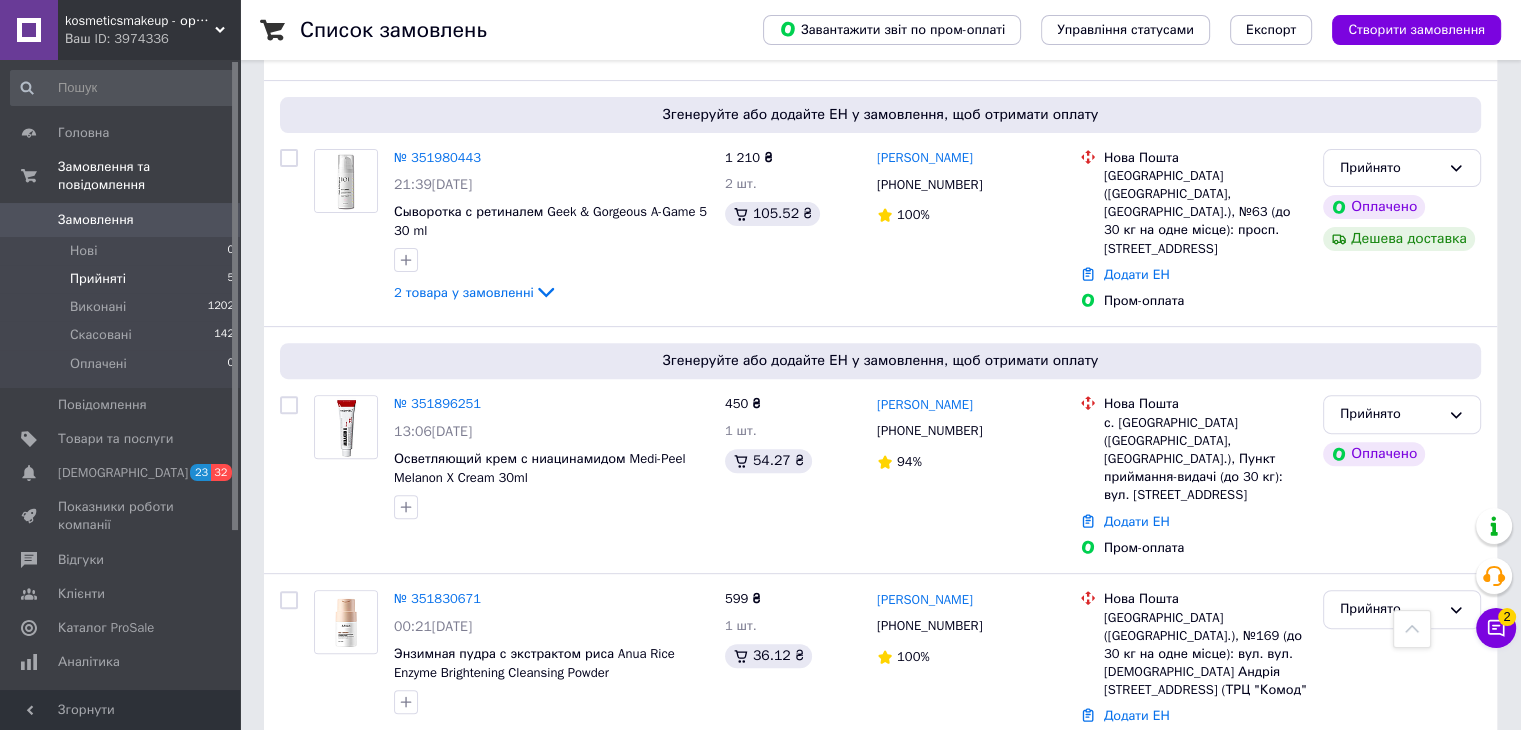 click on "№ 351830671" at bounding box center [437, 598] 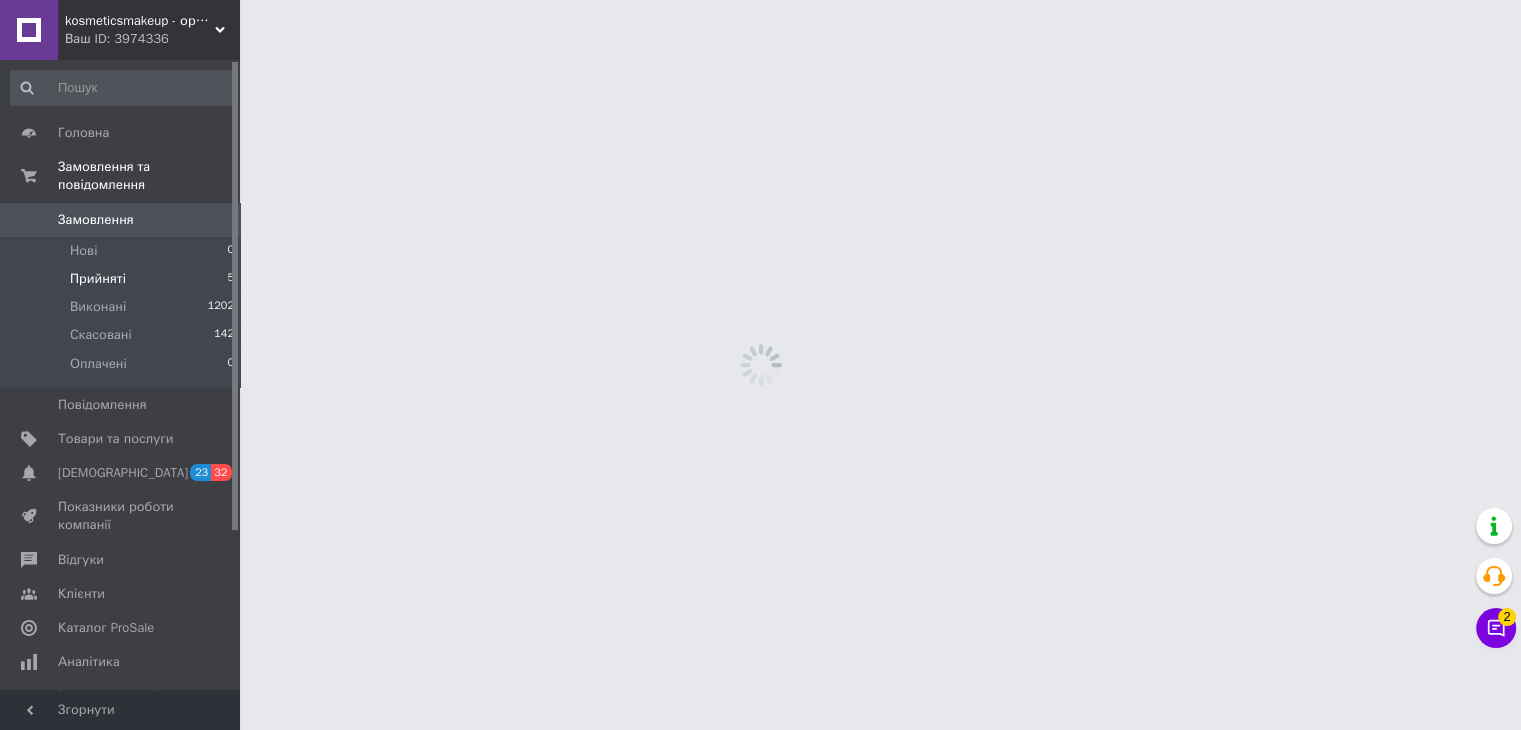 scroll, scrollTop: 0, scrollLeft: 0, axis: both 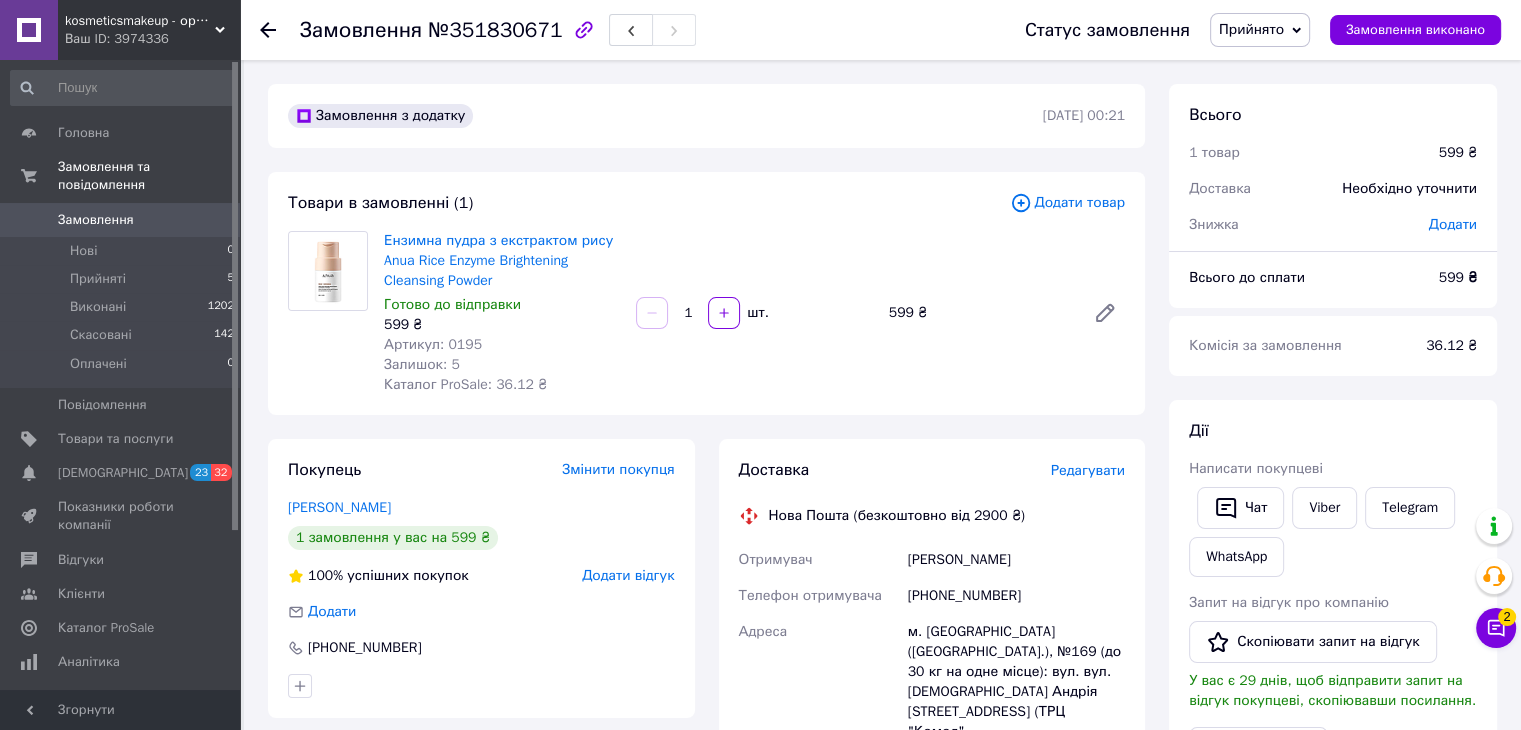 click on "Замовлення №351830671" at bounding box center [498, 30] 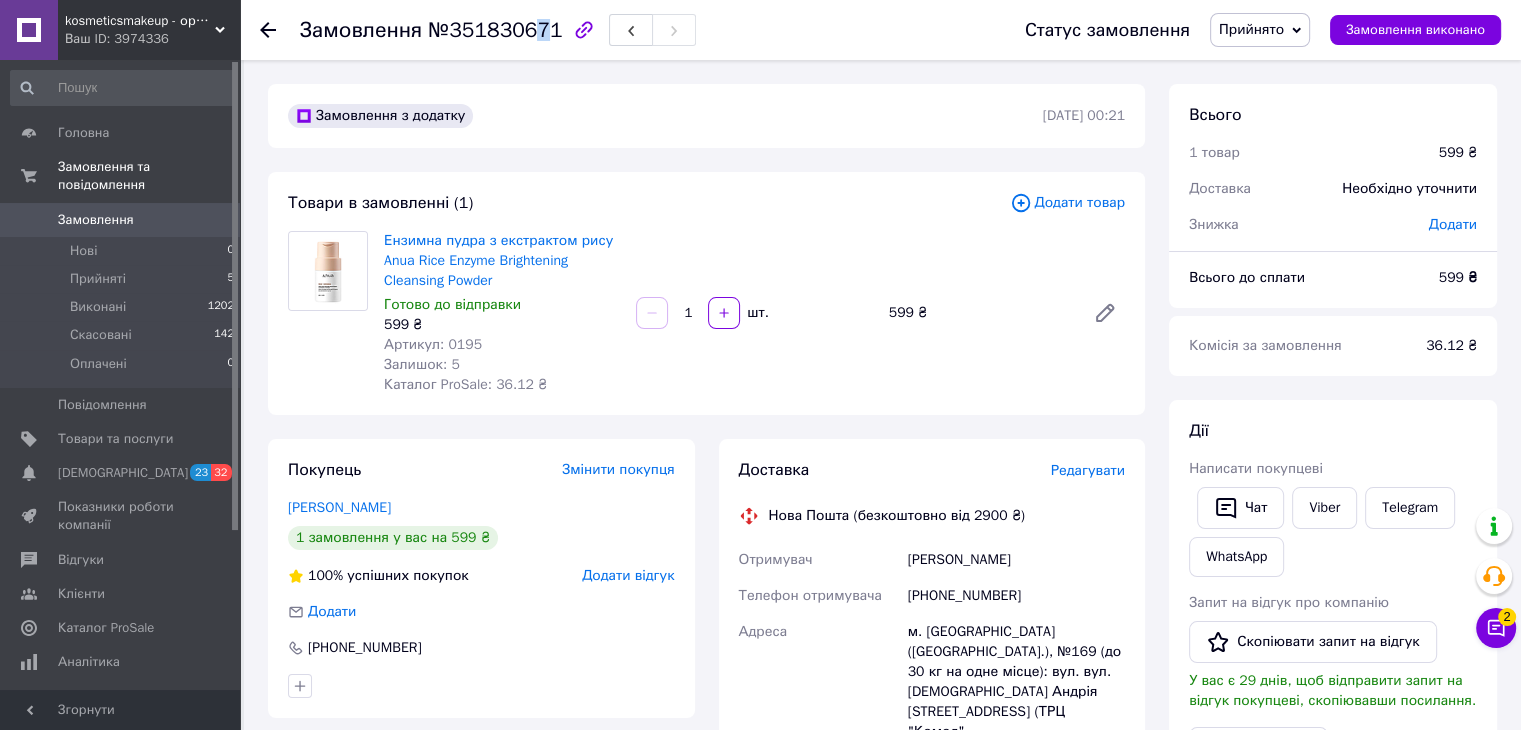 click on "№351830671" at bounding box center [495, 30] 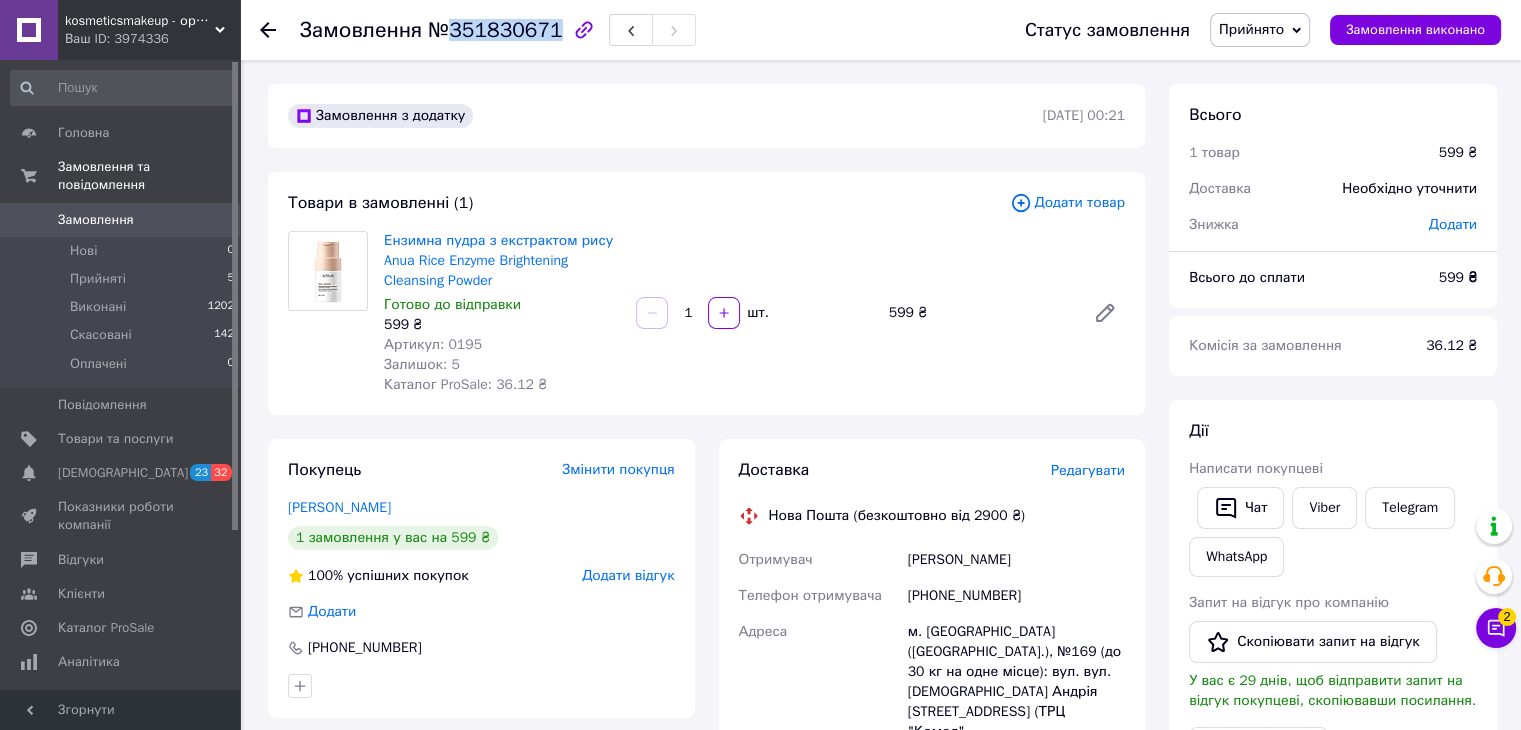 click on "№351830671" at bounding box center (495, 30) 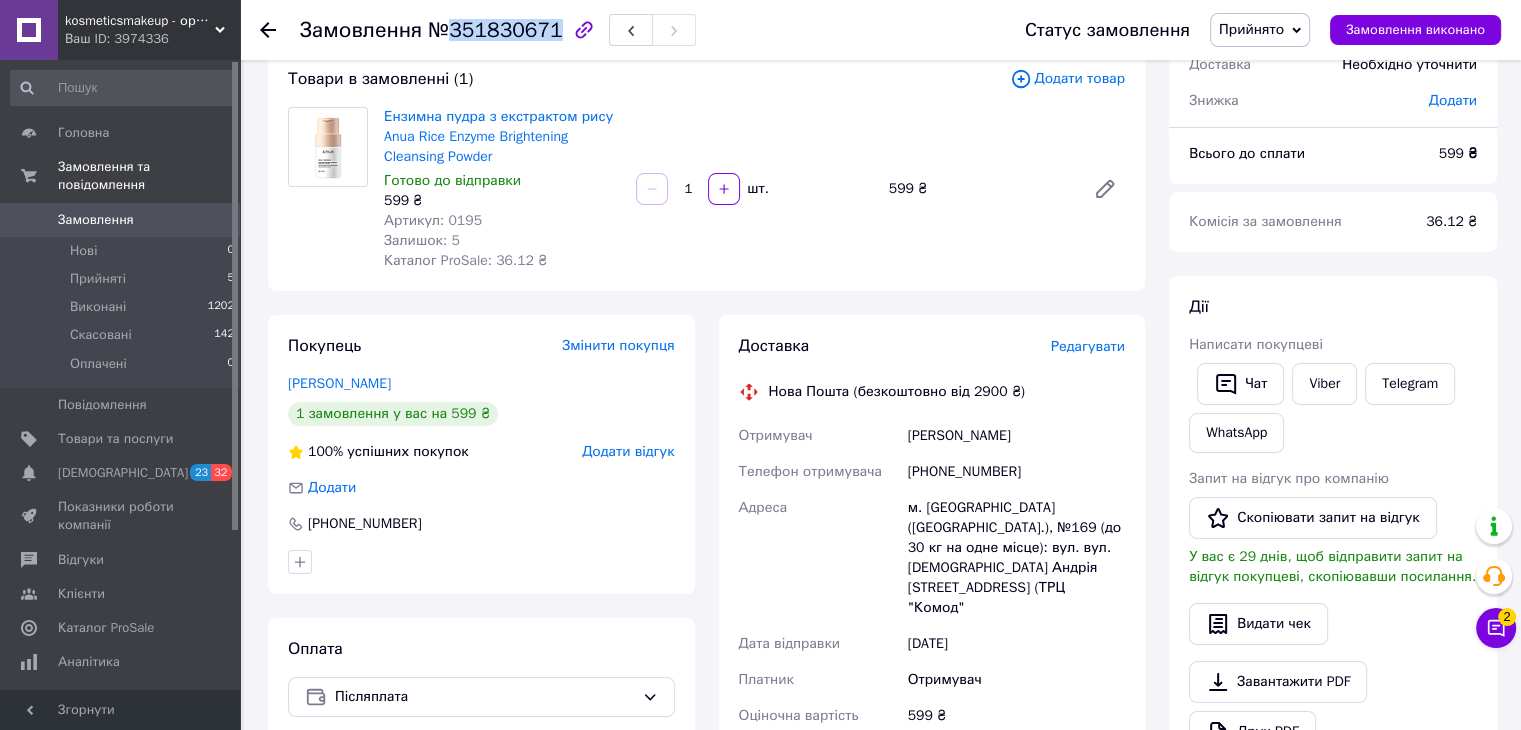scroll, scrollTop: 300, scrollLeft: 0, axis: vertical 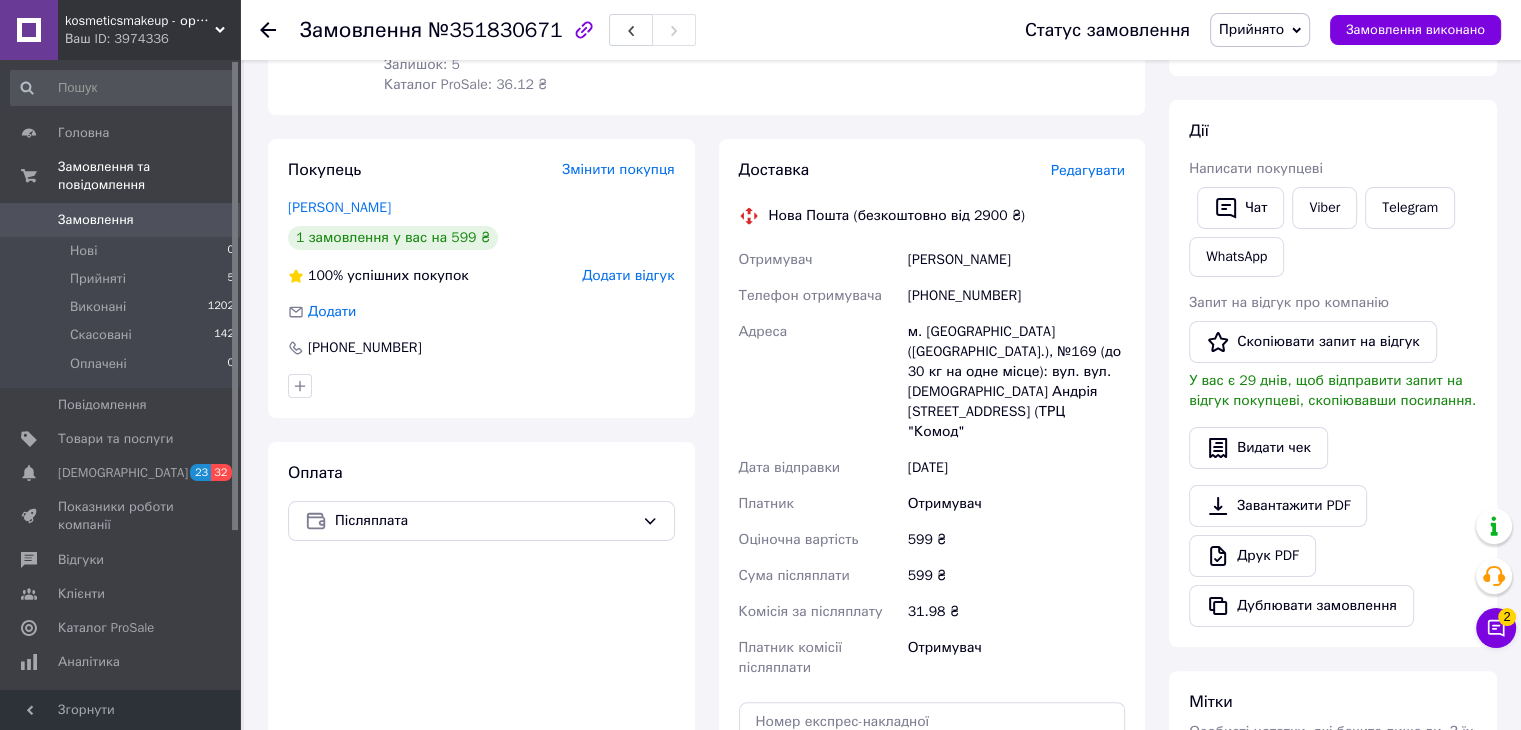 drag, startPoint x: 1013, startPoint y: 317, endPoint x: 921, endPoint y: 297, distance: 94.14882 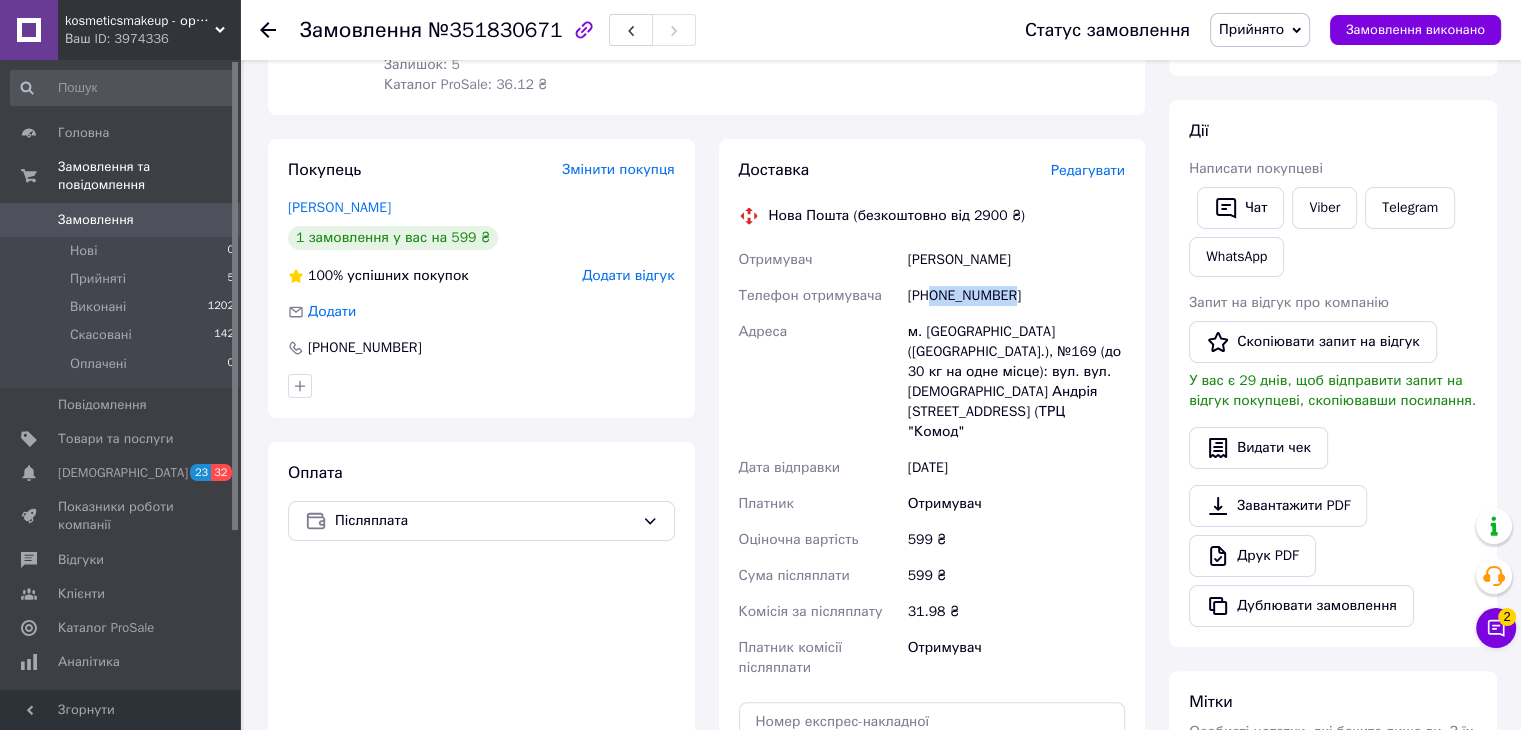 drag, startPoint x: 932, startPoint y: 295, endPoint x: 1008, endPoint y: 304, distance: 76.53104 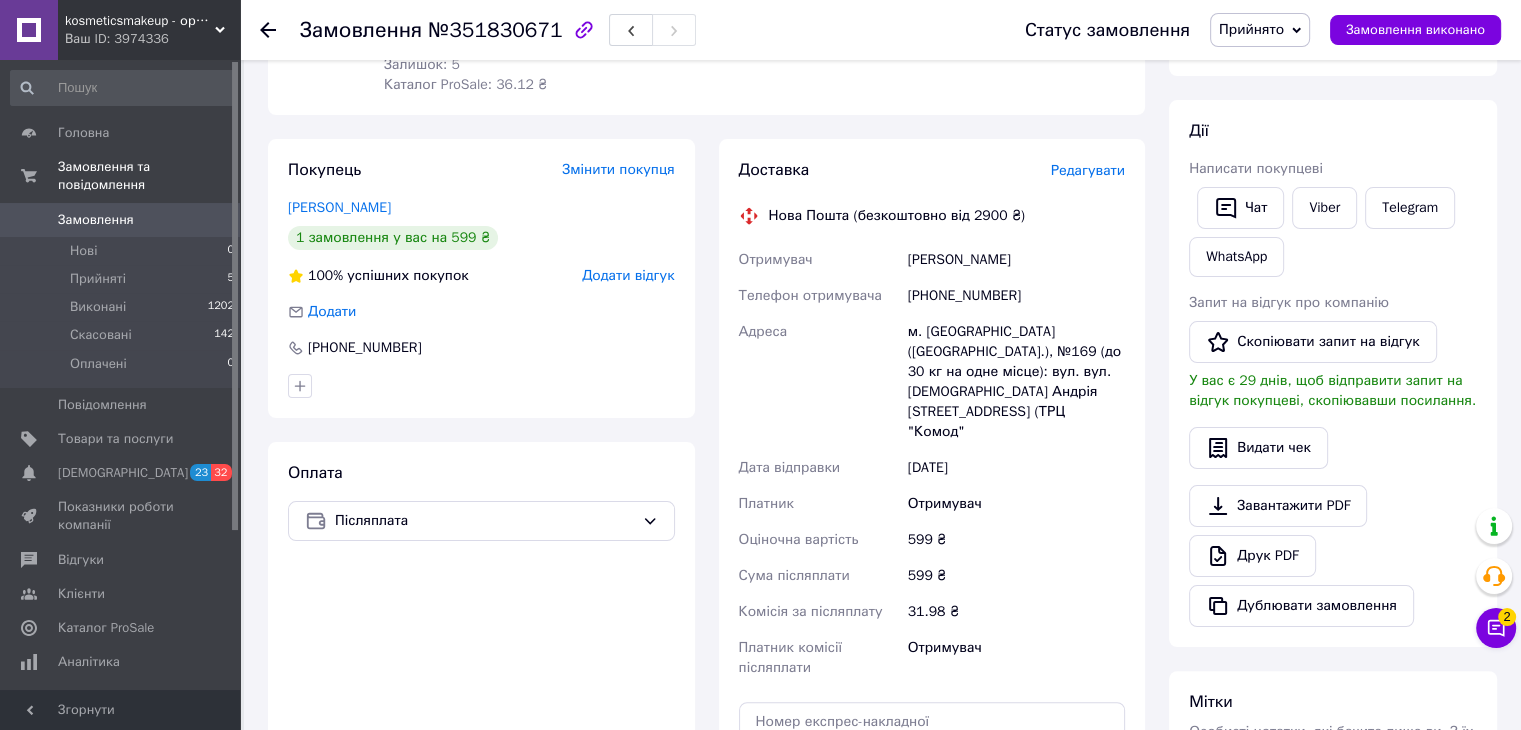click on "Телиженко Мария" at bounding box center (1016, 260) 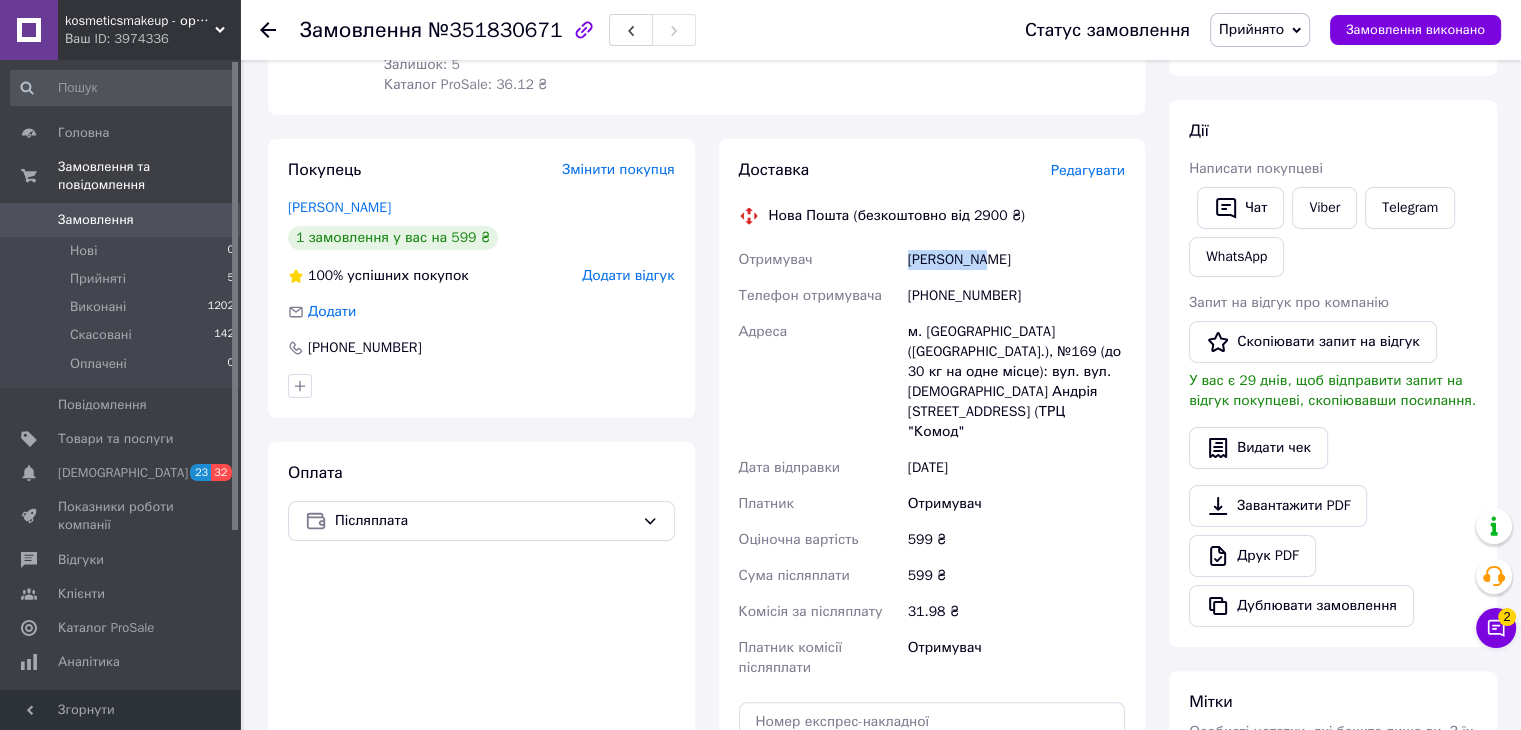 click on "Телиженко Мария" at bounding box center (1016, 260) 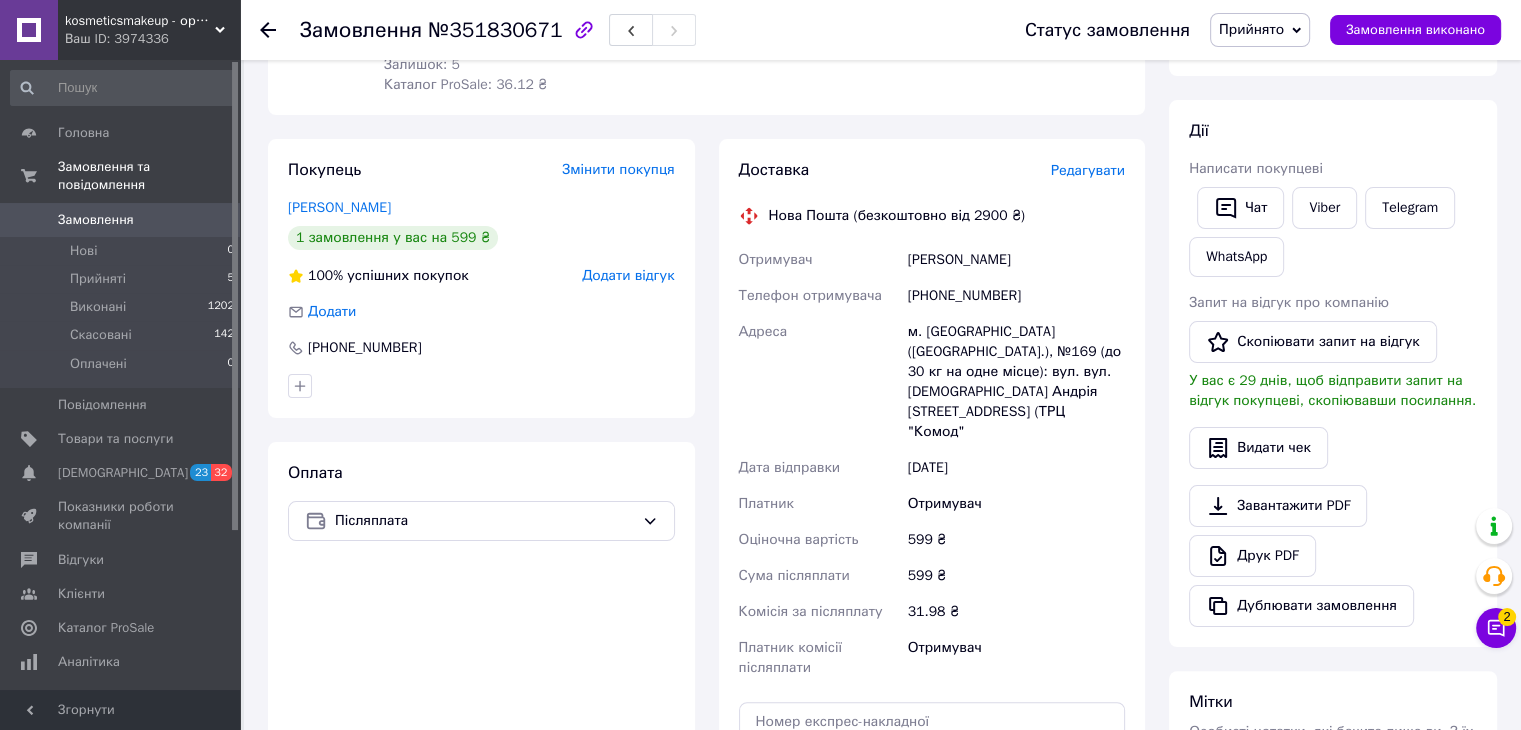 click on "Телиженко Мария" at bounding box center [1016, 260] 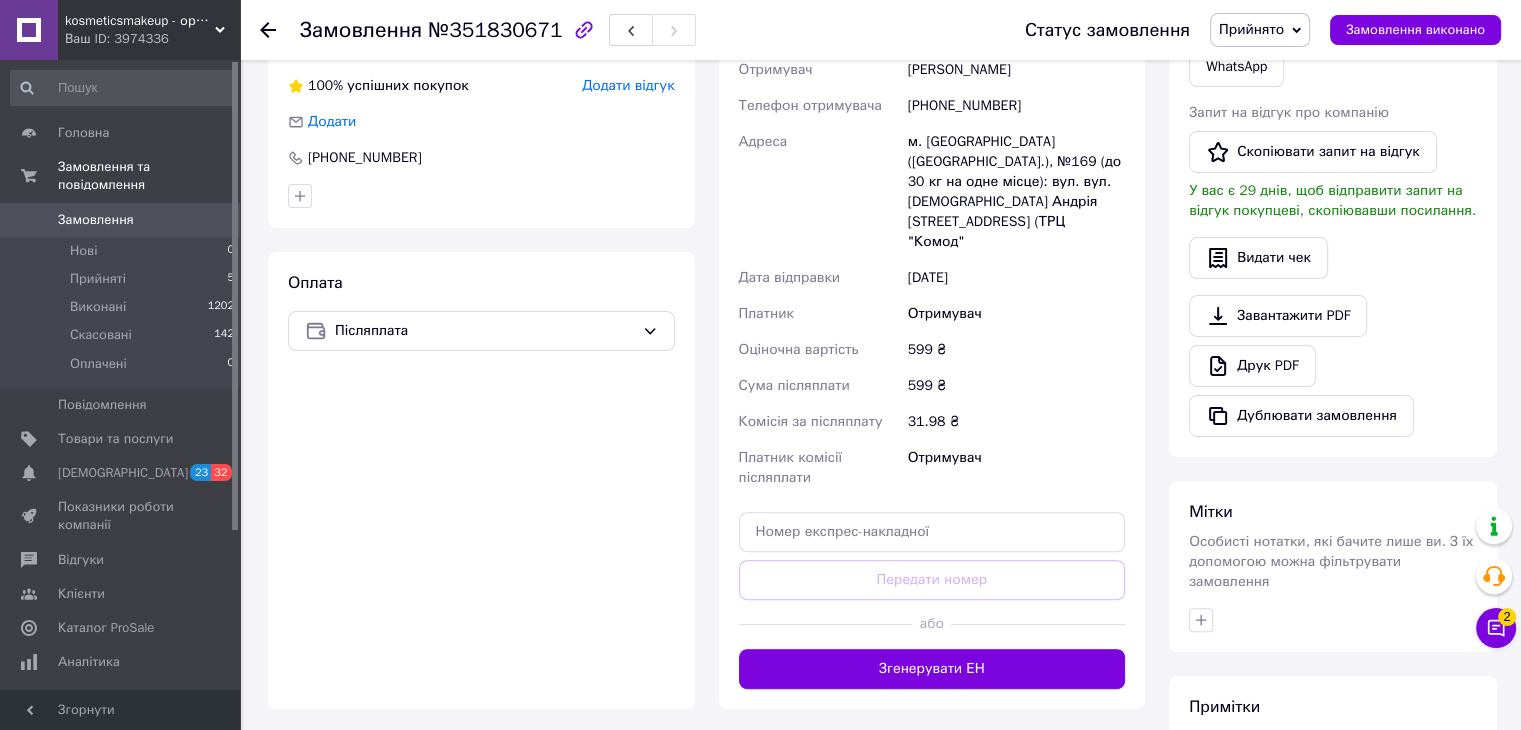scroll, scrollTop: 500, scrollLeft: 0, axis: vertical 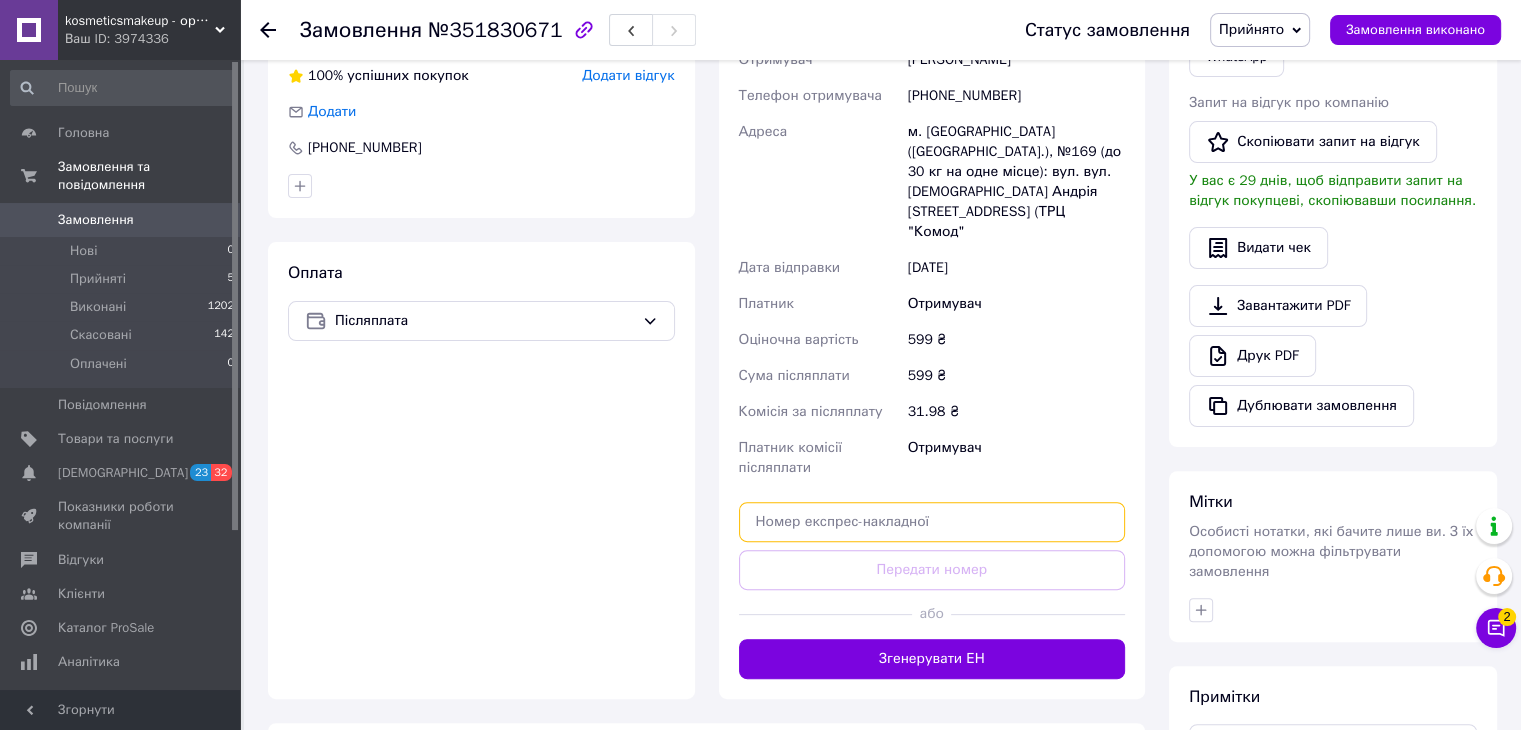 click at bounding box center (932, 522) 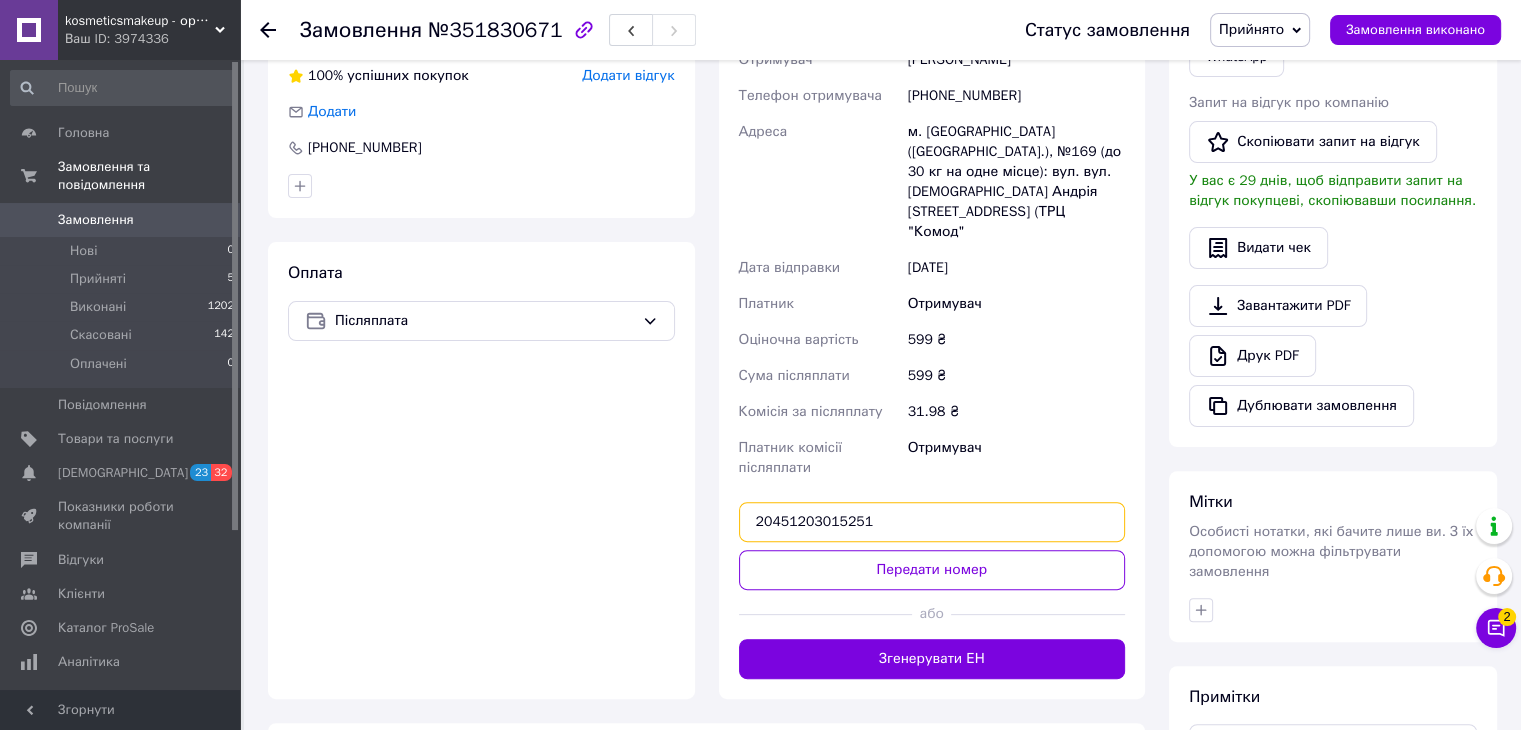 type on "20451203015251" 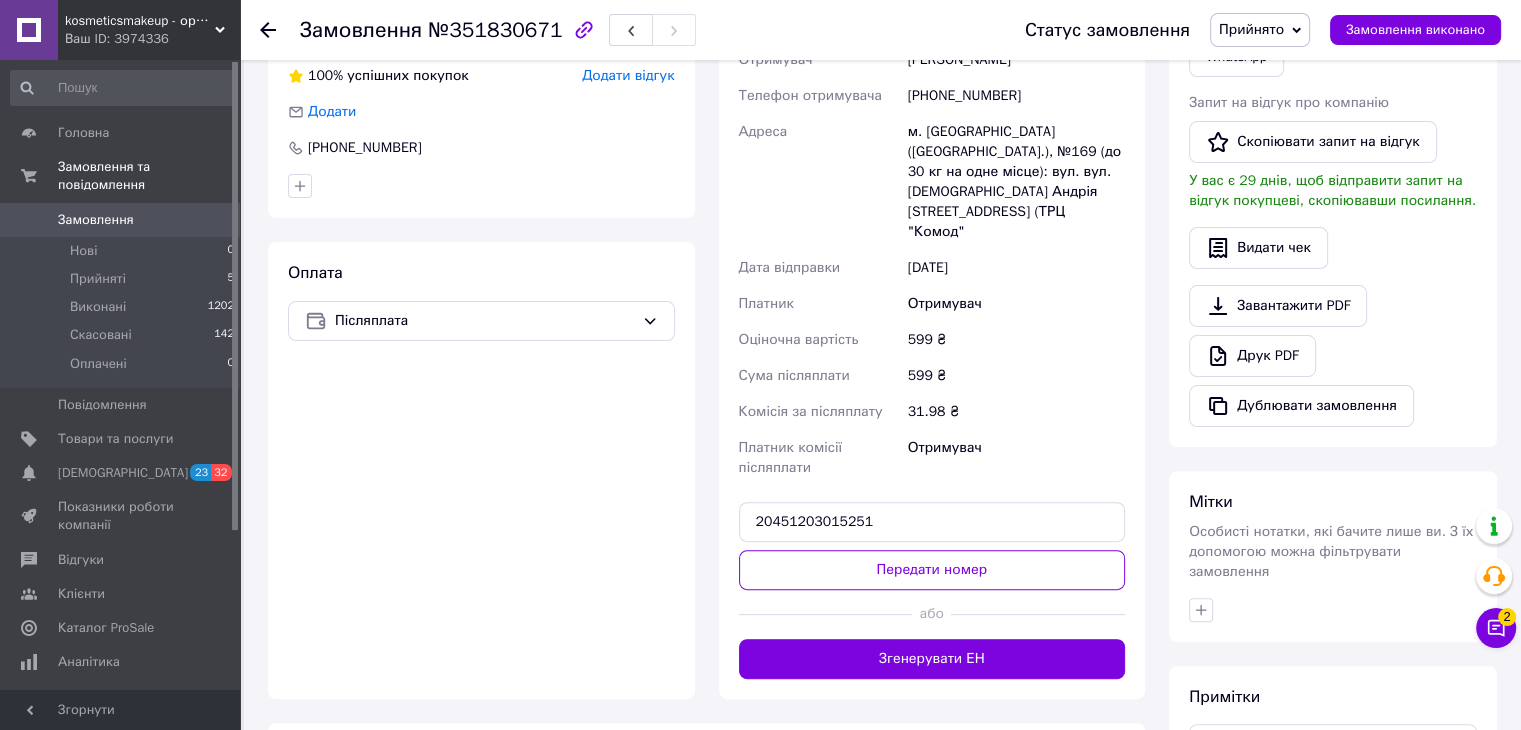 click on "Передати номер" at bounding box center [932, 570] 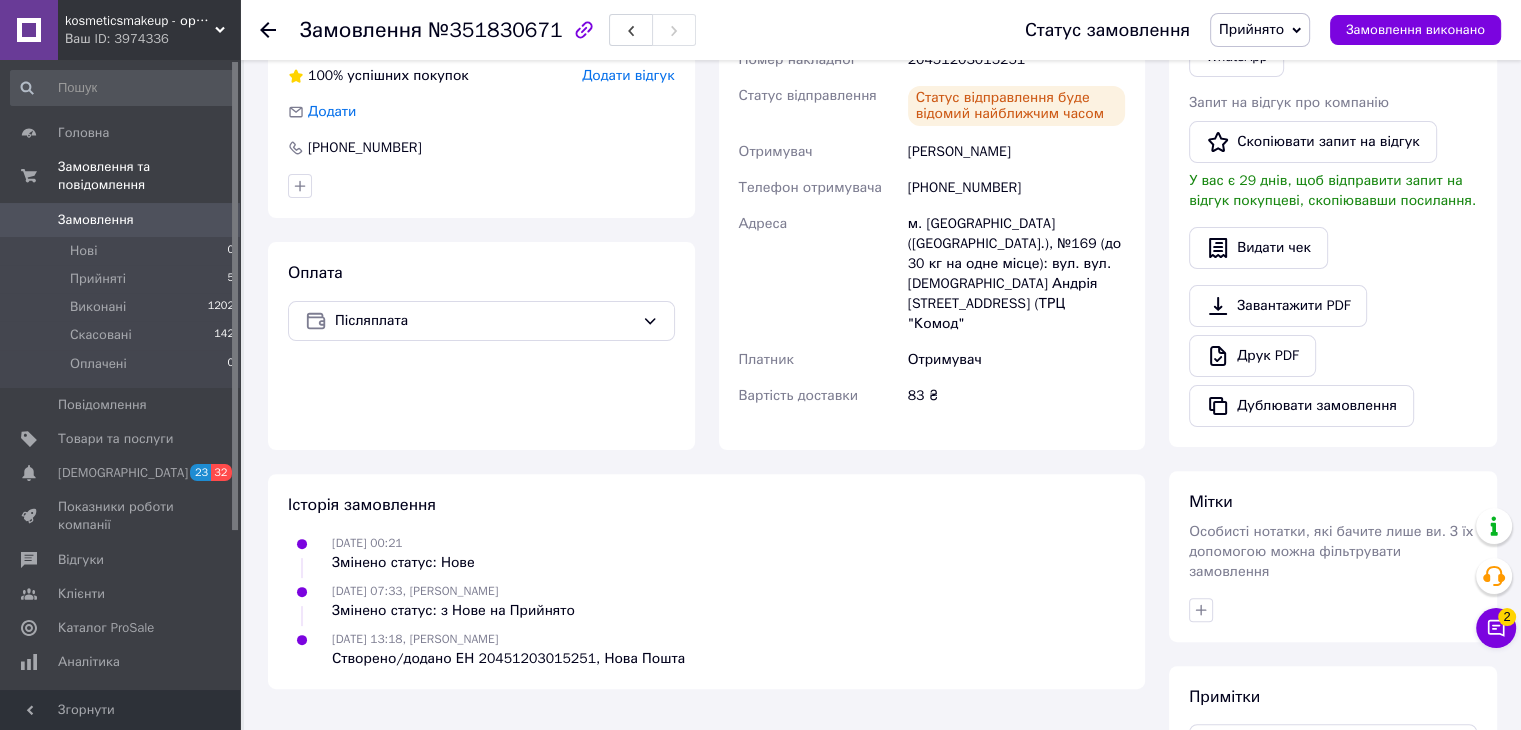 click 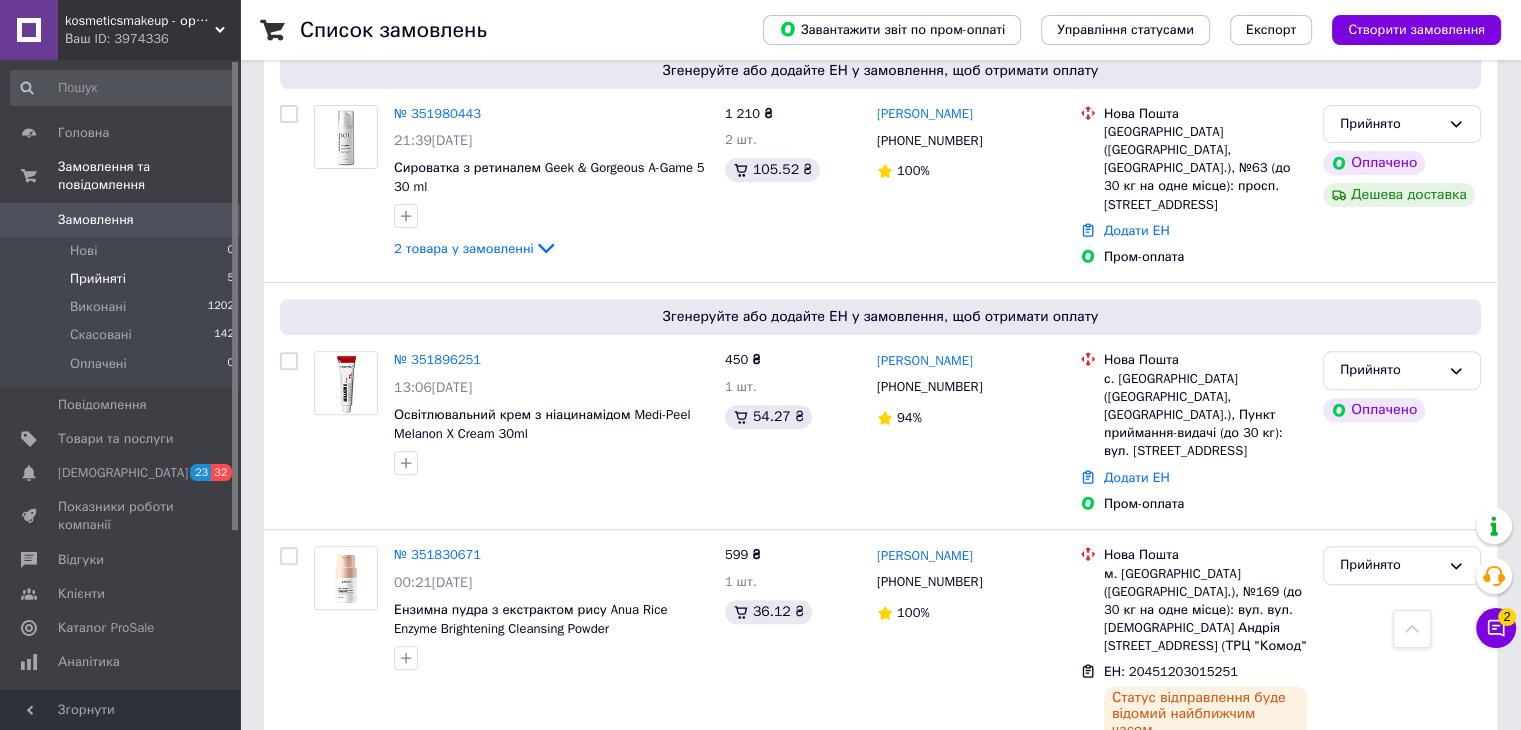 scroll, scrollTop: 620, scrollLeft: 0, axis: vertical 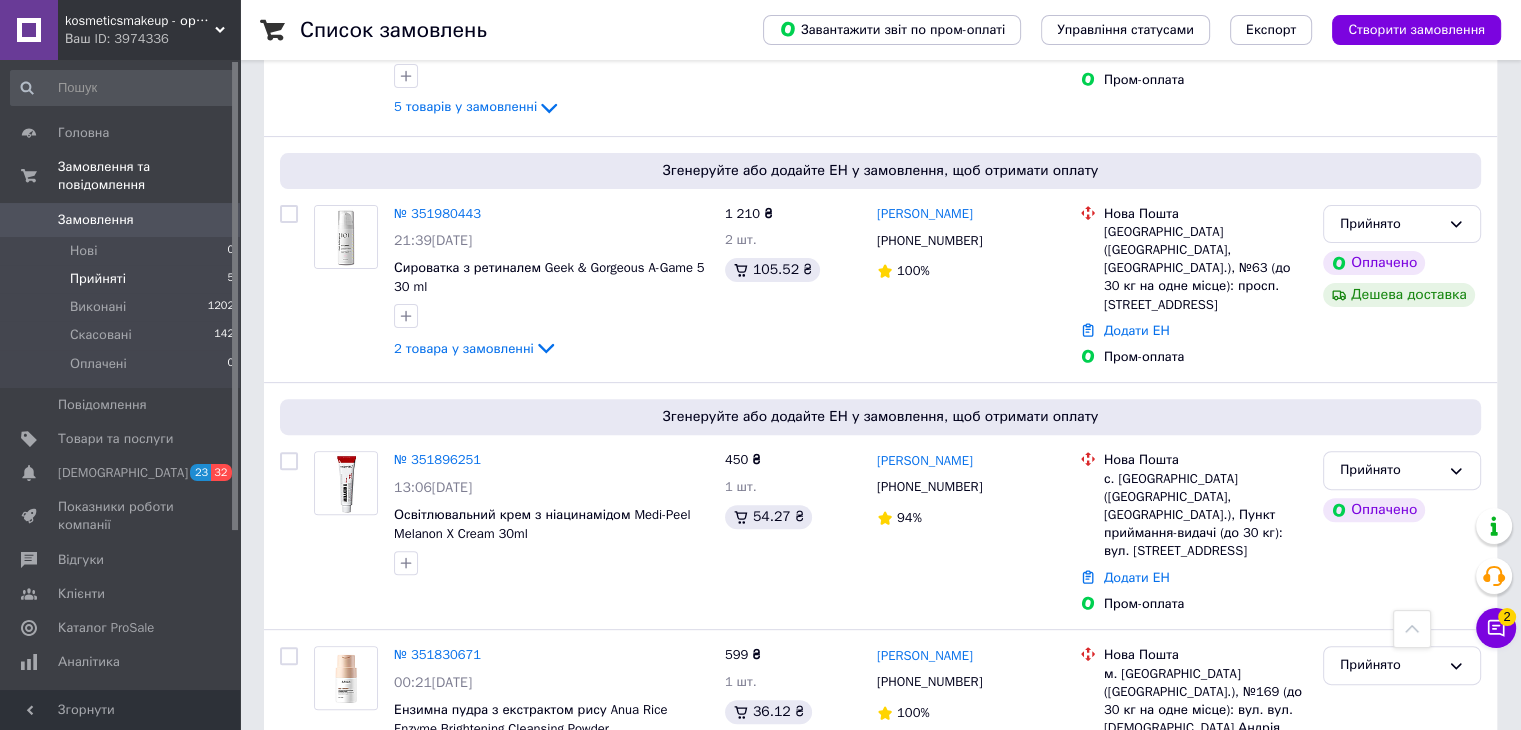 click on "№ 351980443" at bounding box center (437, 213) 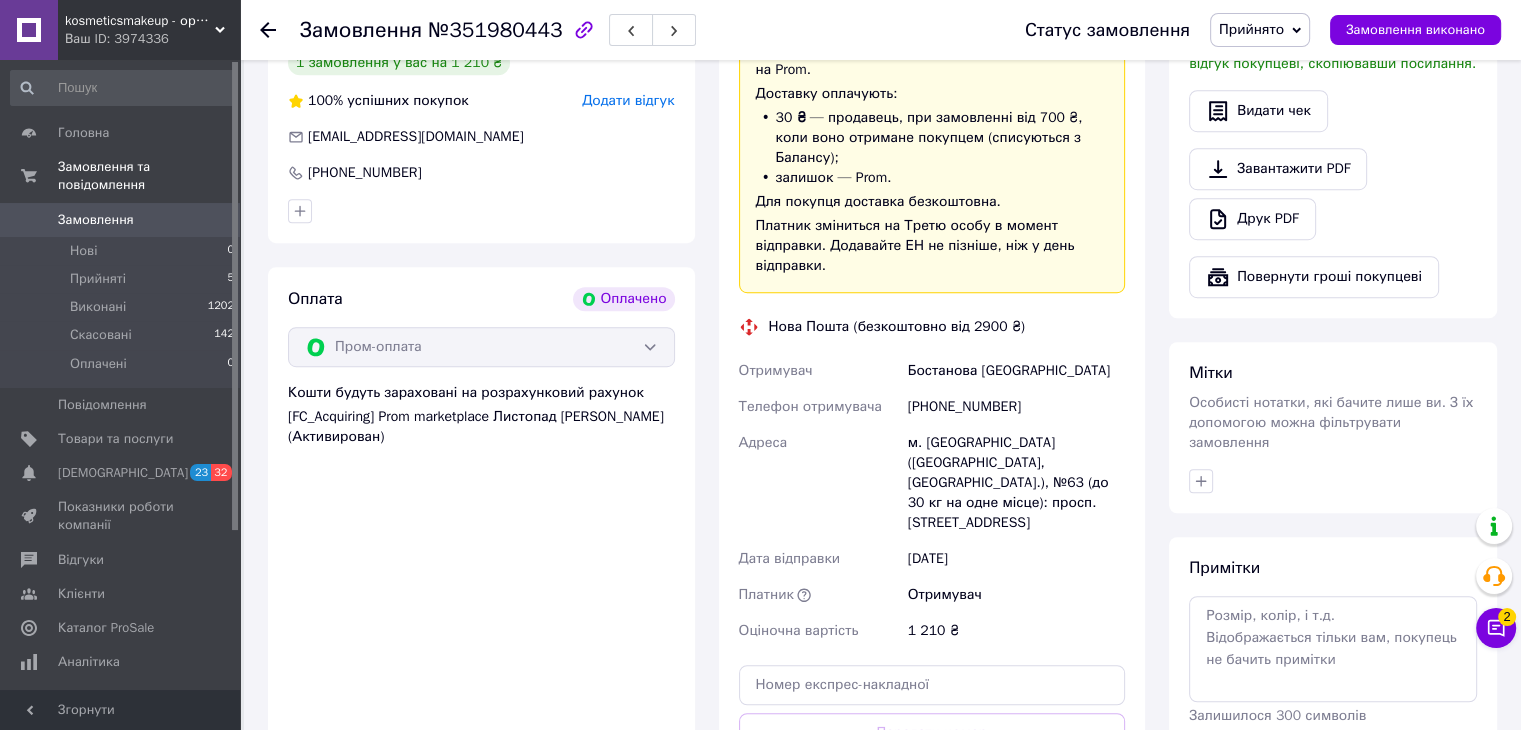 scroll, scrollTop: 1320, scrollLeft: 0, axis: vertical 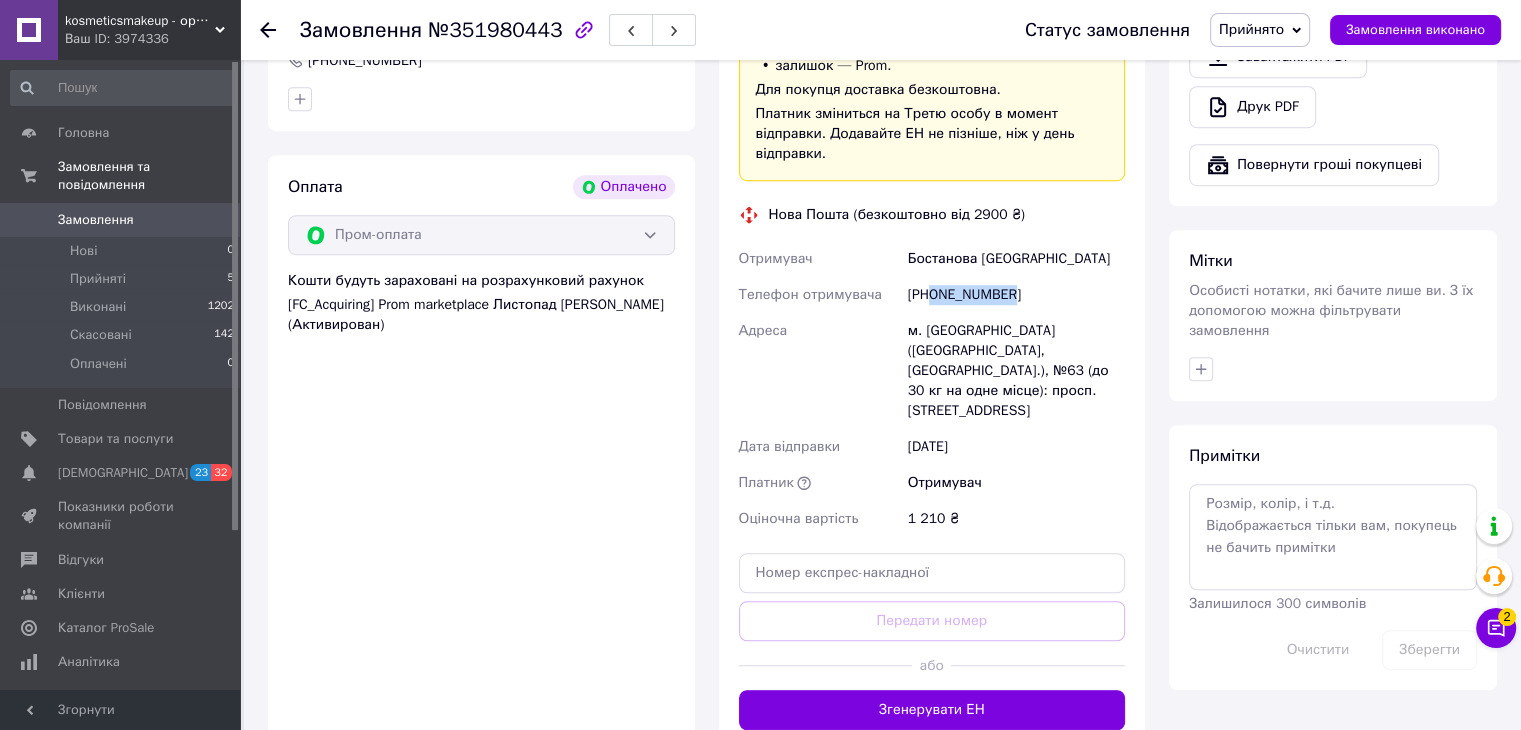 drag, startPoint x: 932, startPoint y: 279, endPoint x: 1008, endPoint y: 268, distance: 76.79192 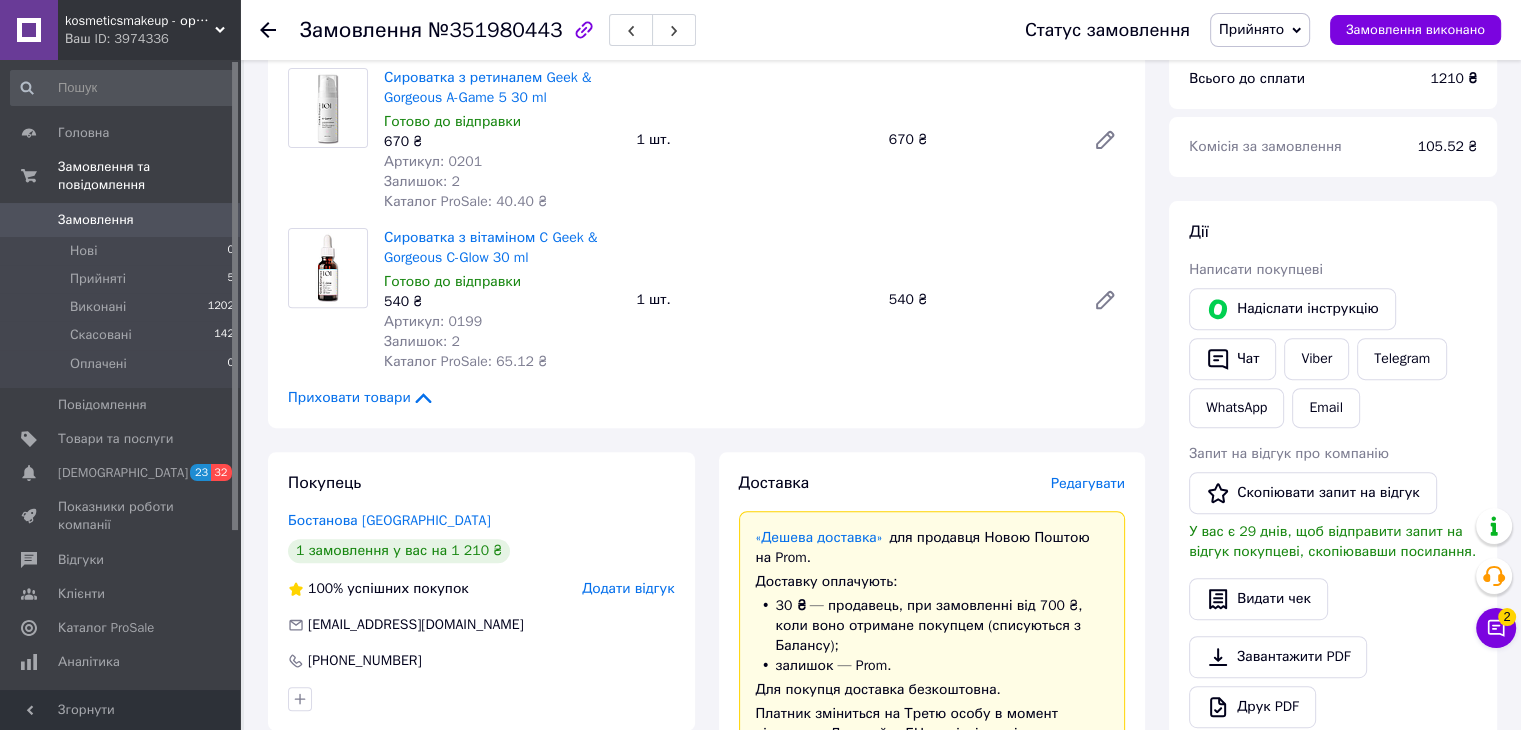 scroll, scrollTop: 620, scrollLeft: 0, axis: vertical 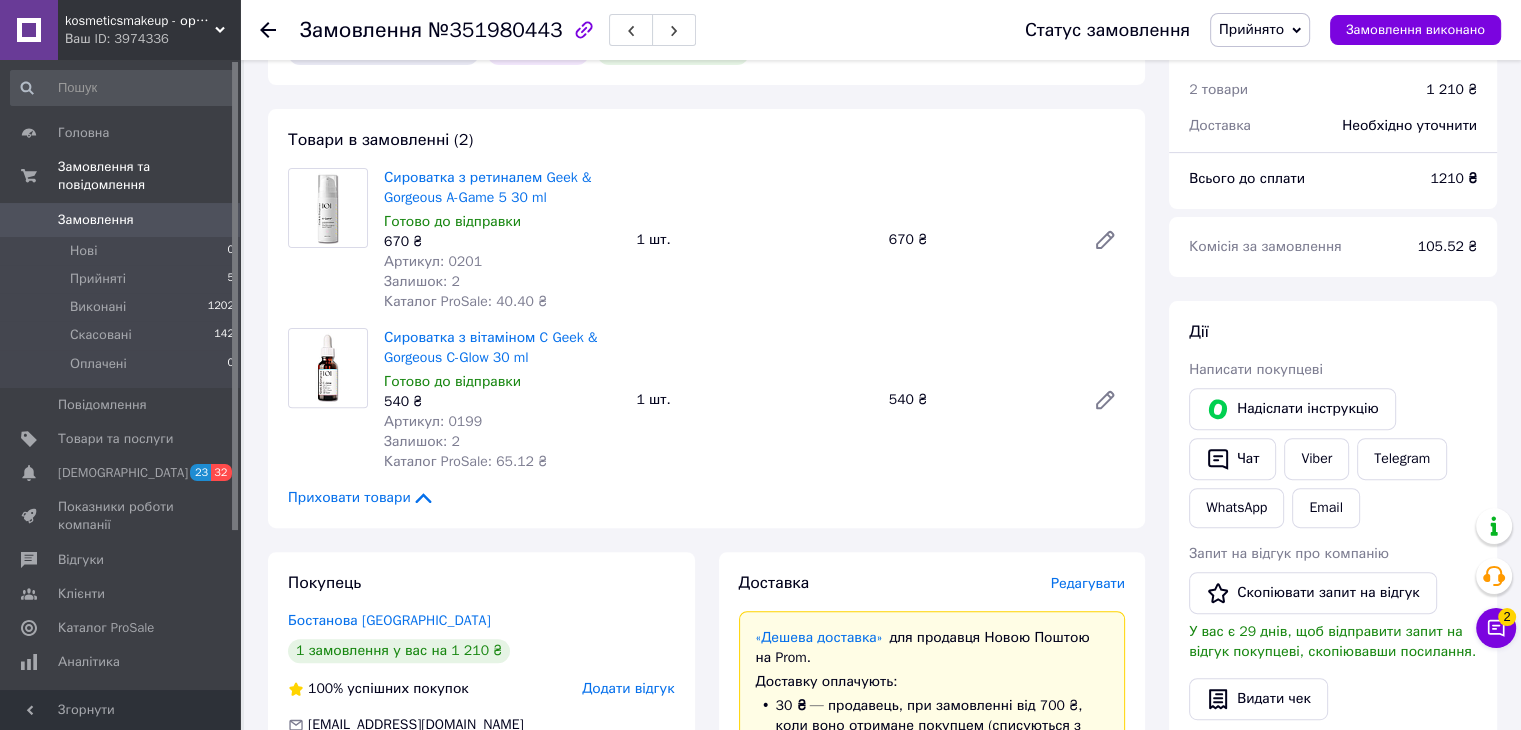 click on "№351980443" at bounding box center (495, 30) 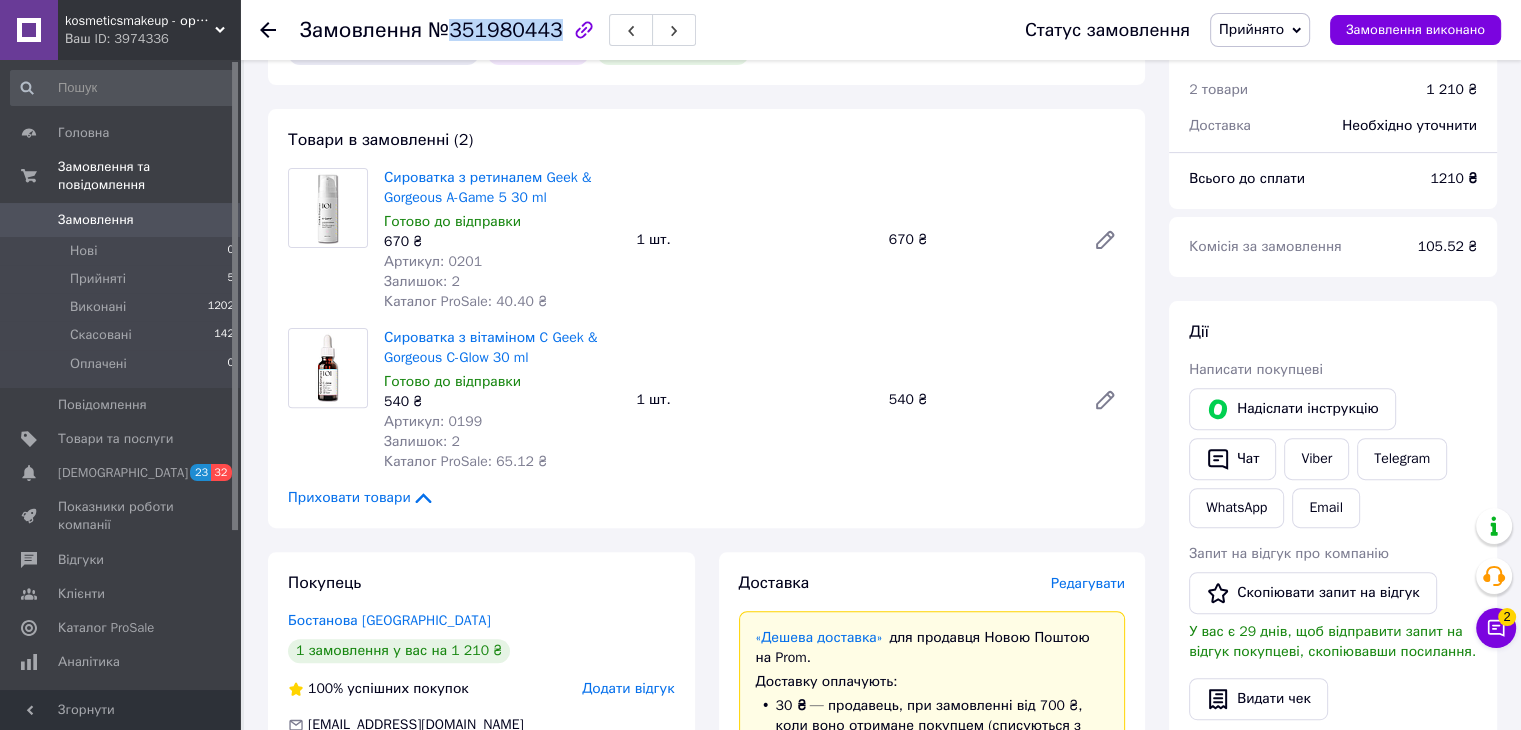 click on "№351980443" at bounding box center (495, 30) 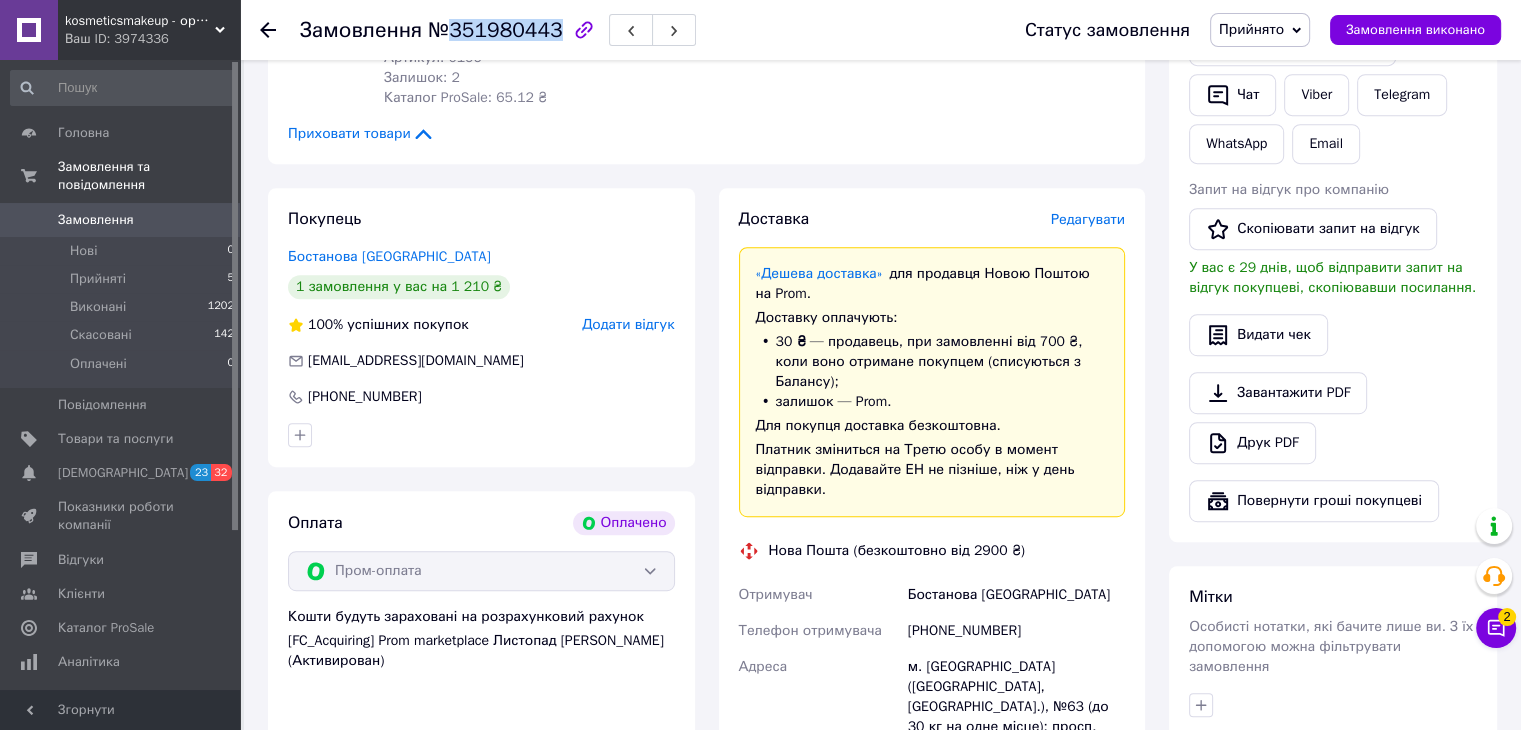 scroll, scrollTop: 1020, scrollLeft: 0, axis: vertical 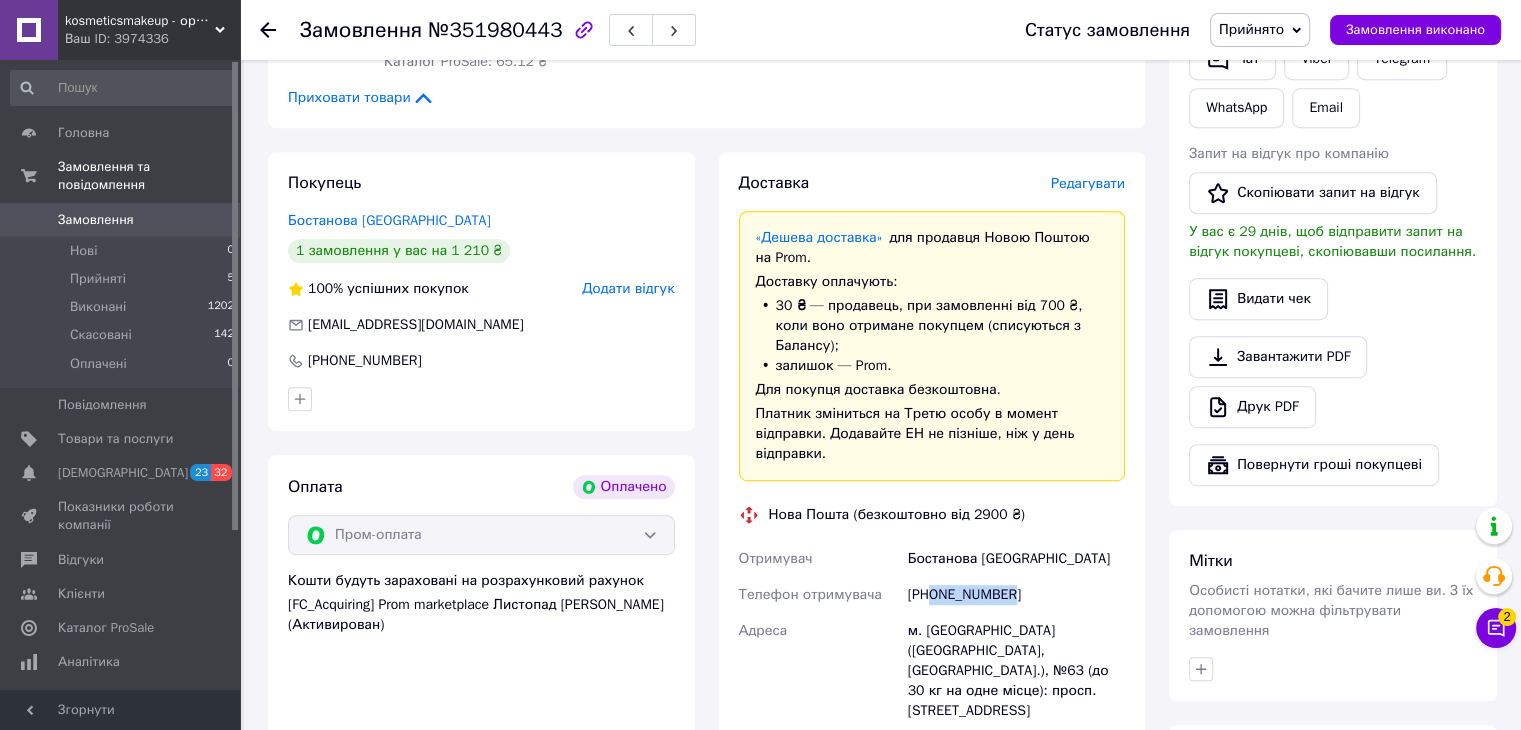 drag, startPoint x: 935, startPoint y: 577, endPoint x: 1027, endPoint y: 575, distance: 92.021736 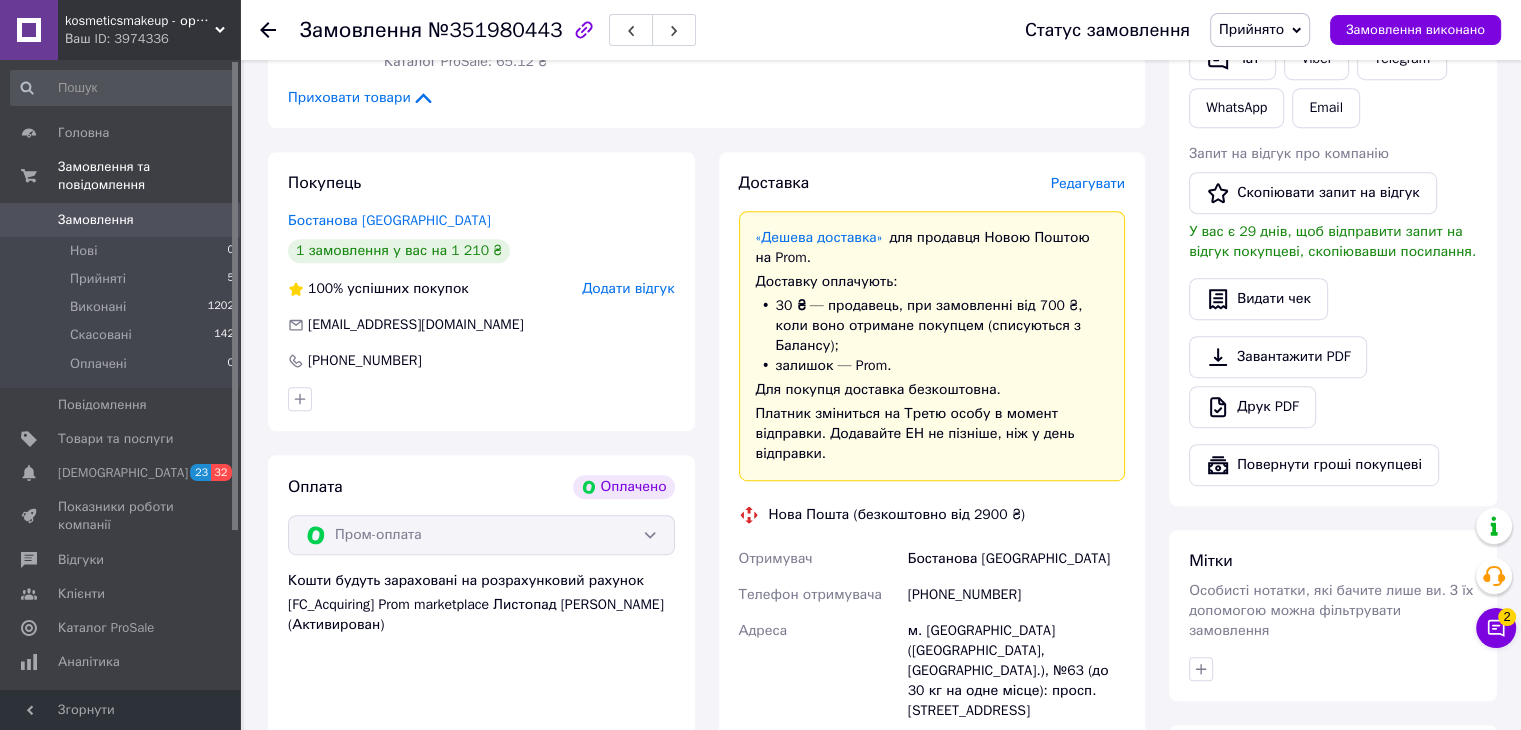 click on "Бостанова Олена" at bounding box center [1016, 559] 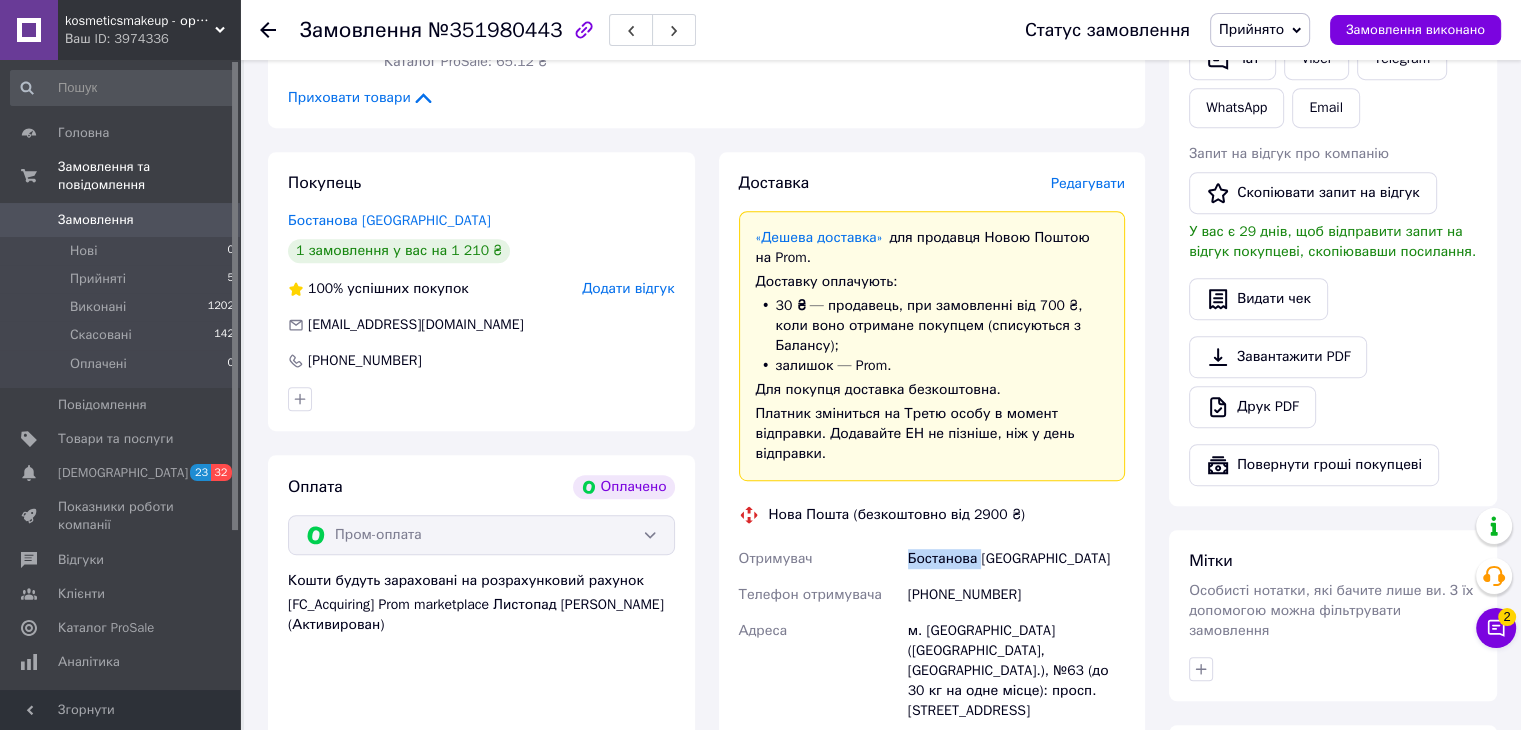 click on "Бостанова Олена" at bounding box center (1016, 559) 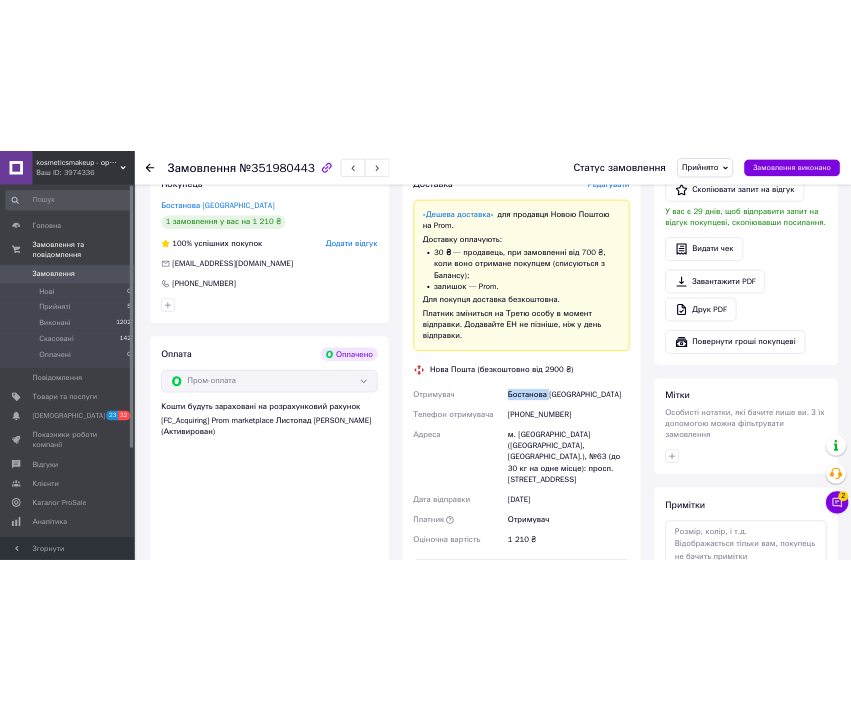 scroll, scrollTop: 1320, scrollLeft: 0, axis: vertical 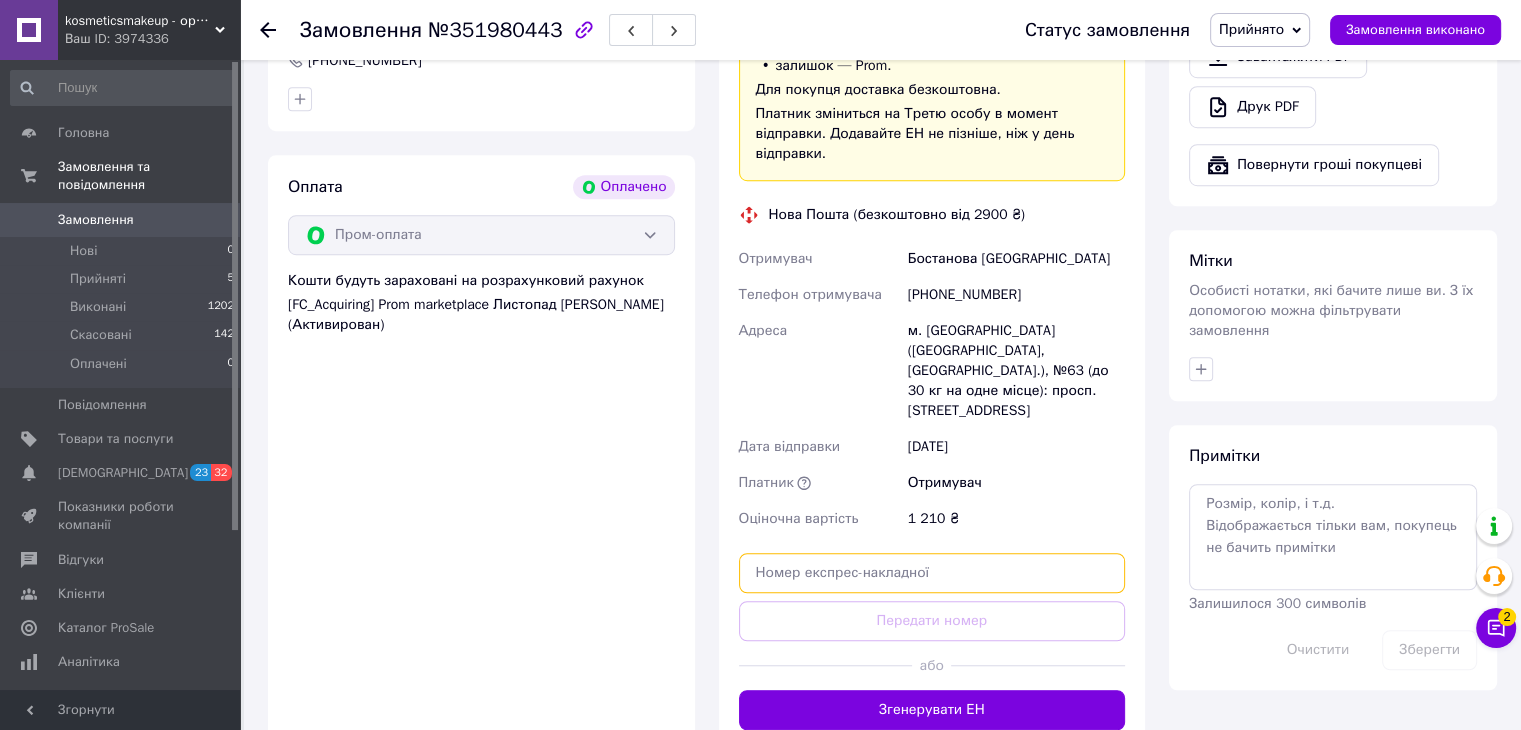 click at bounding box center (932, 573) 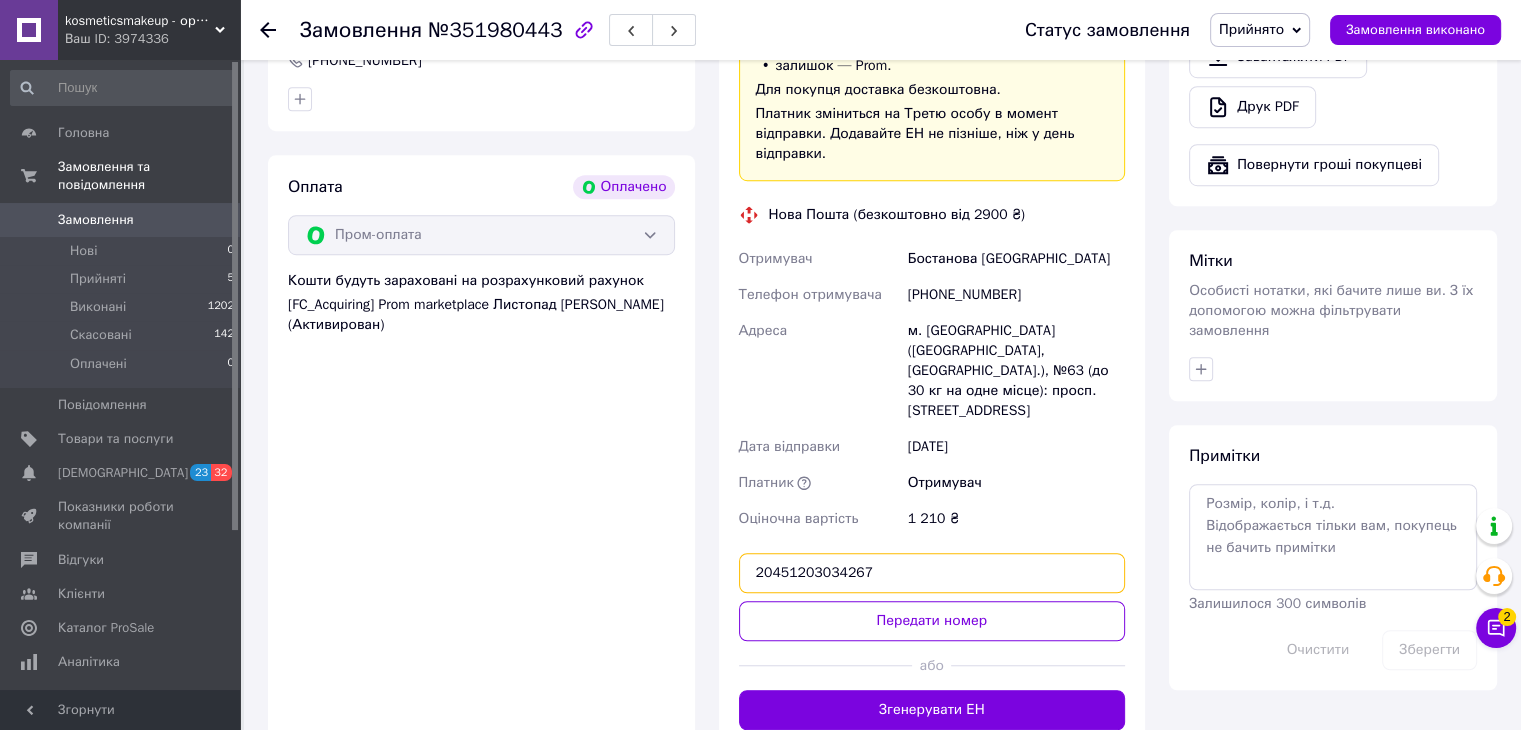 type on "20451203034267" 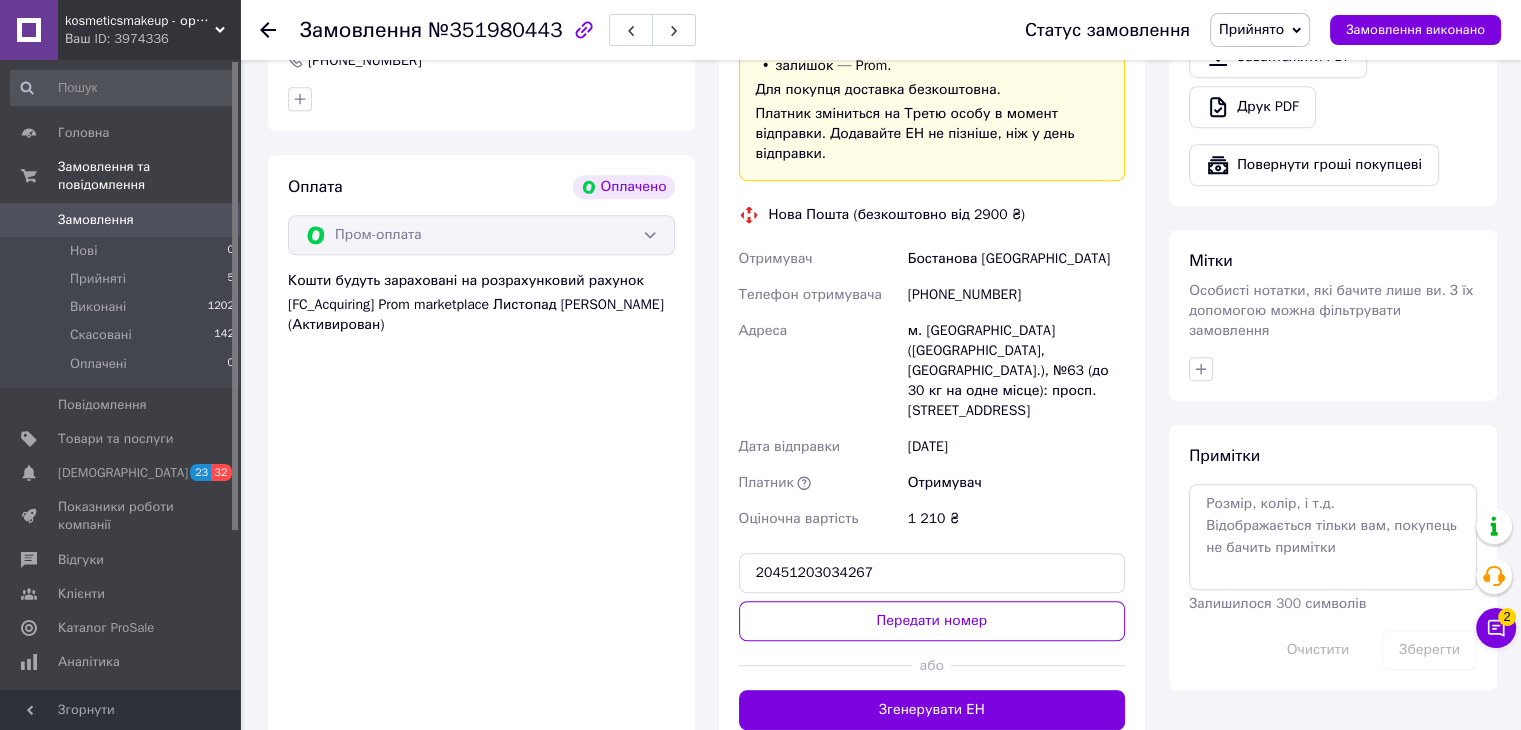 click on "Передати номер" at bounding box center [932, 621] 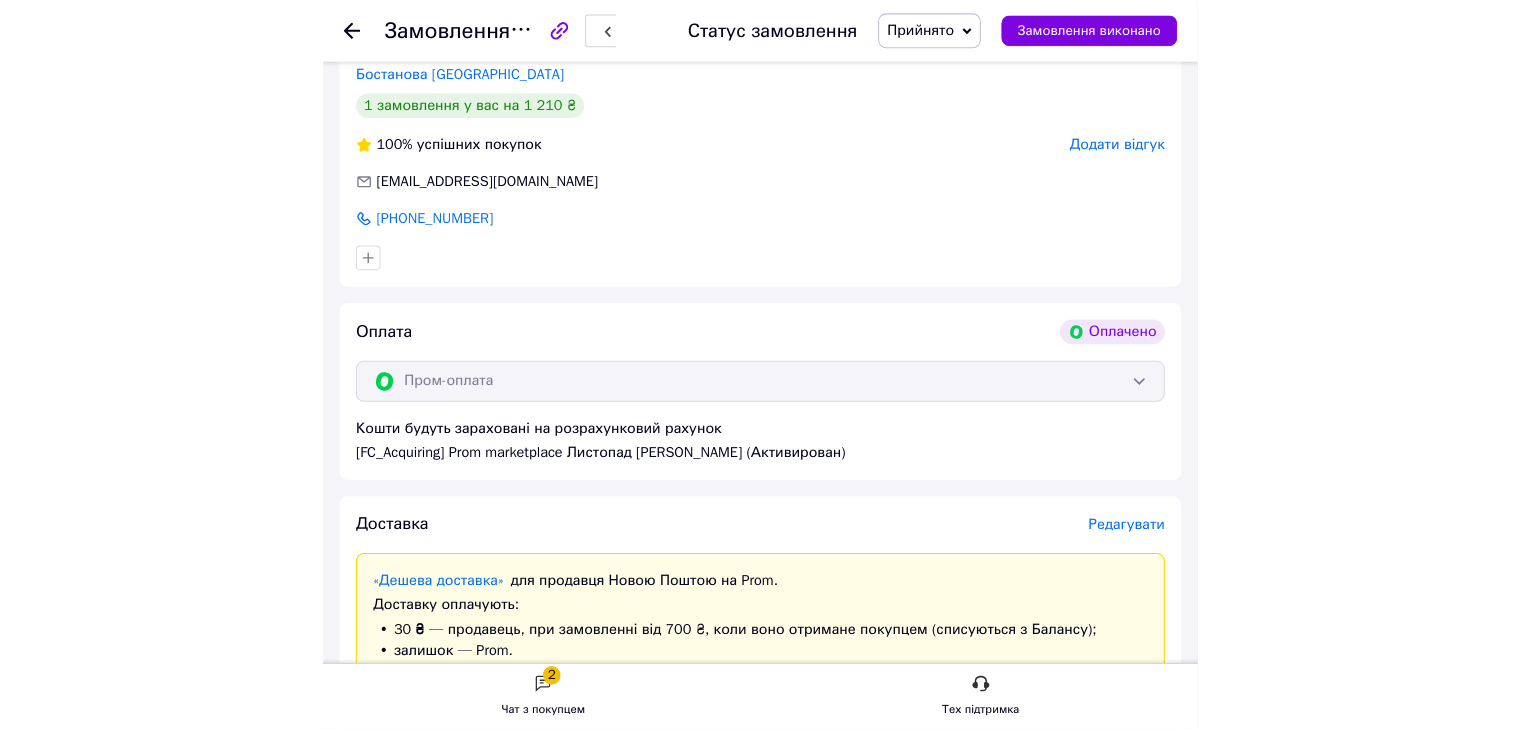 scroll, scrollTop: 1297, scrollLeft: 0, axis: vertical 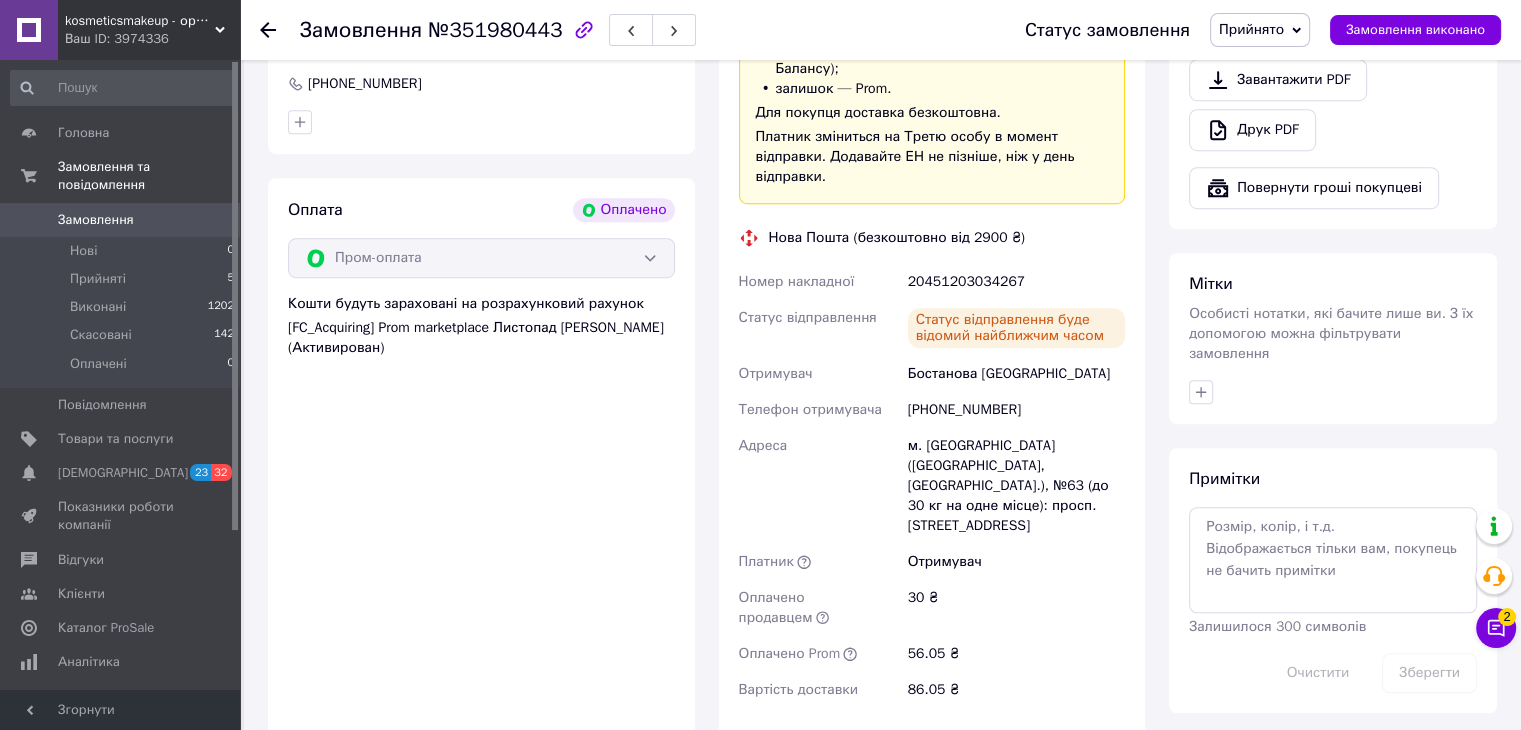 click at bounding box center [280, 30] 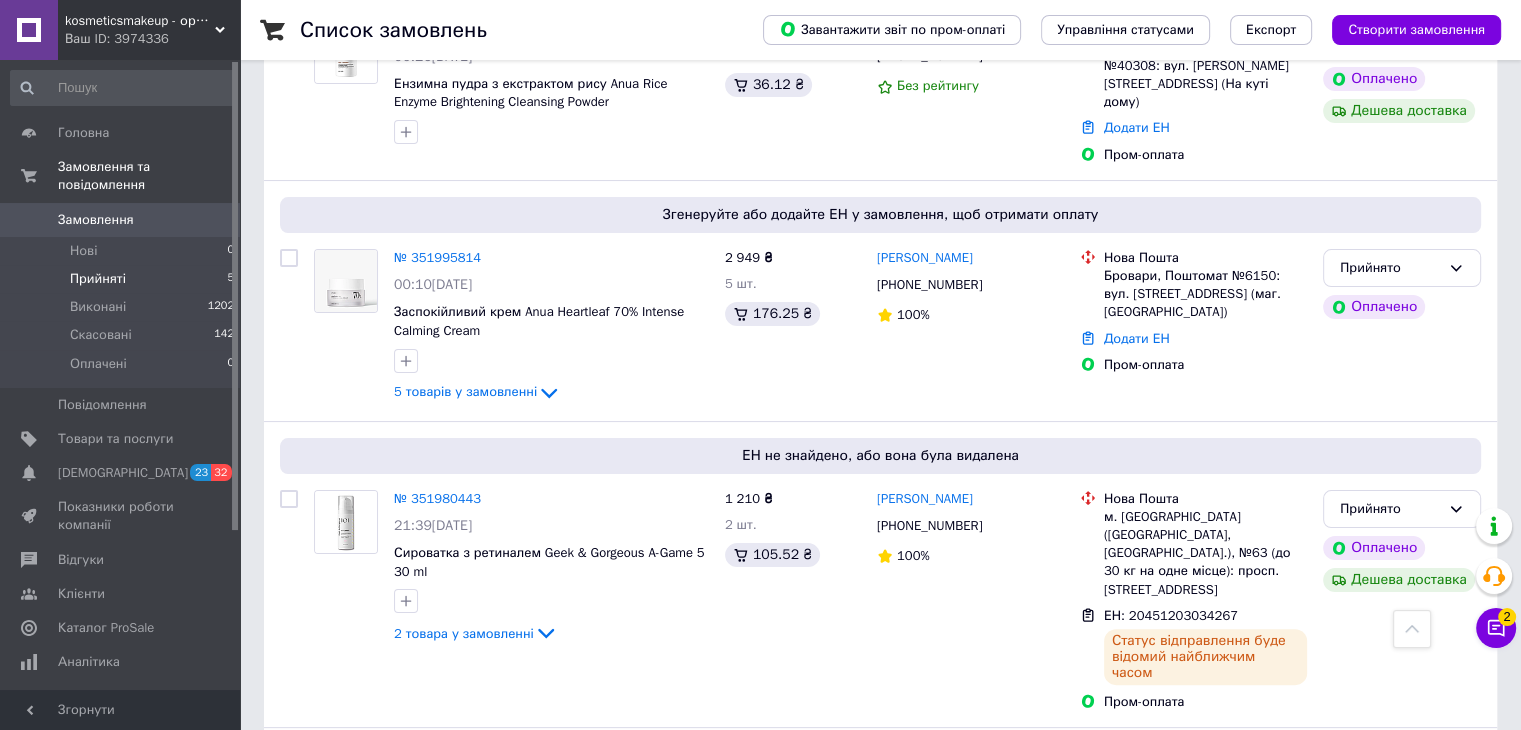 scroll, scrollTop: 300, scrollLeft: 0, axis: vertical 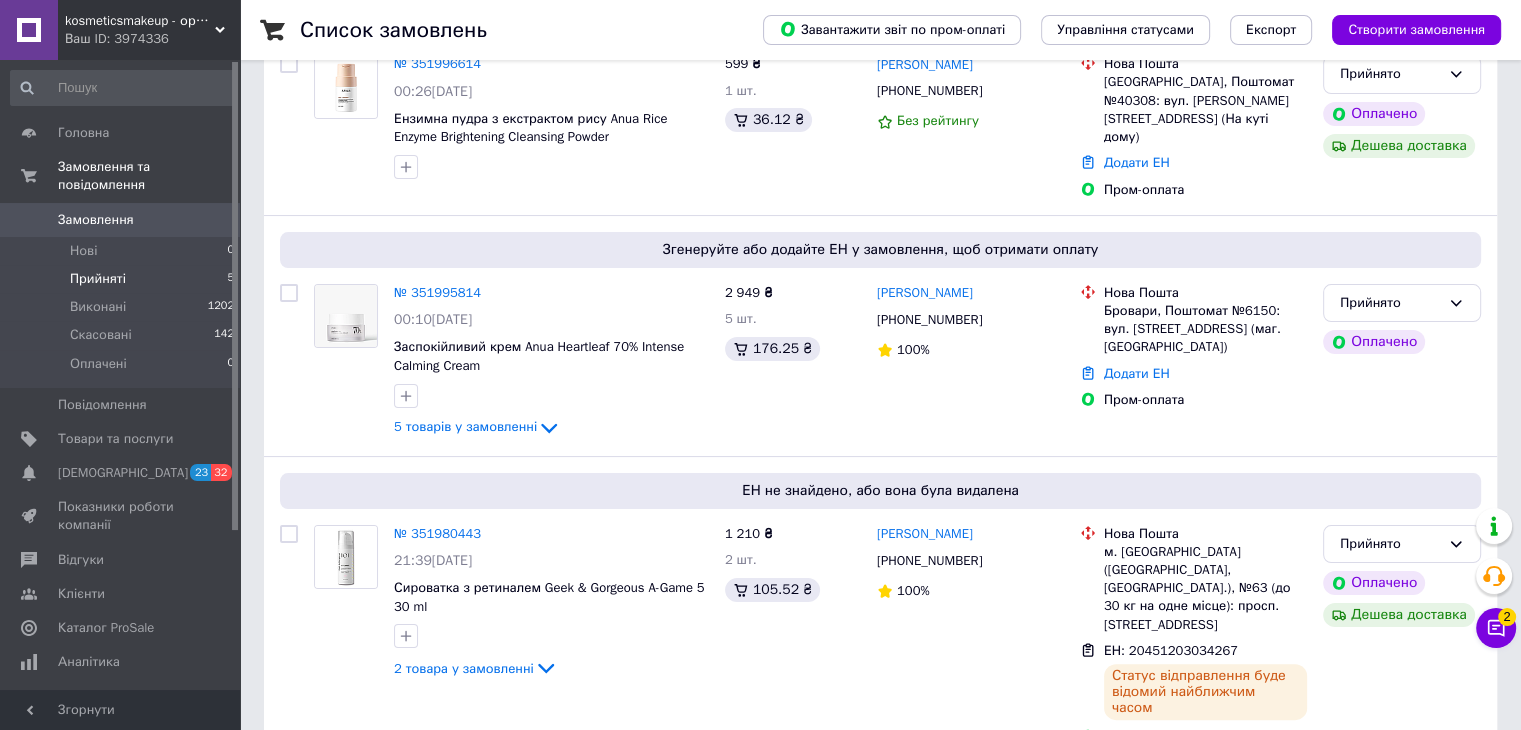 click on "№ 351995814" at bounding box center (437, 292) 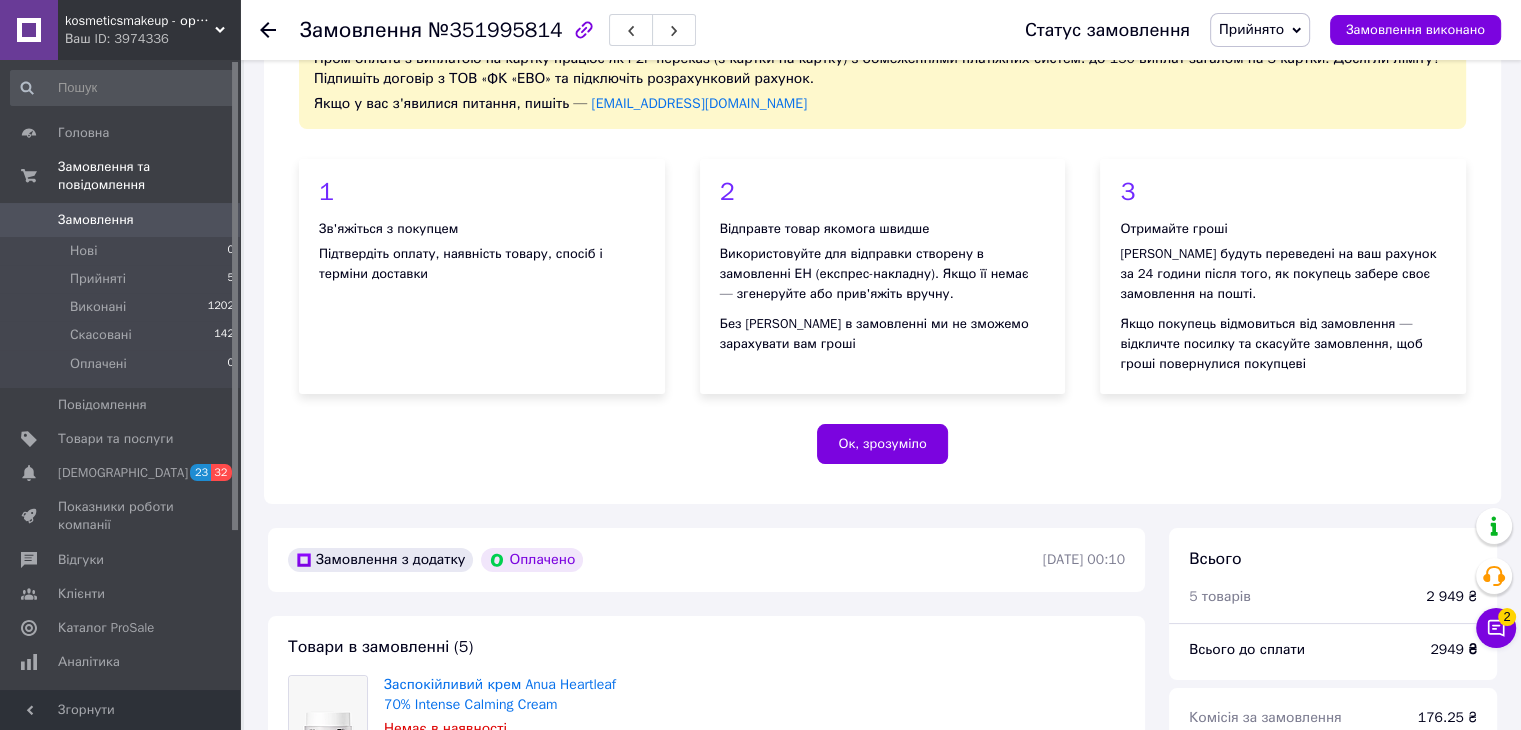 scroll, scrollTop: 0, scrollLeft: 0, axis: both 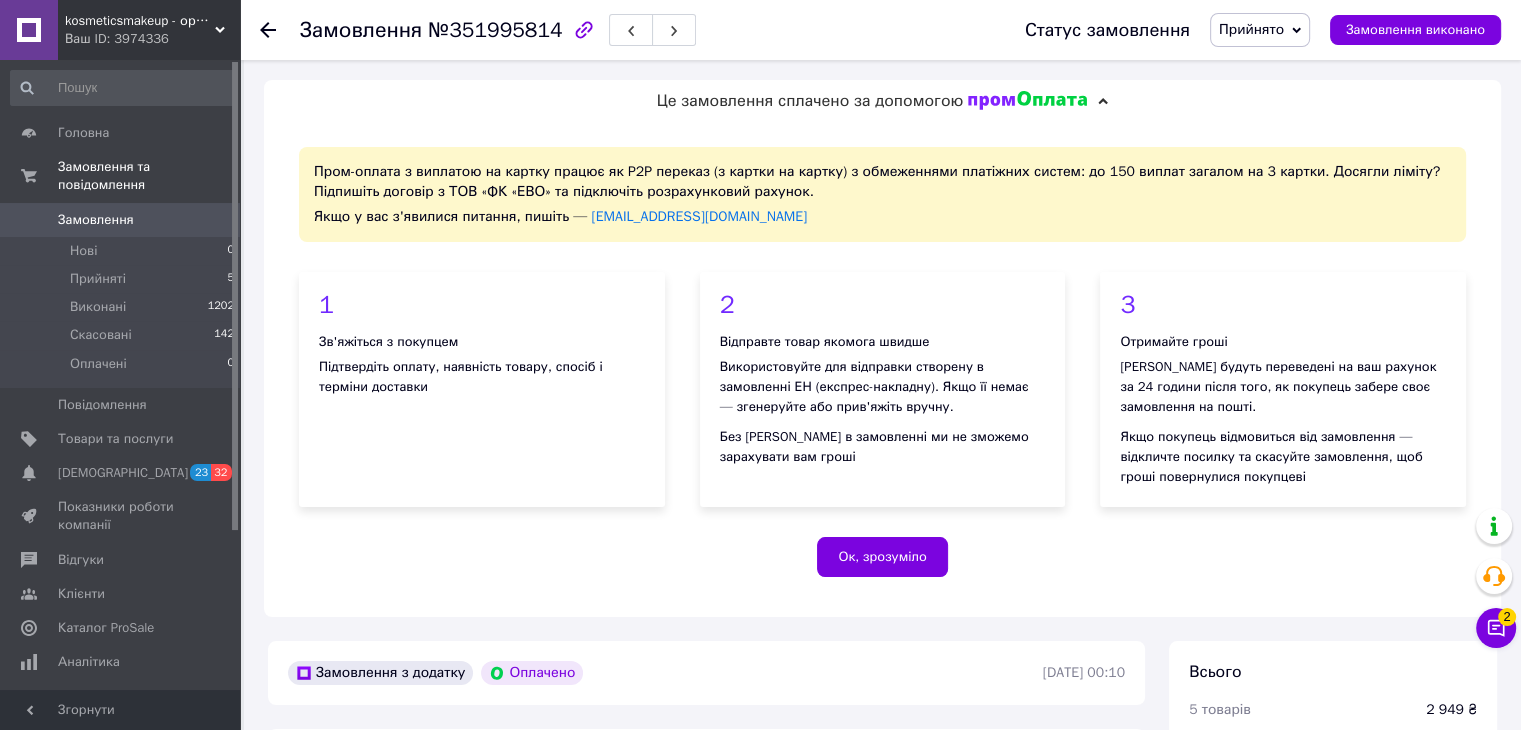 click on "№351995814" at bounding box center [495, 30] 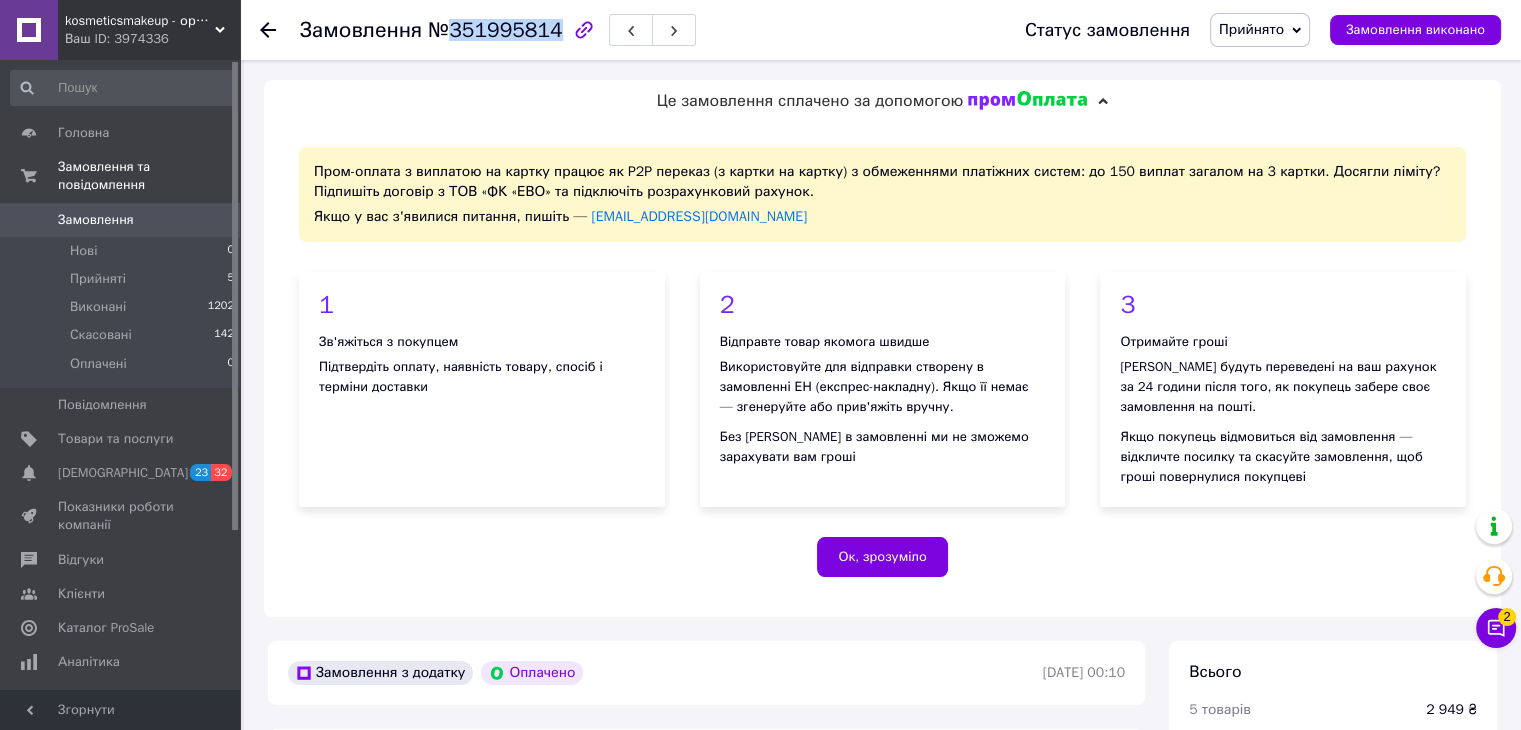 click on "№351995814" at bounding box center [495, 30] 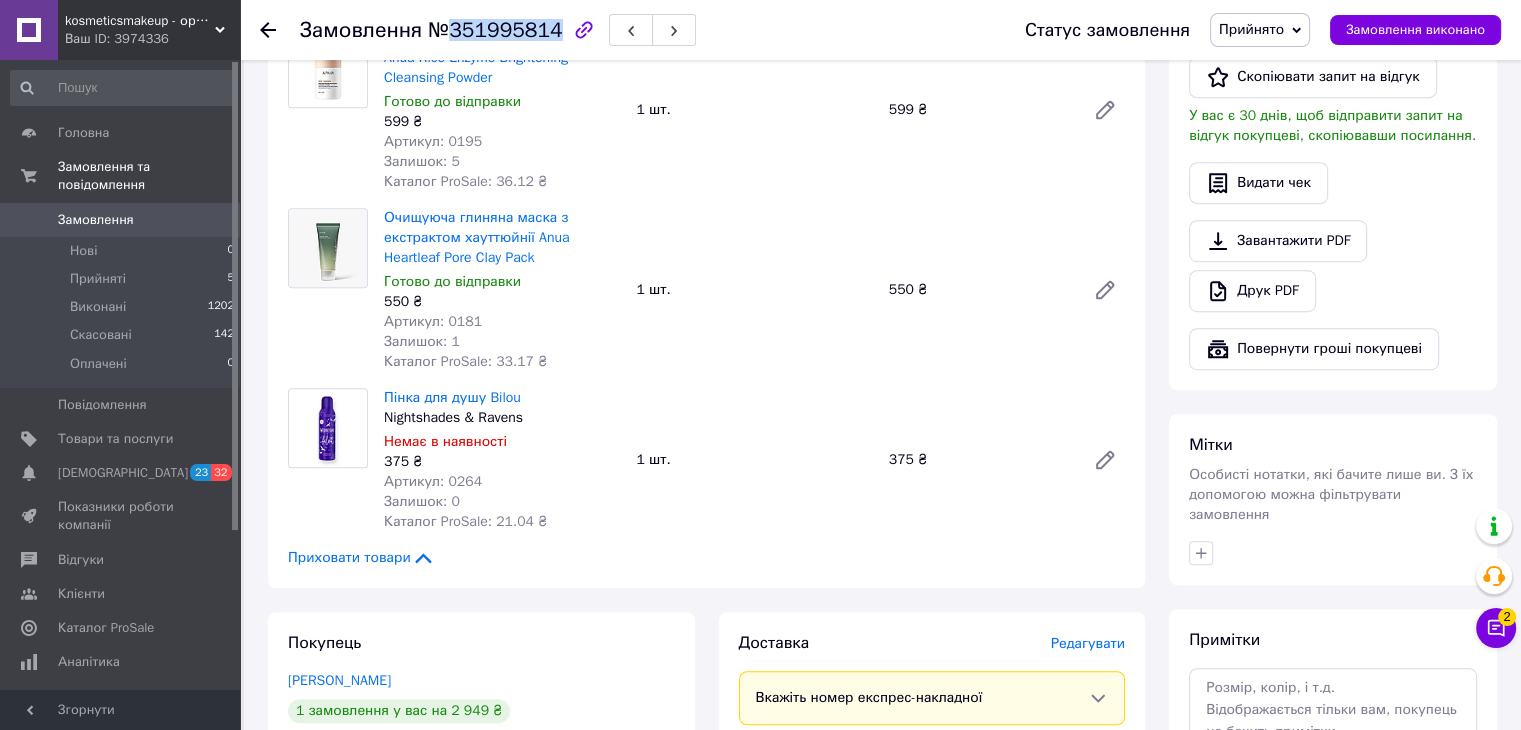 scroll, scrollTop: 1700, scrollLeft: 0, axis: vertical 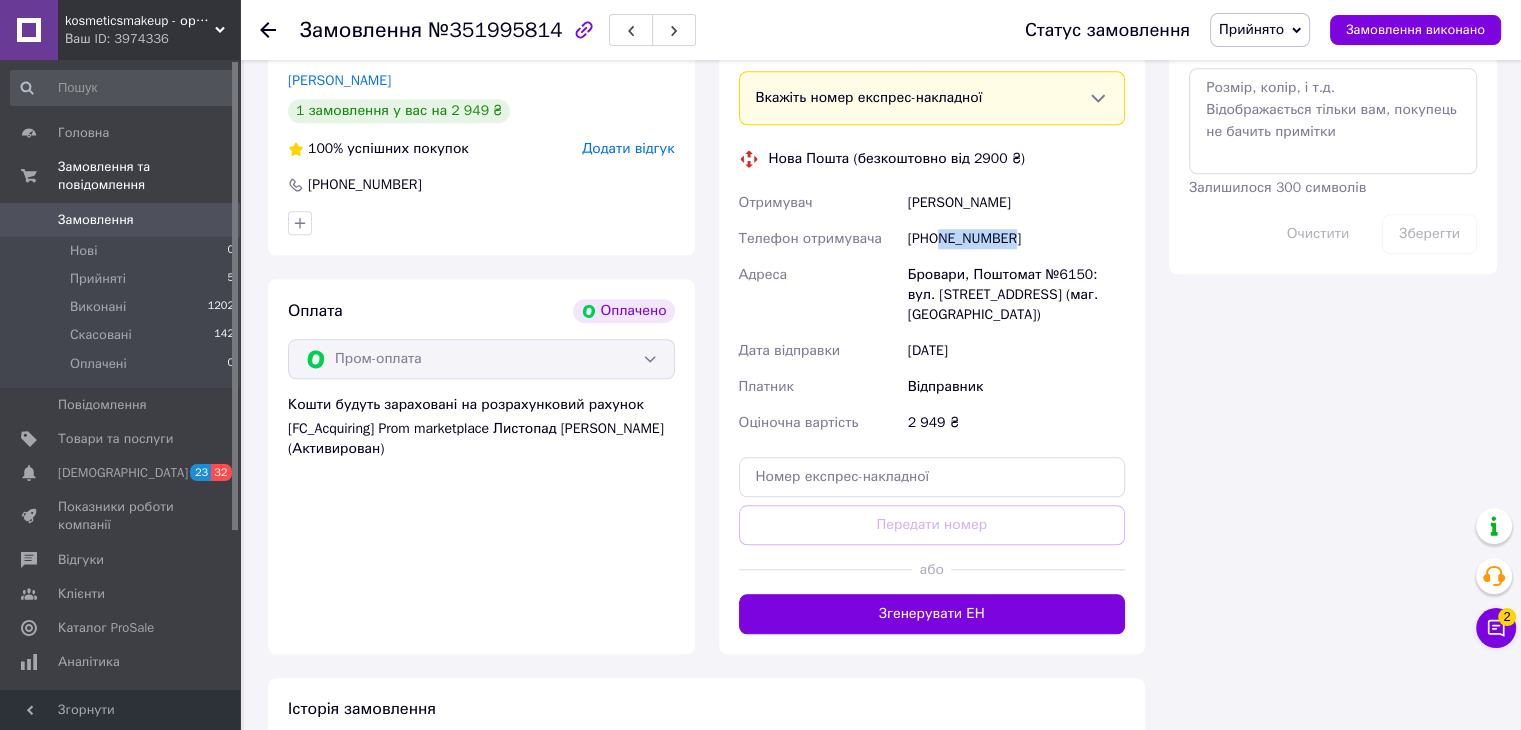 drag, startPoint x: 936, startPoint y: 240, endPoint x: 1043, endPoint y: 241, distance: 107.00467 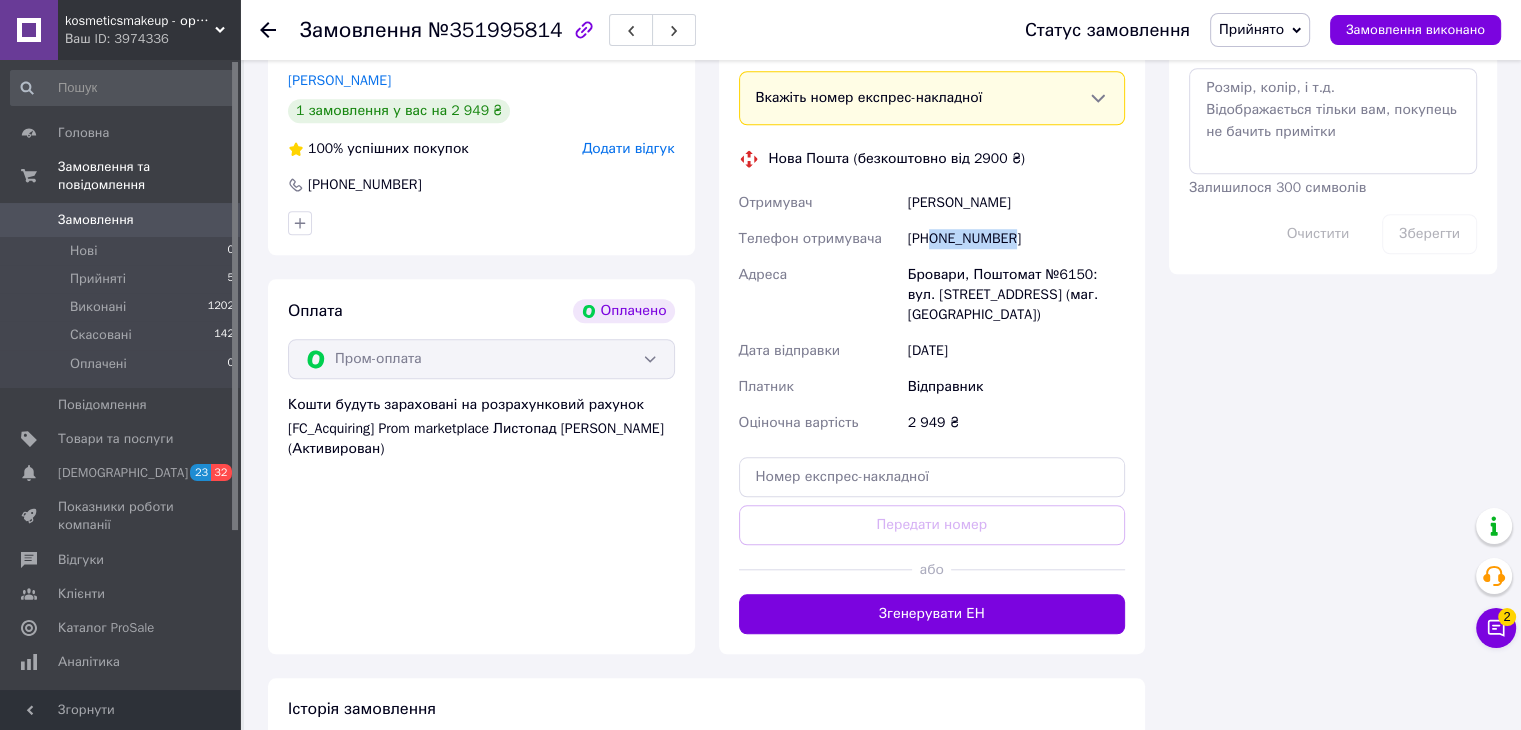 drag, startPoint x: 937, startPoint y: 245, endPoint x: 1013, endPoint y: 232, distance: 77.10383 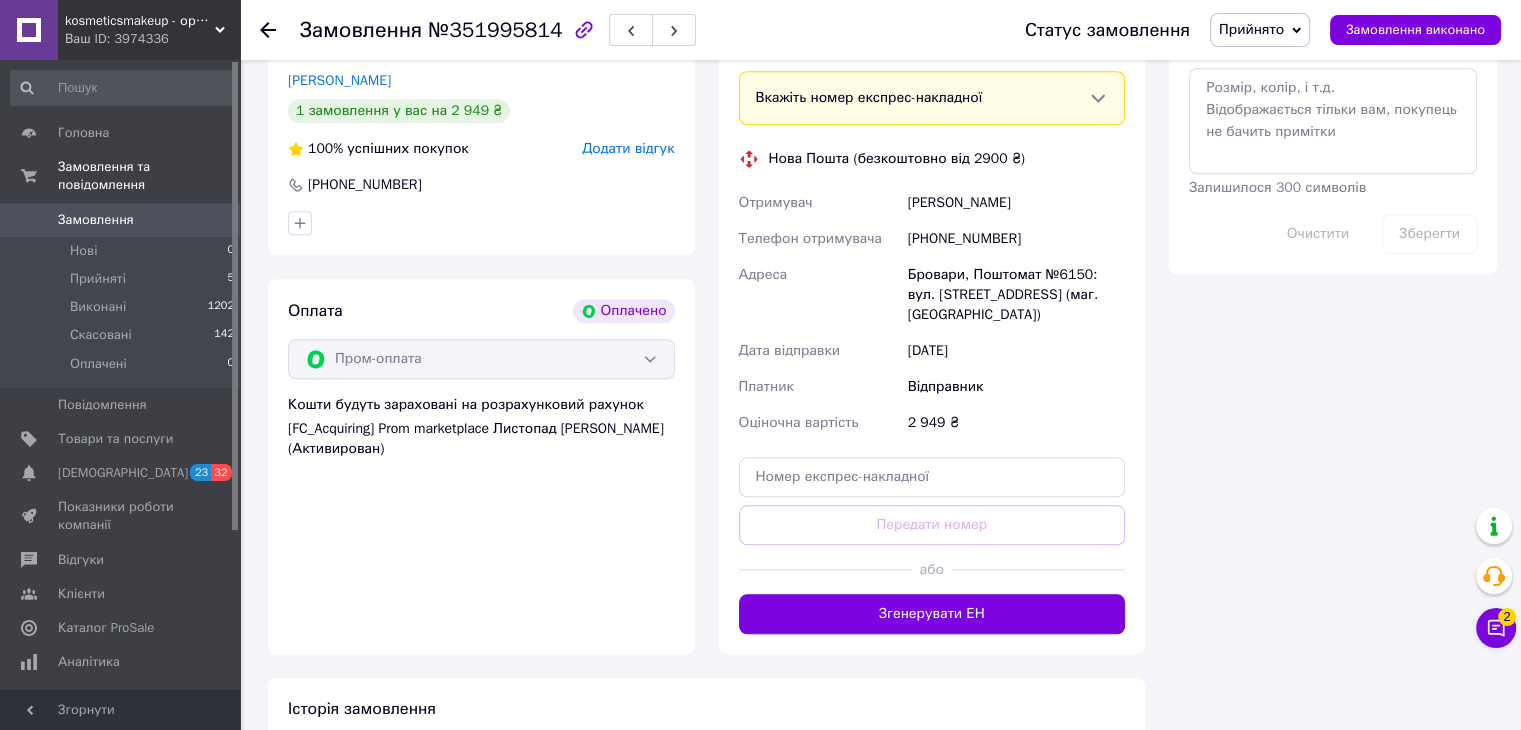 click on "Анкіна Юлія" at bounding box center [1016, 203] 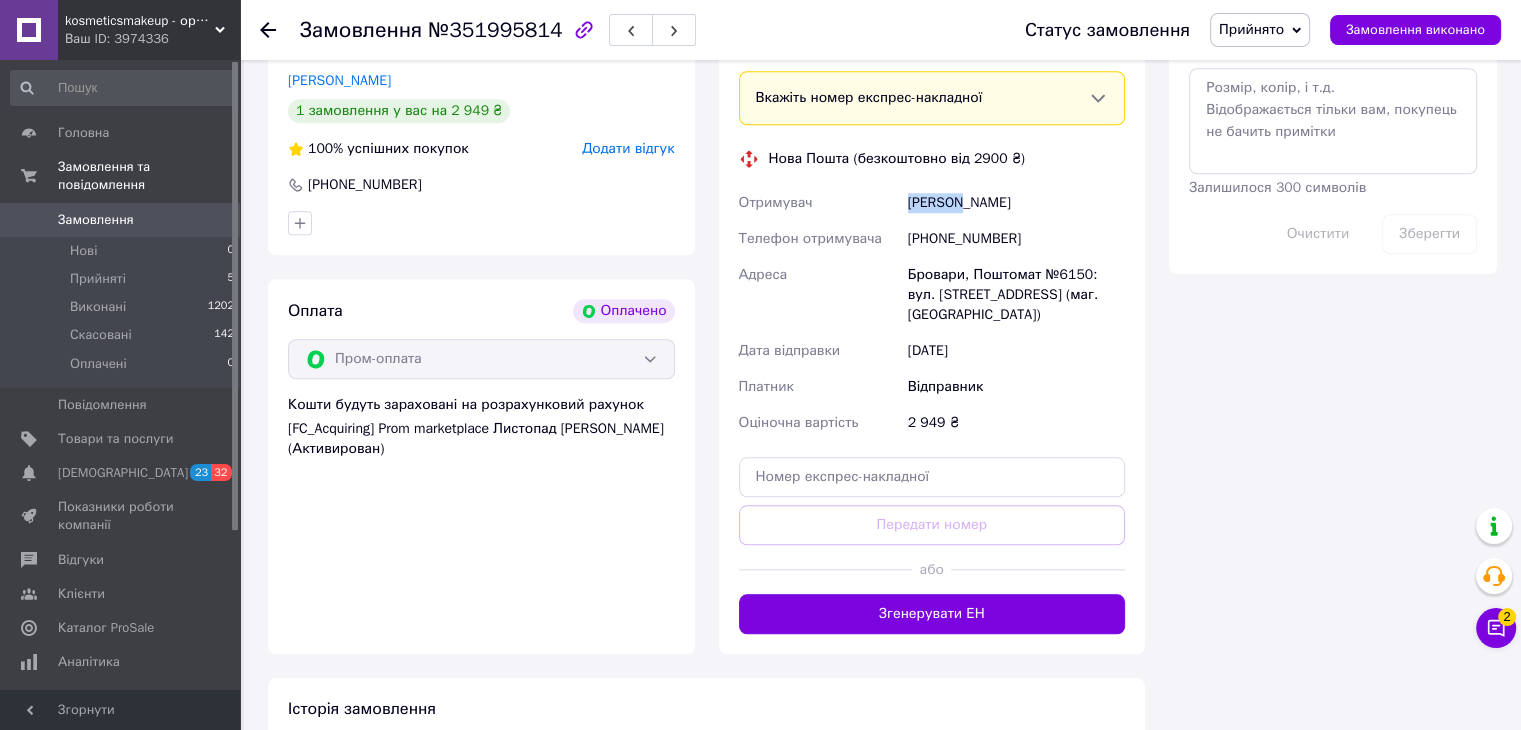 click on "Анкіна Юлія" at bounding box center [1016, 203] 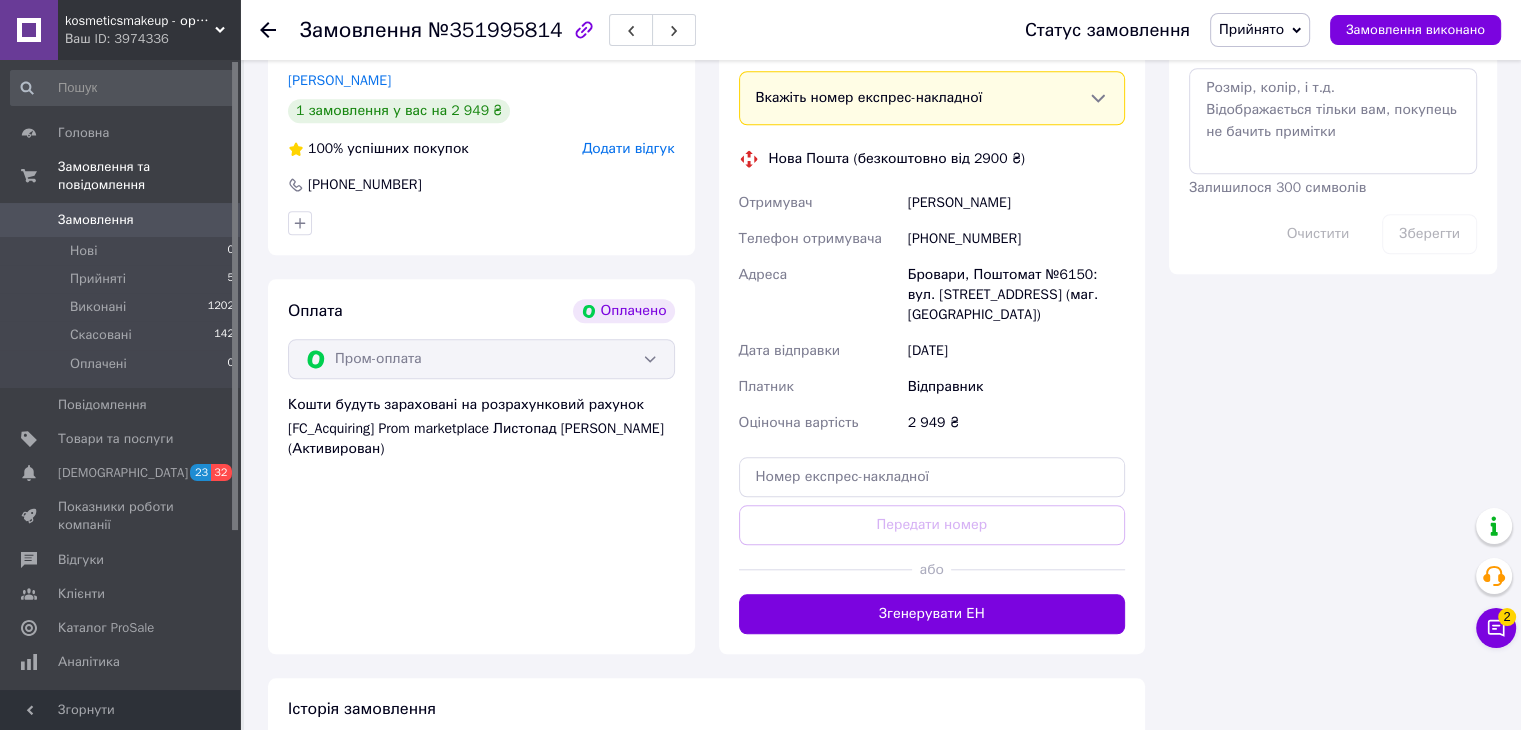 click on "Бровари, Поштомат №6150: вул. [STREET_ADDRESS] (маг. [GEOGRAPHIC_DATA])" at bounding box center (1016, 295) 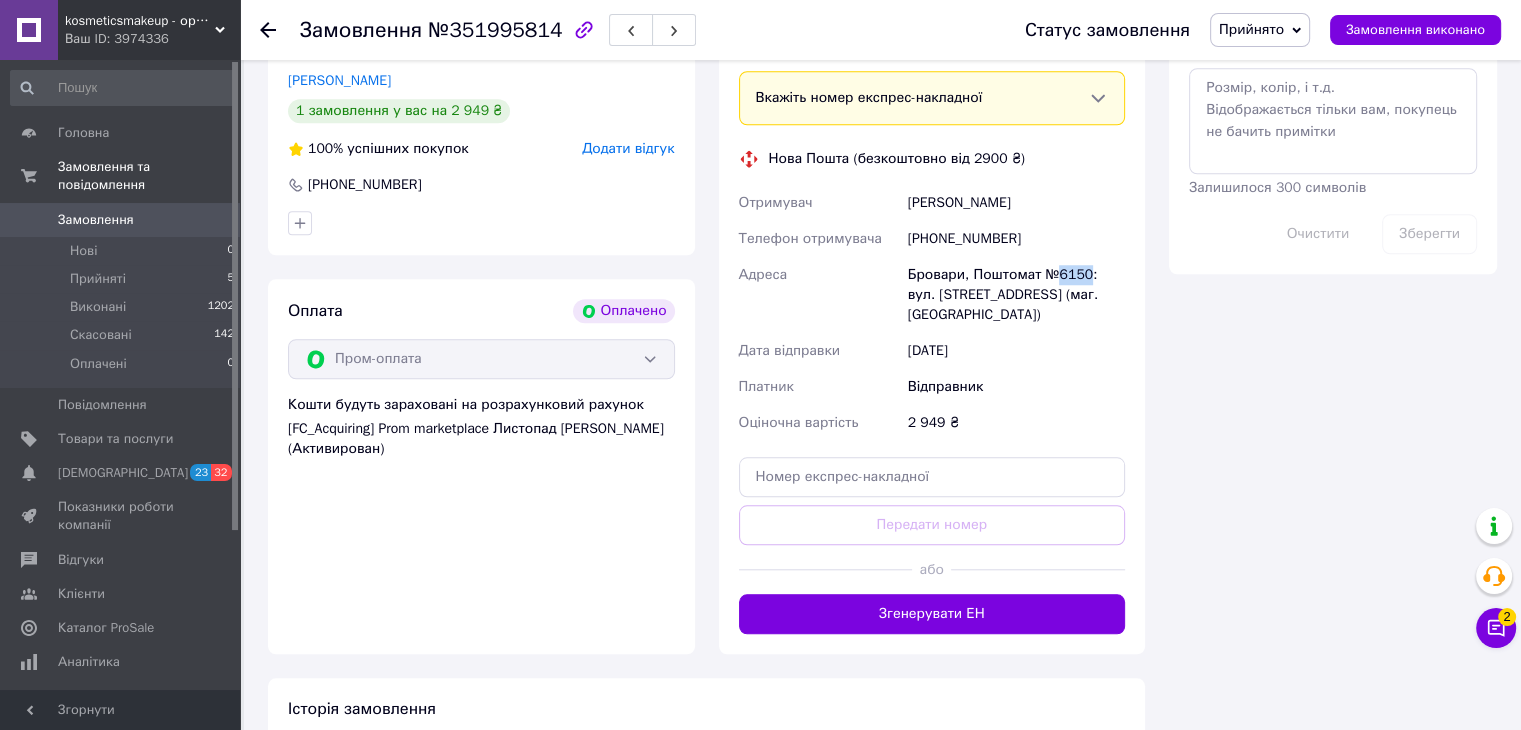 click on "Бровари, Поштомат №6150: вул. [STREET_ADDRESS] (маг. [GEOGRAPHIC_DATA])" at bounding box center [1016, 295] 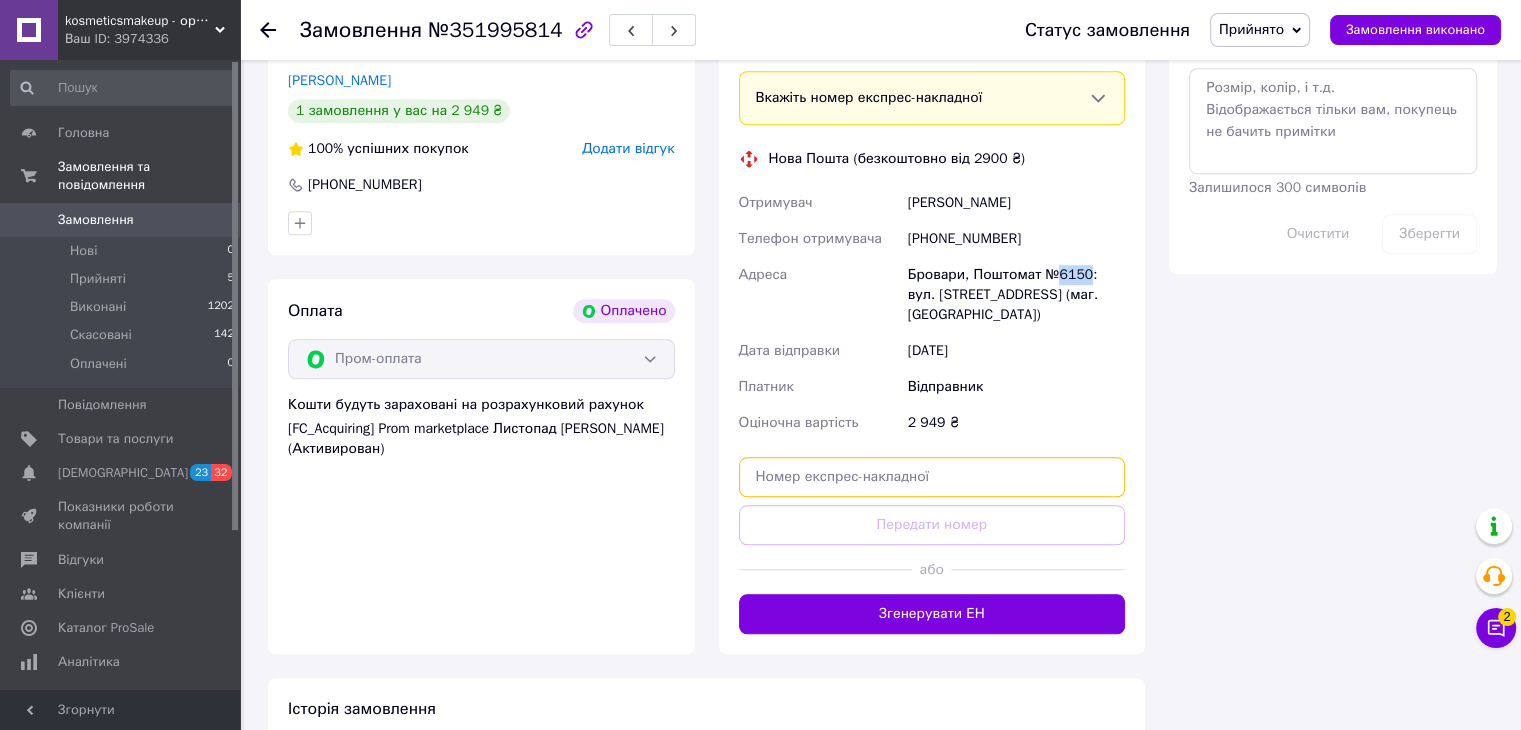 click at bounding box center (932, 477) 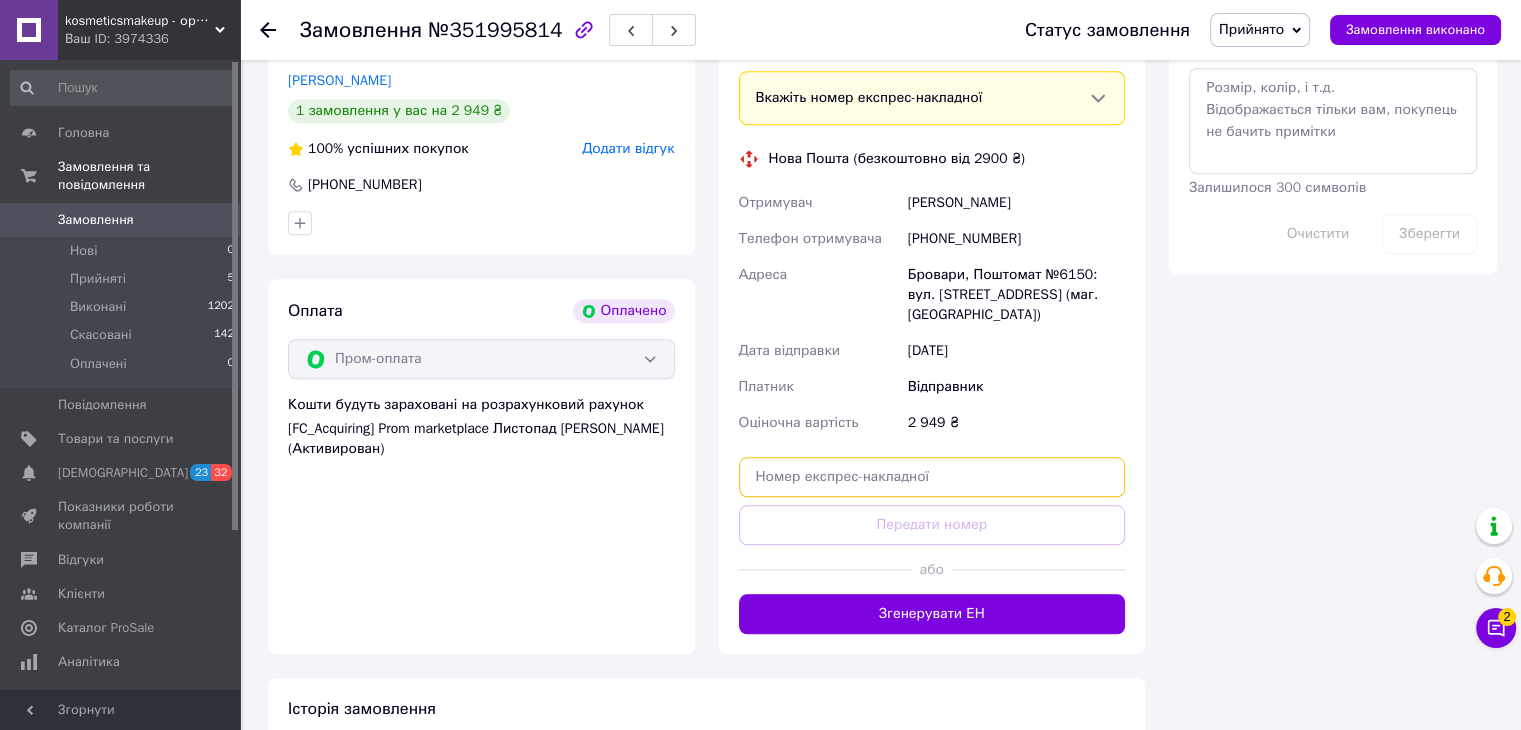 paste on "20451203036102" 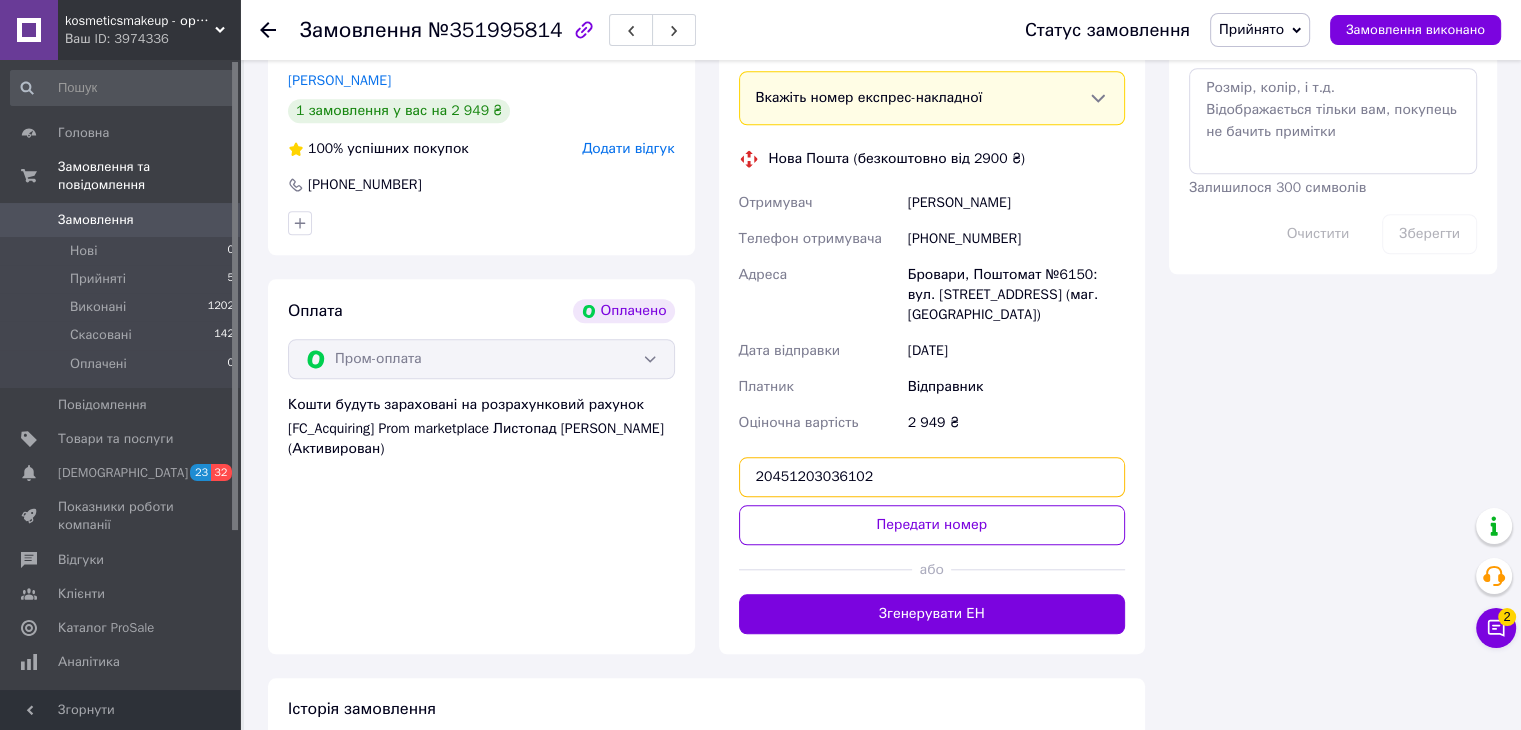 type on "20451203036102" 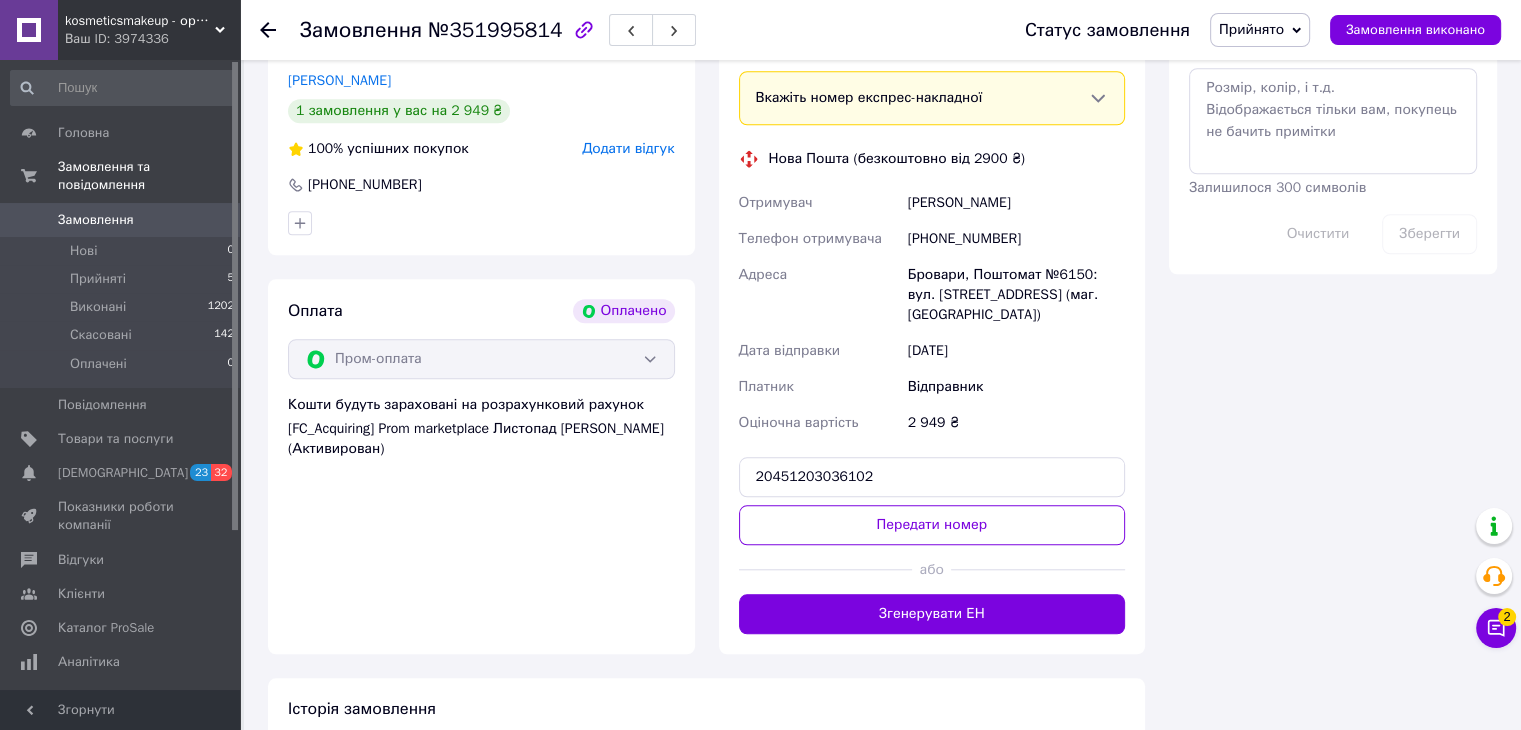click on "Передати номер" at bounding box center [932, 525] 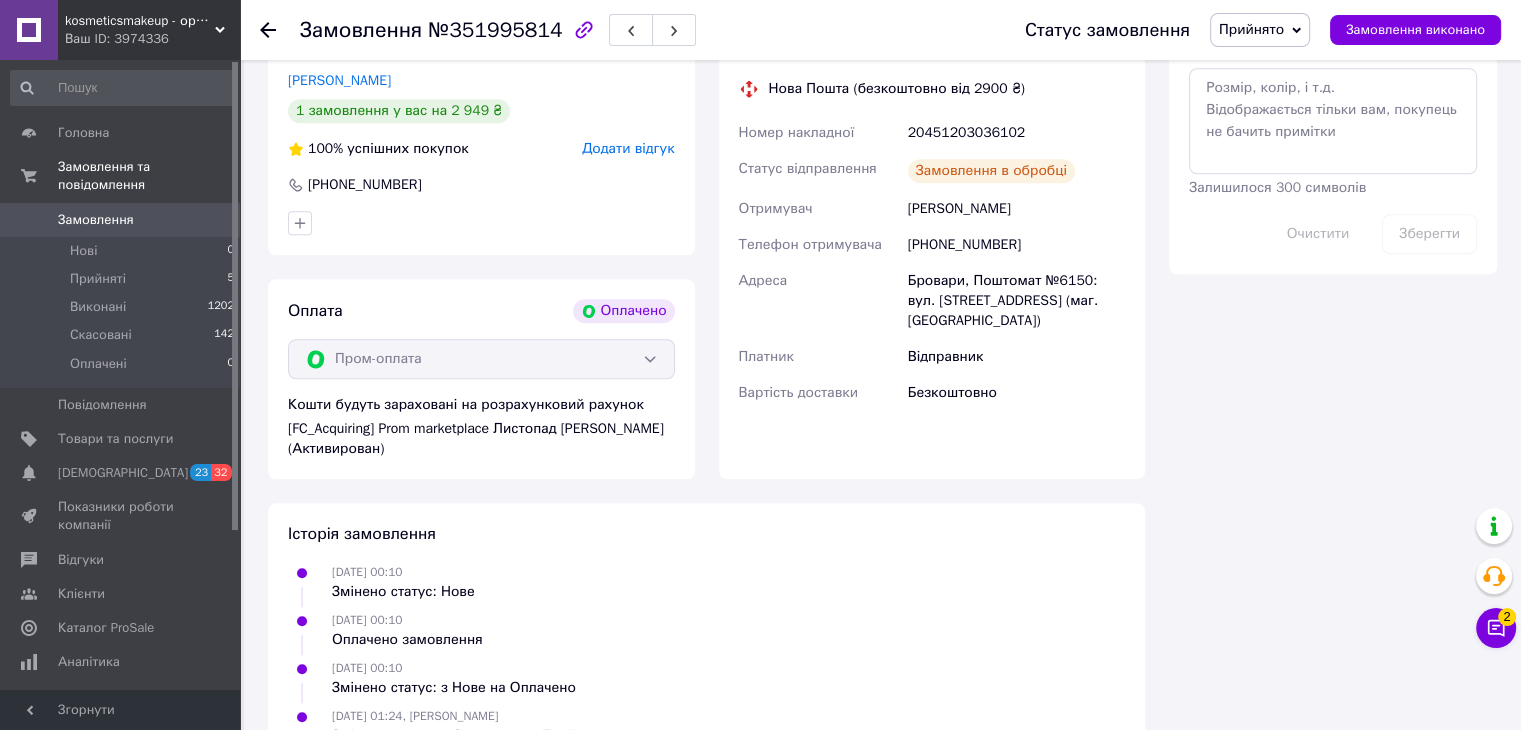 click 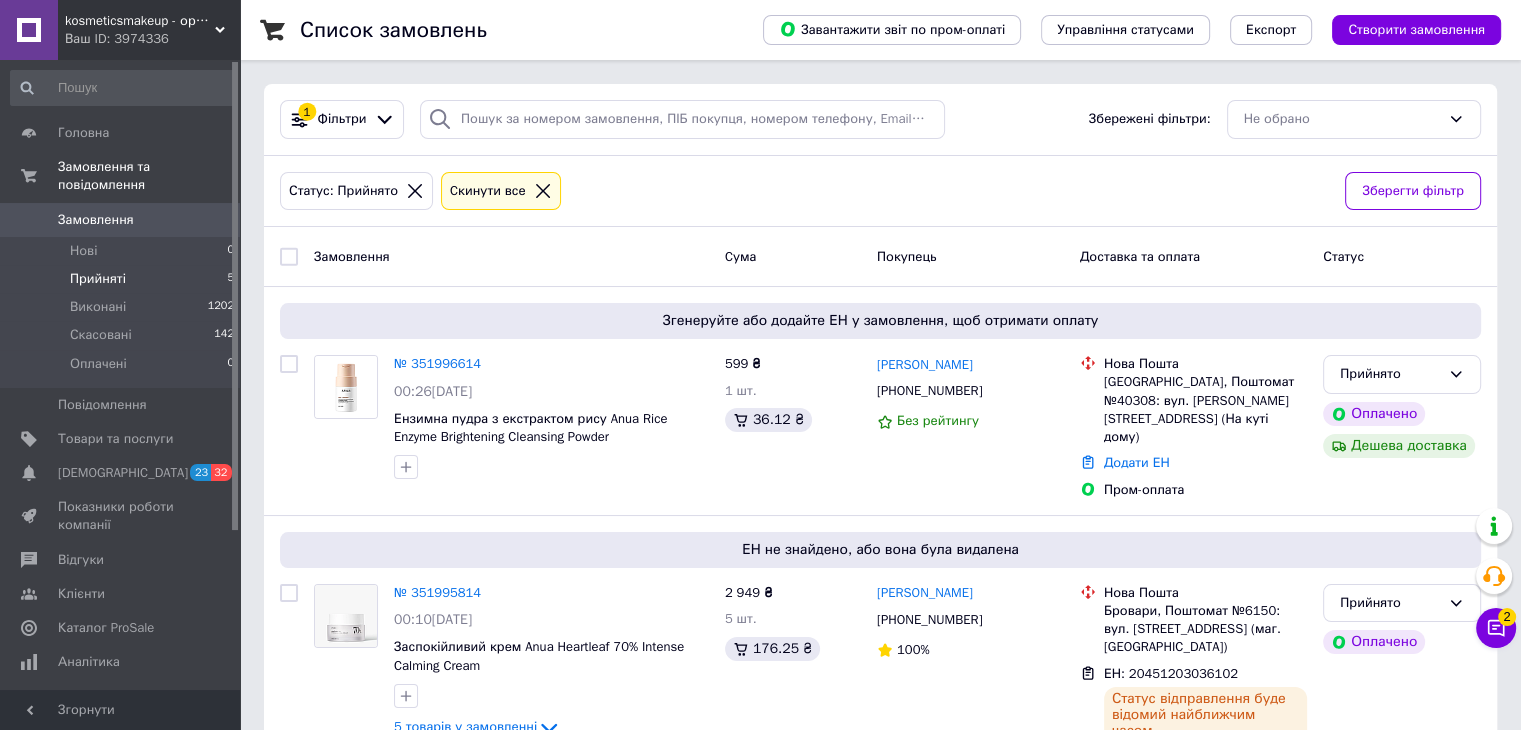 click on "№ 351996614" at bounding box center (437, 363) 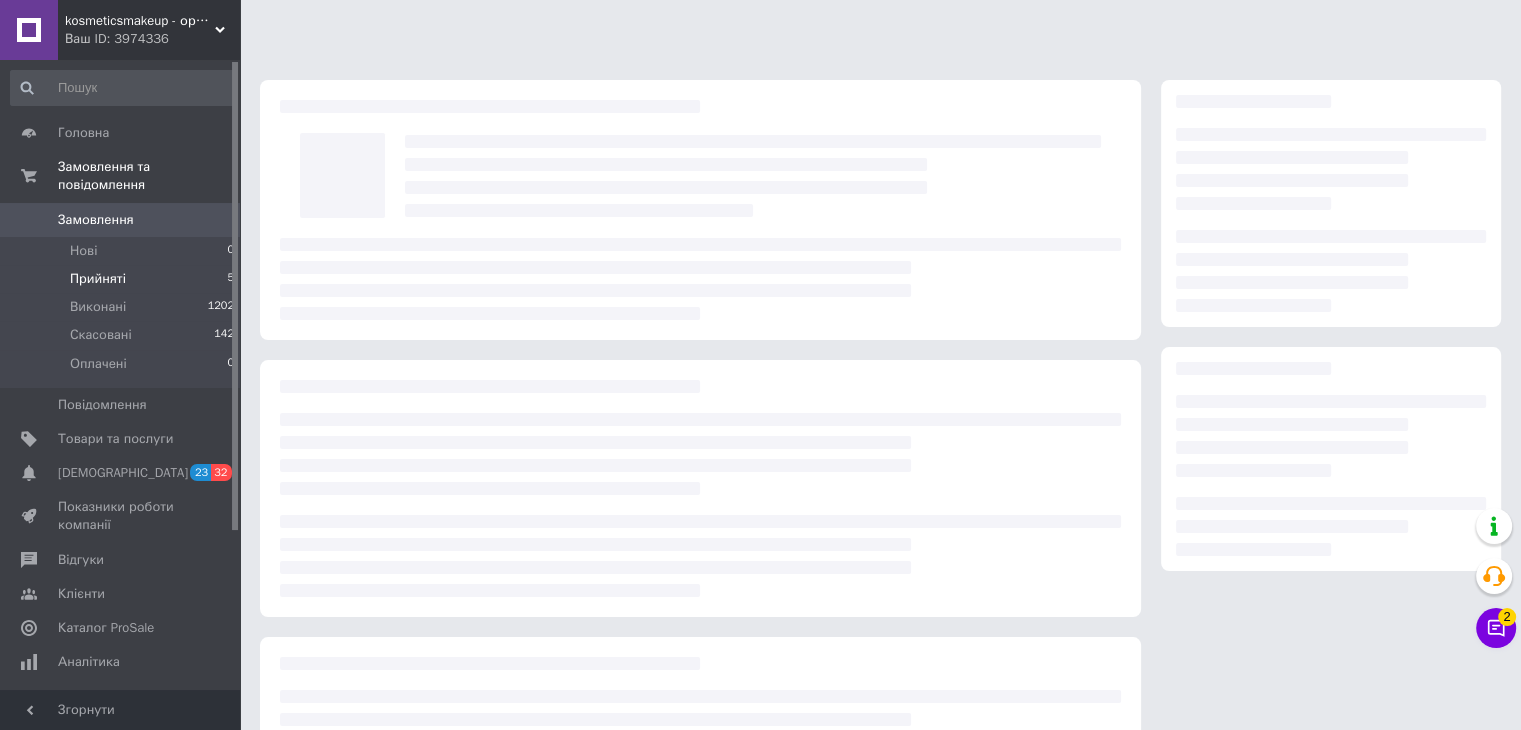 click at bounding box center [700, 487] 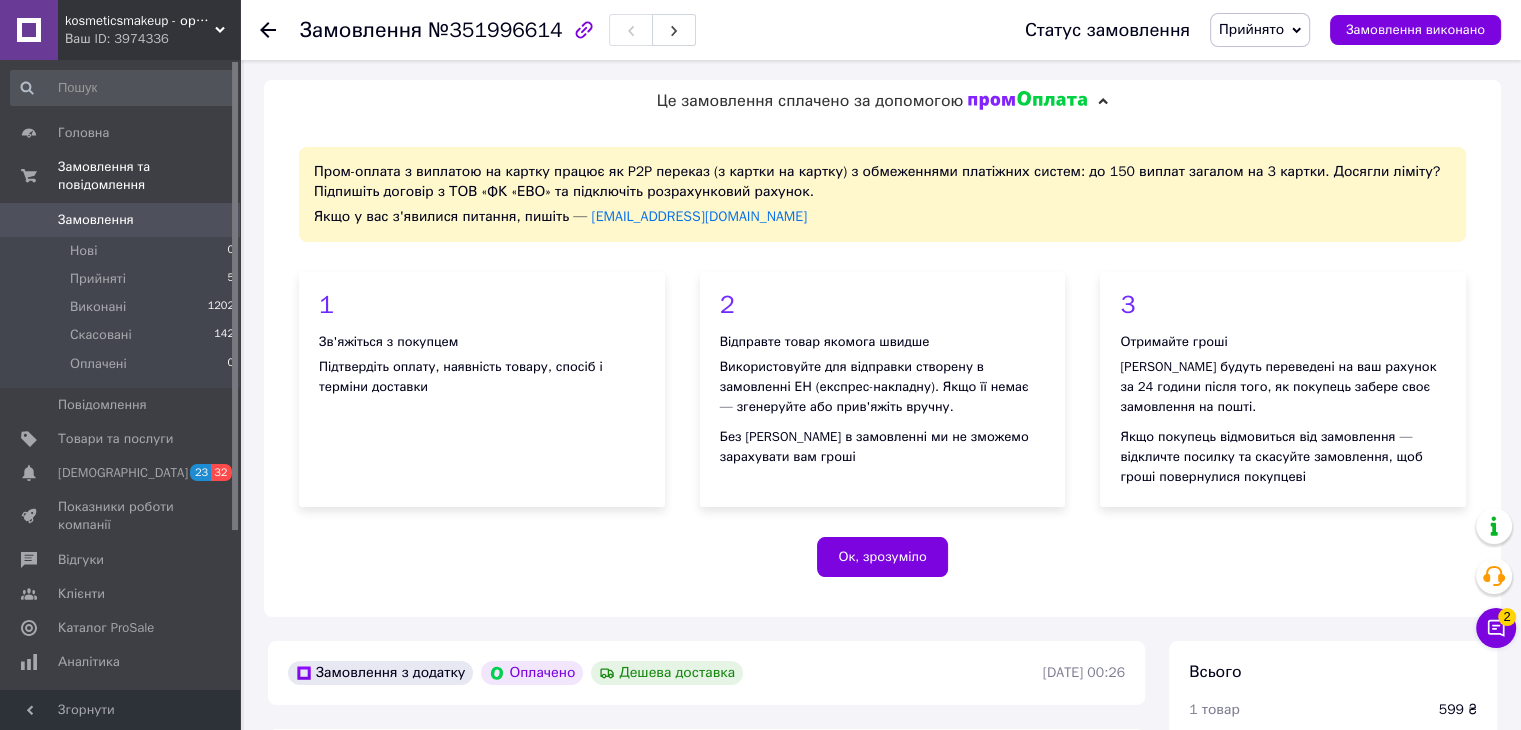 click on "№351996614" at bounding box center (495, 30) 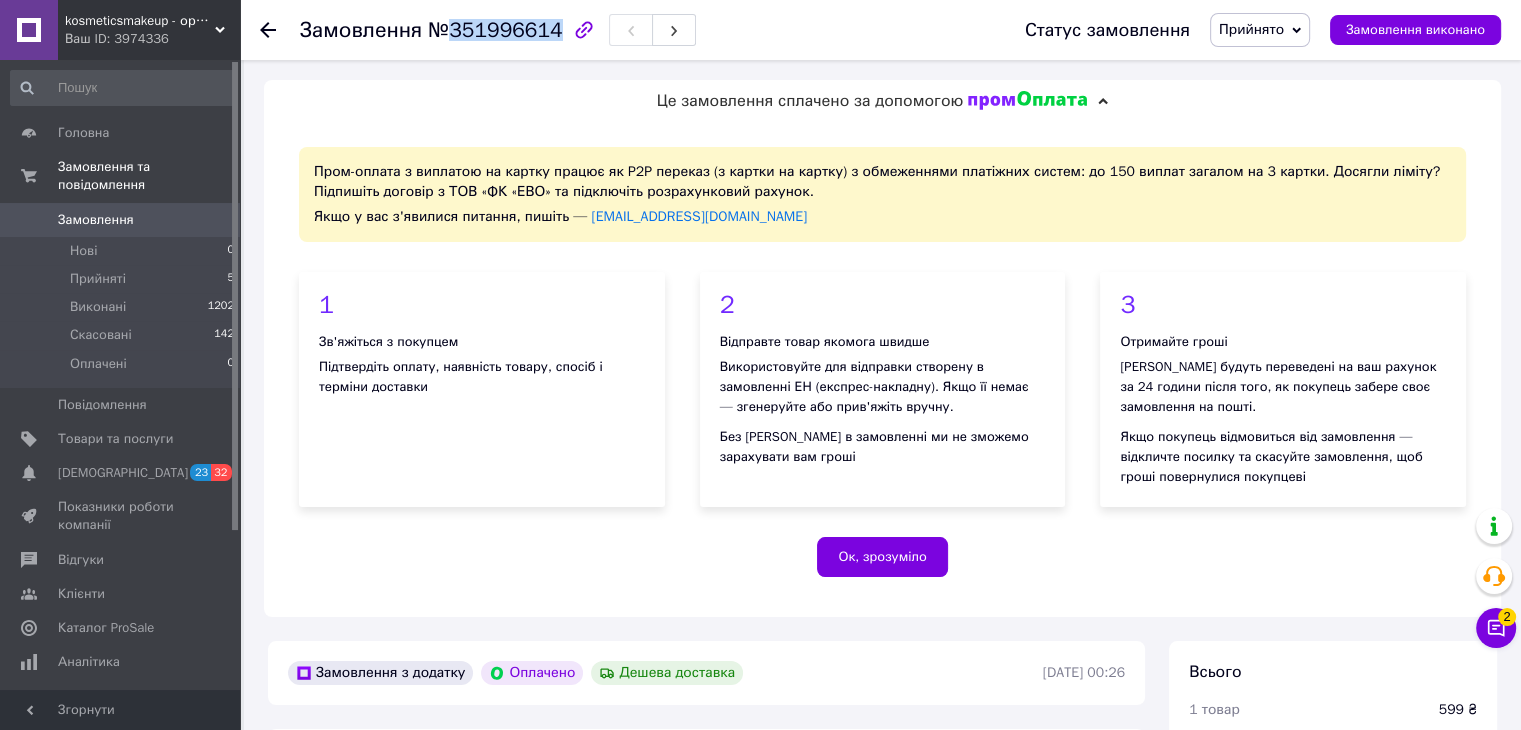 click on "№351996614" at bounding box center [495, 30] 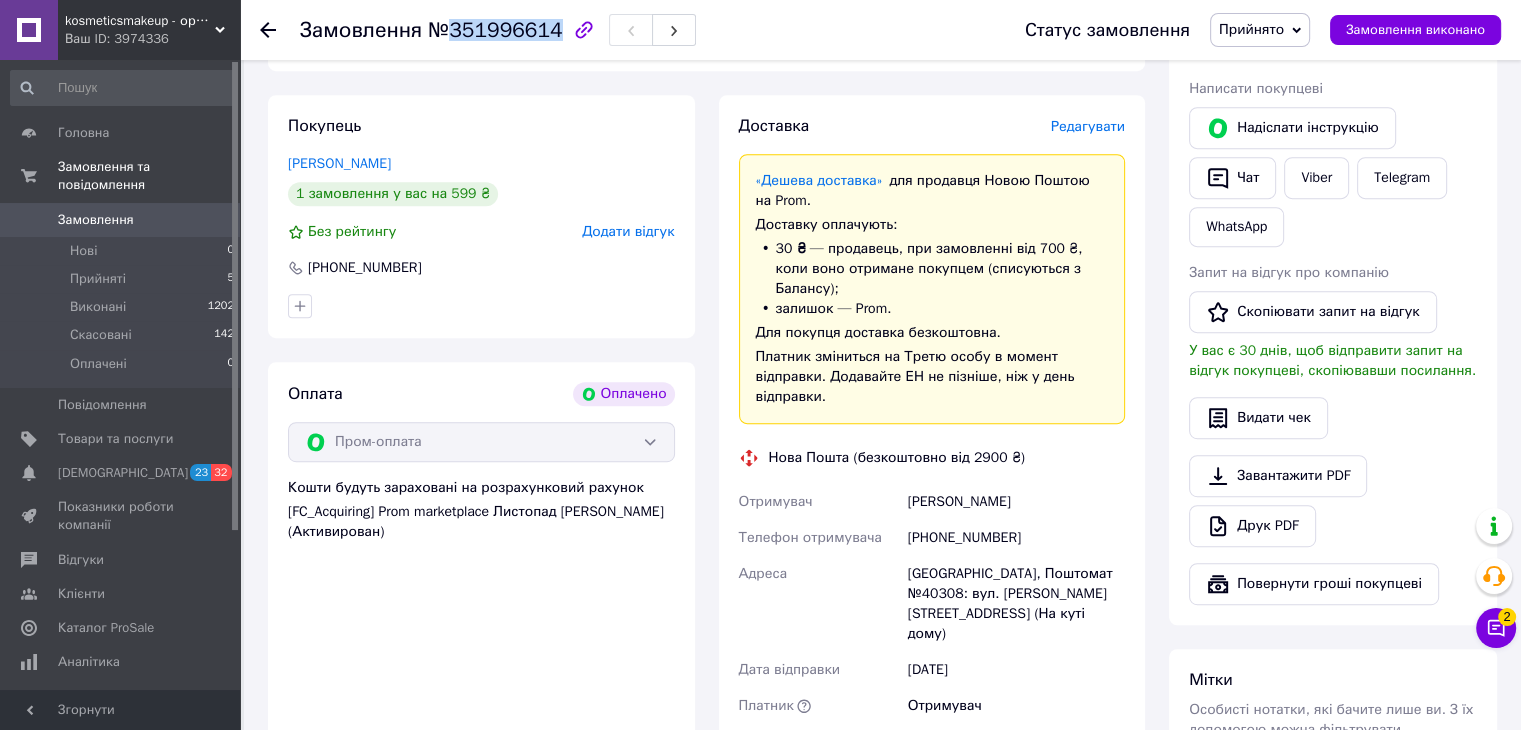 scroll, scrollTop: 1100, scrollLeft: 0, axis: vertical 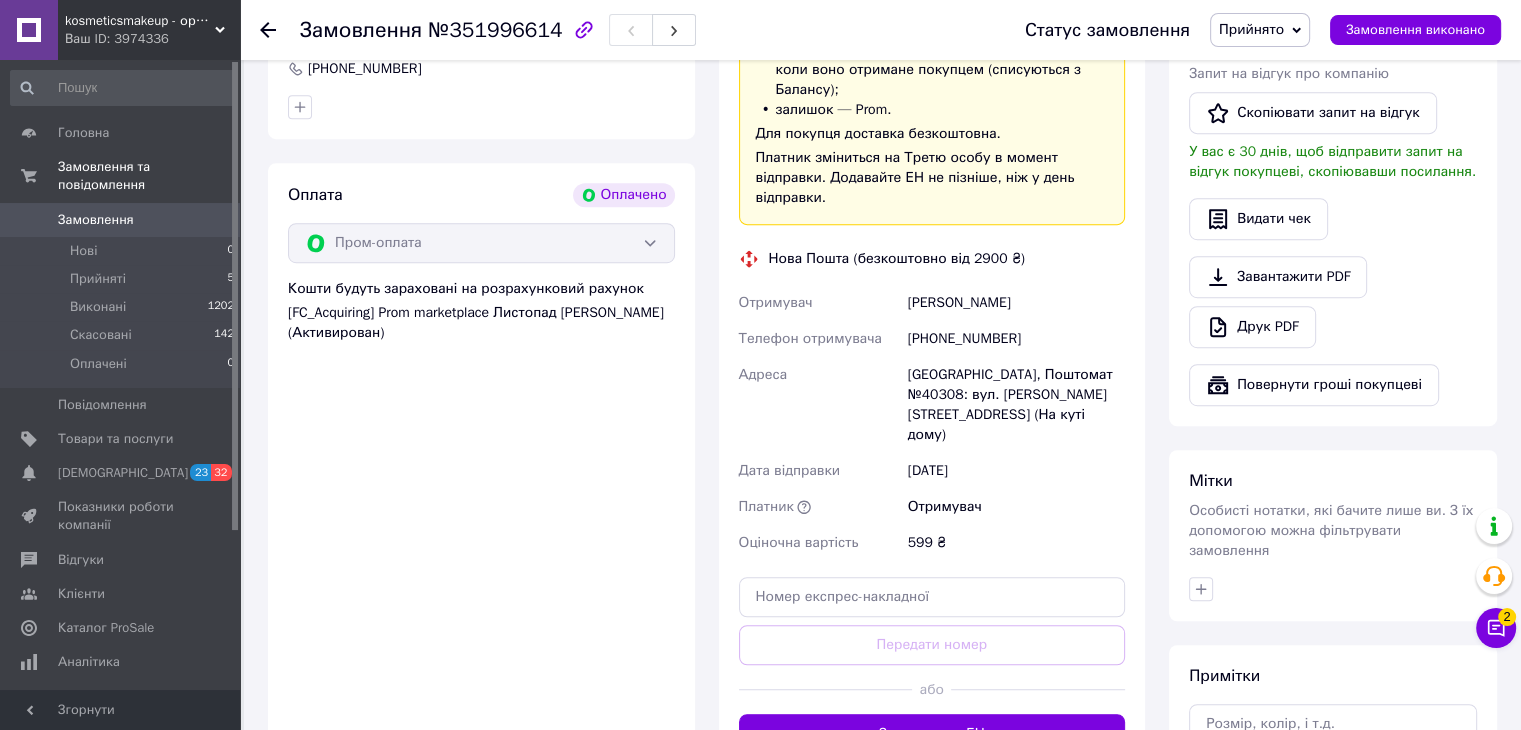 click on "[PHONE_NUMBER]" at bounding box center [1016, 339] 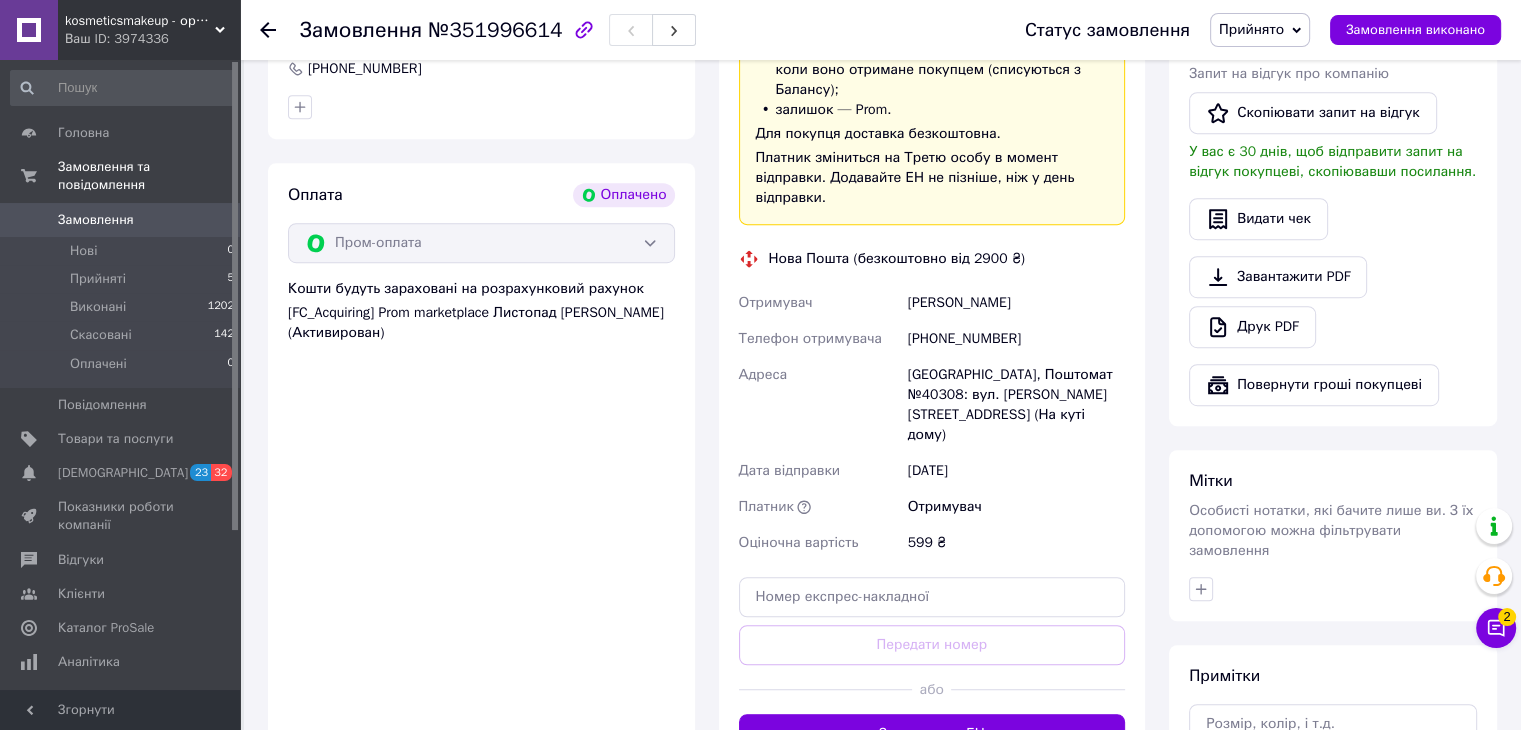 drag, startPoint x: 949, startPoint y: 321, endPoint x: 932, endPoint y: 321, distance: 17 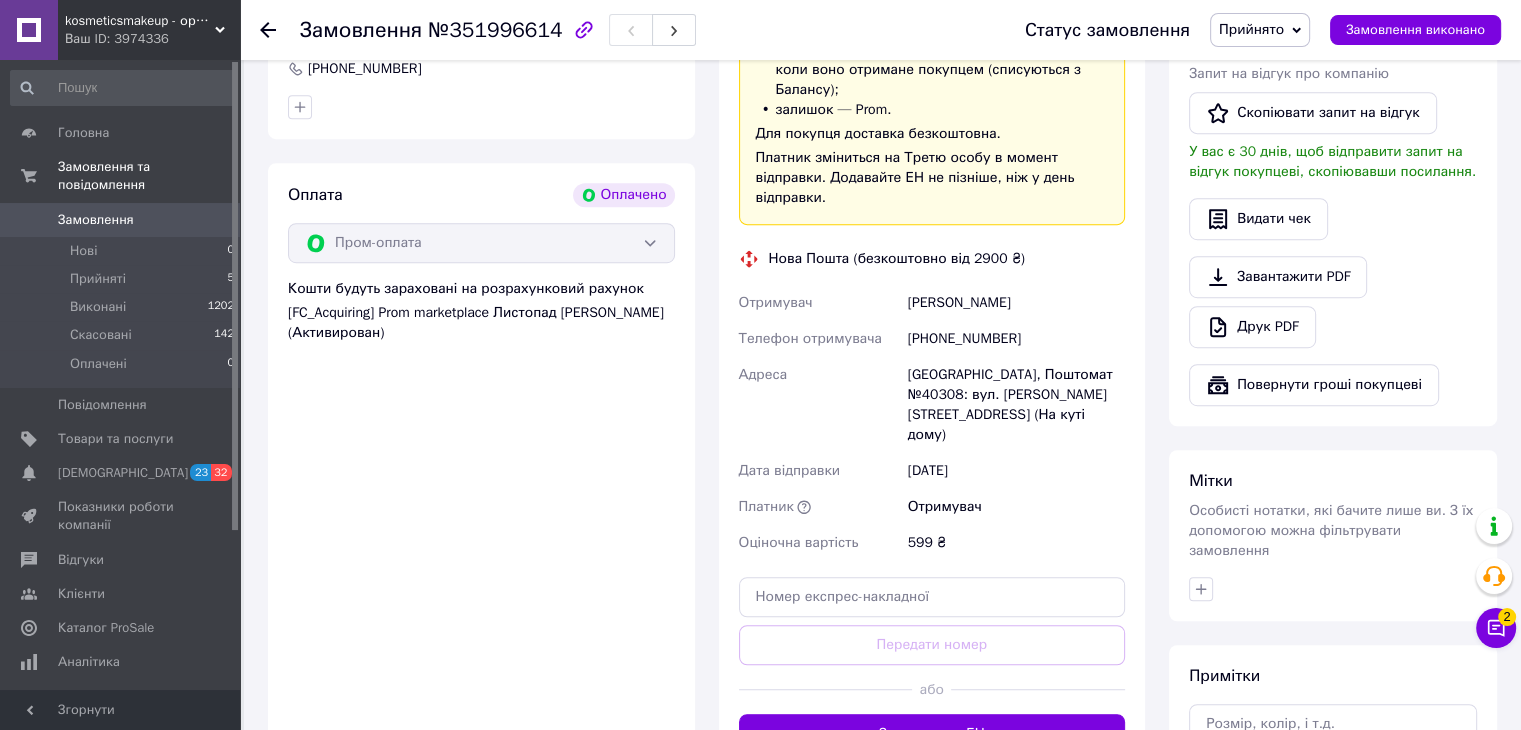 click on "[PHONE_NUMBER]" at bounding box center [1016, 339] 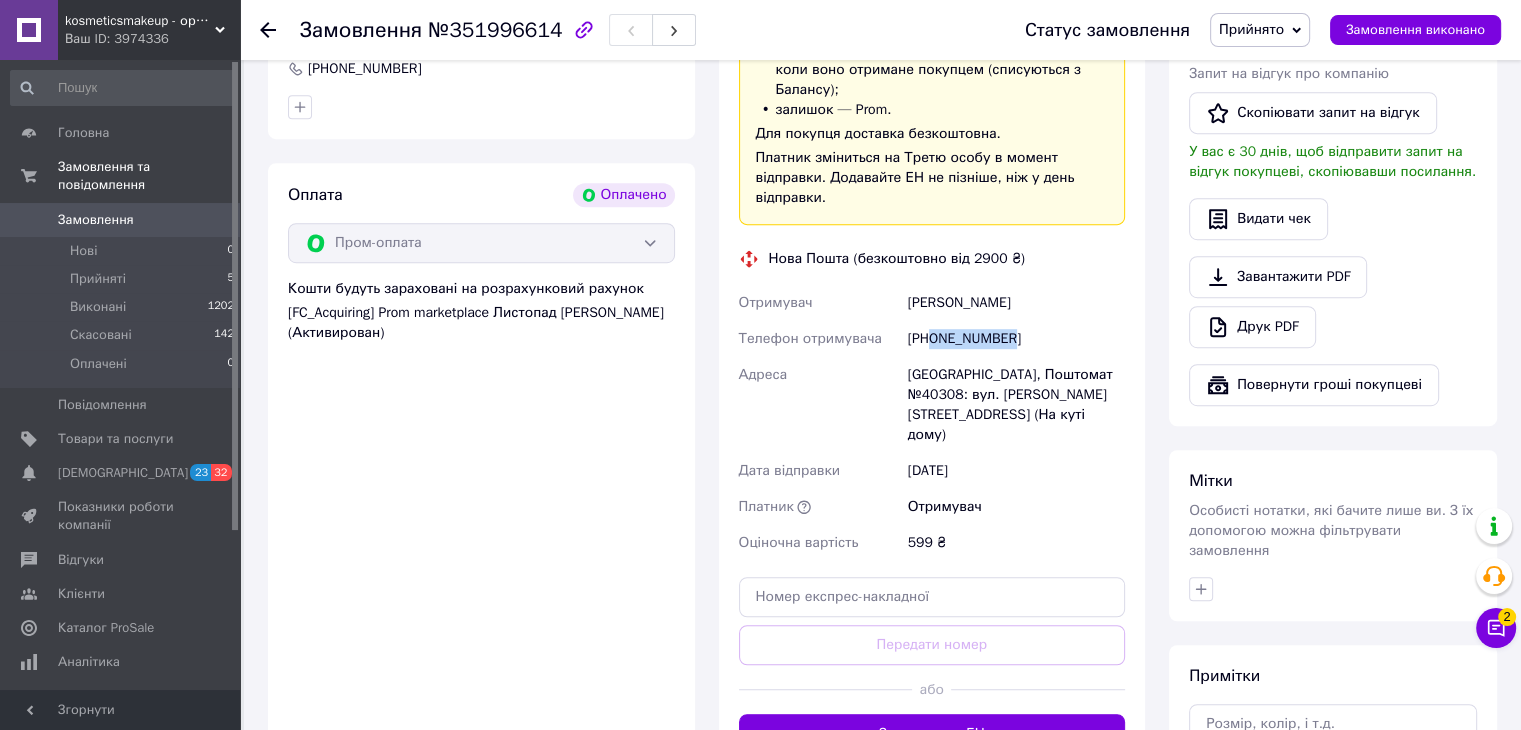 drag, startPoint x: 932, startPoint y: 321, endPoint x: 1020, endPoint y: 320, distance: 88.005684 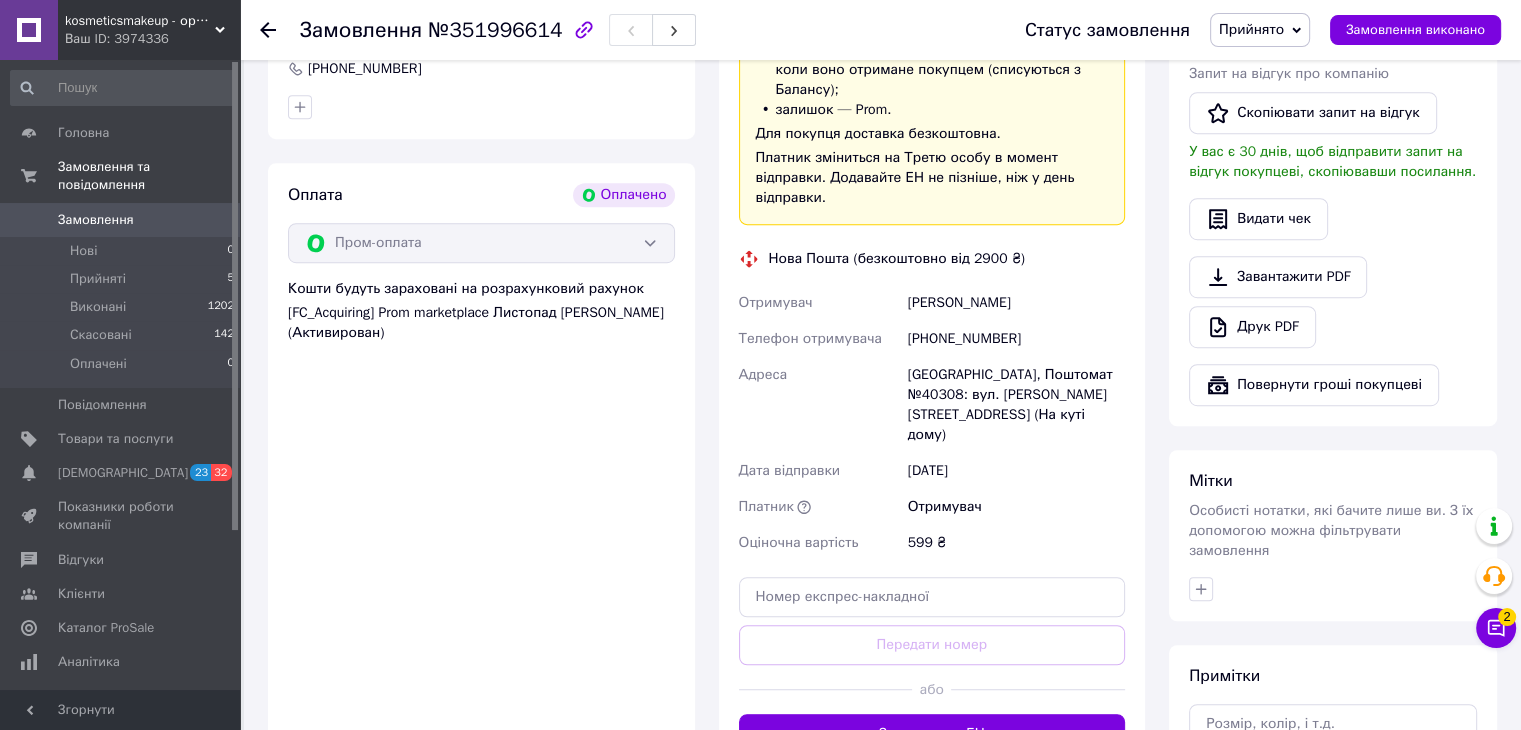 drag, startPoint x: 951, startPoint y: 271, endPoint x: 950, endPoint y: 284, distance: 13.038404 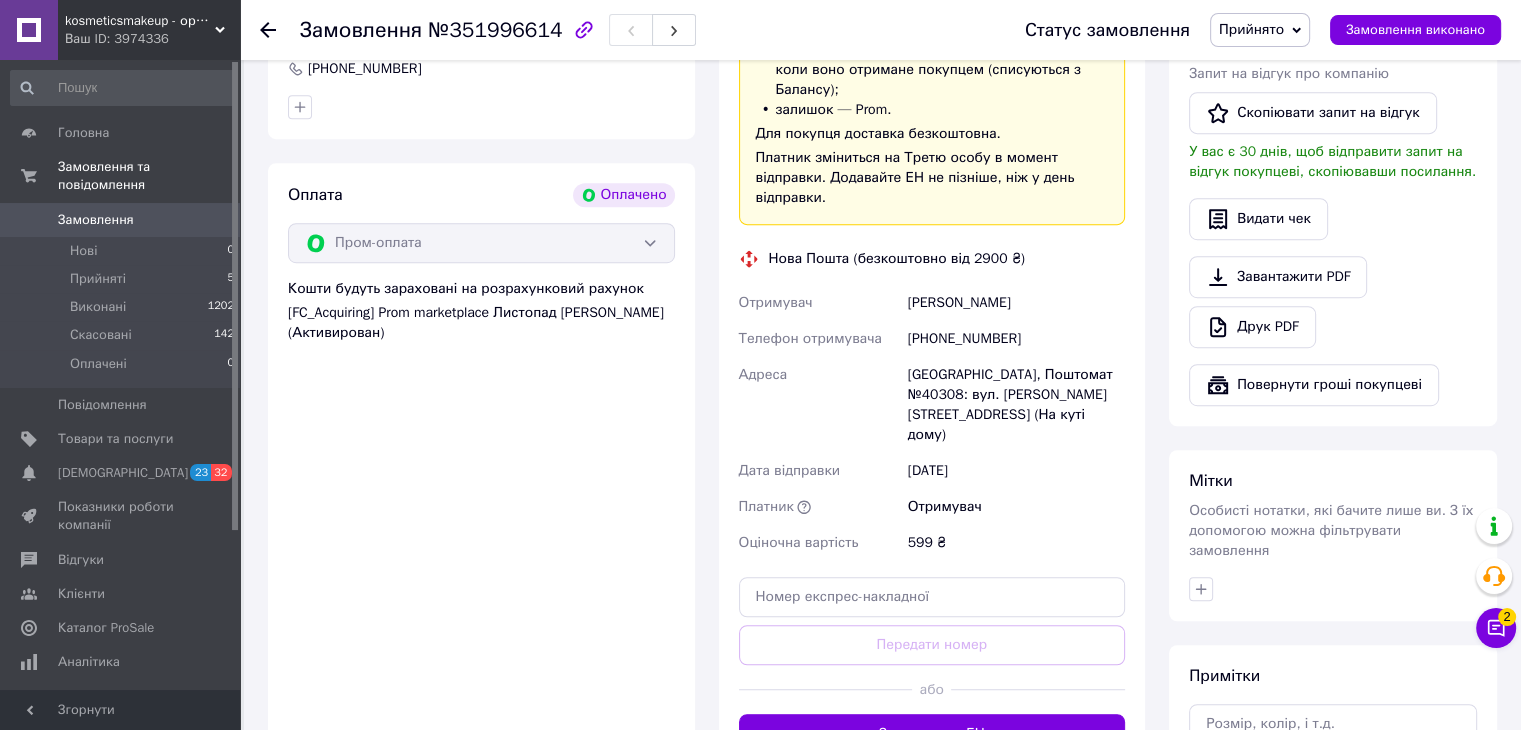 click on "Заславская Татьяна" at bounding box center (1016, 303) 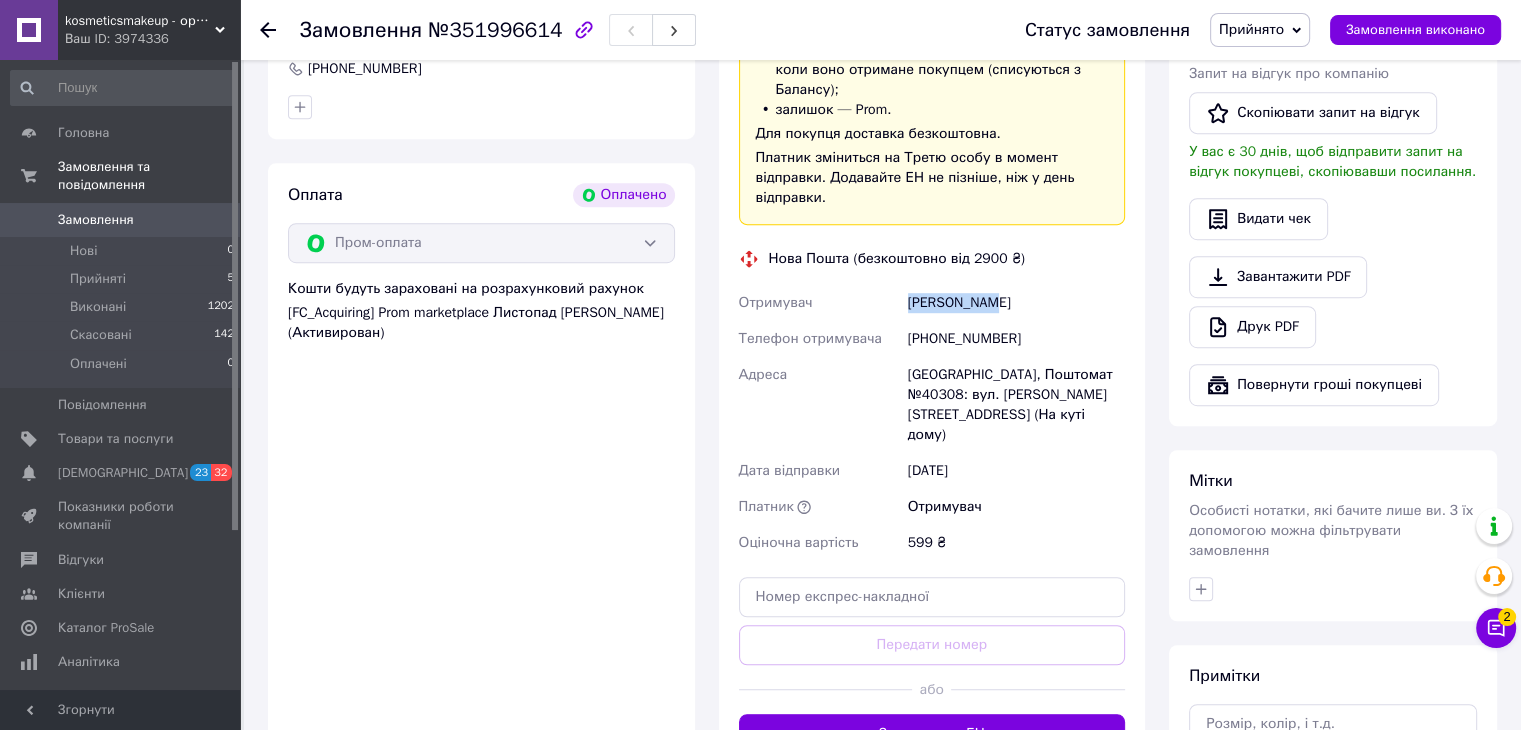 click on "Заславская Татьяна" at bounding box center (1016, 303) 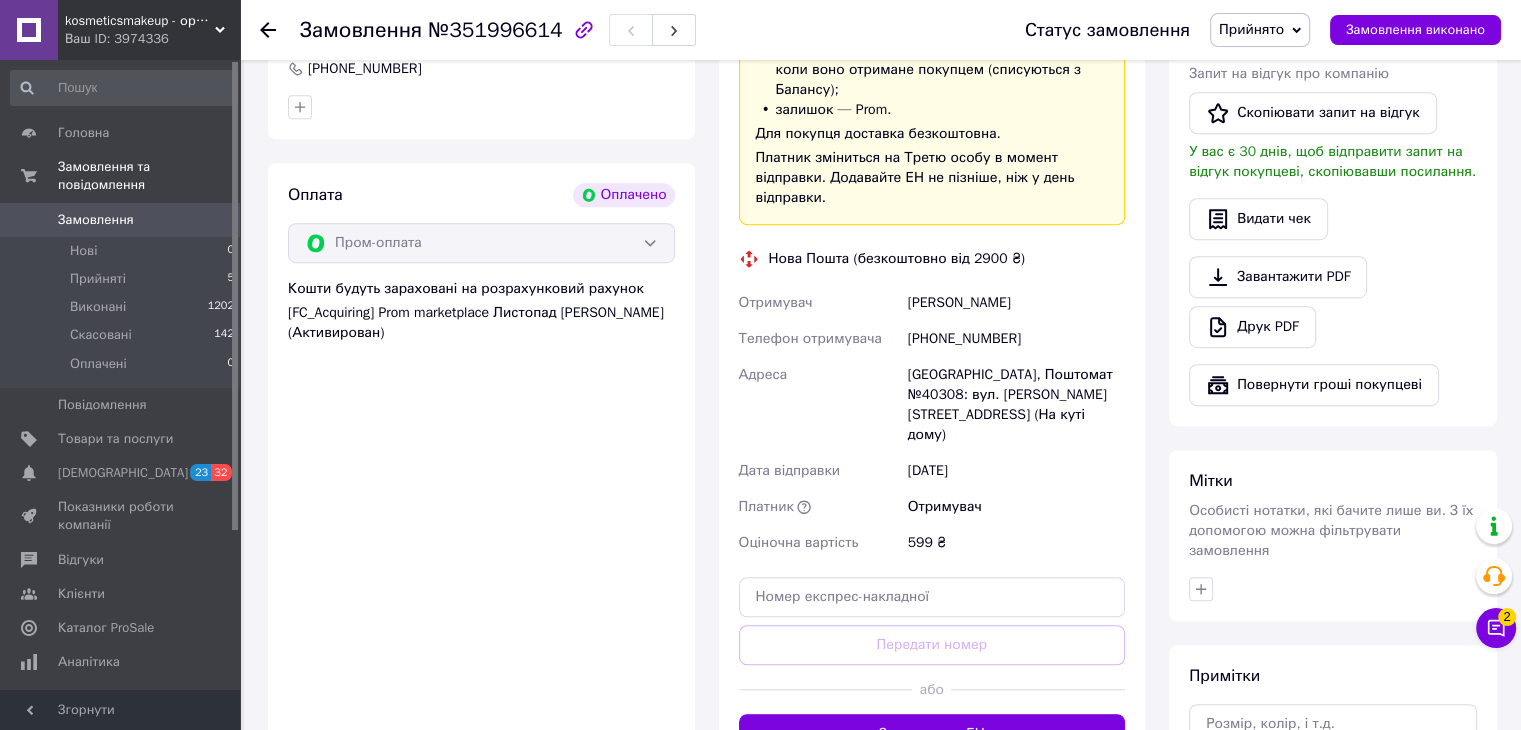 click on "[GEOGRAPHIC_DATA], Поштомат №40308: вул. [PERSON_NAME][STREET_ADDRESS] (На куті дому)" at bounding box center [1016, 405] 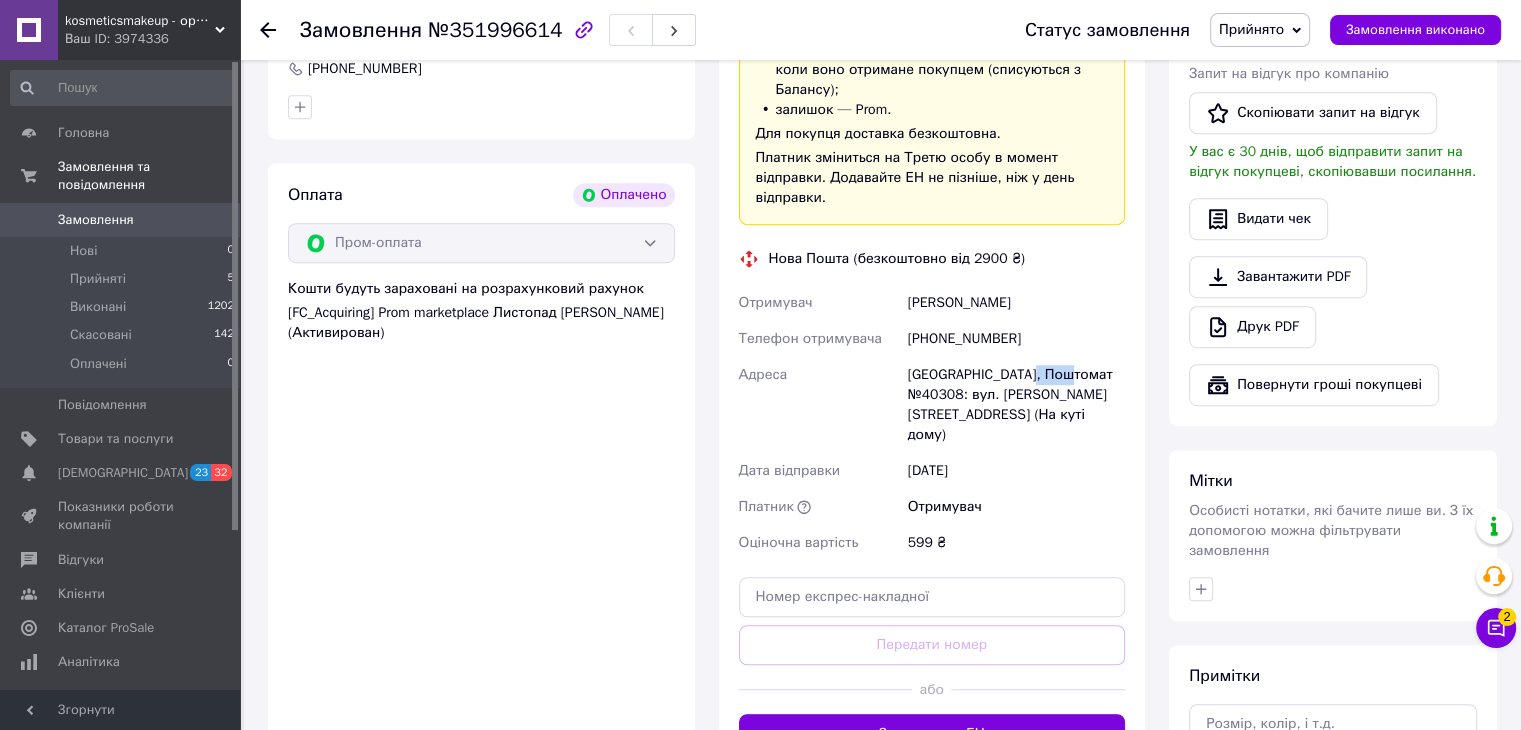 click on "[GEOGRAPHIC_DATA], Поштомат №40308: вул. [PERSON_NAME][STREET_ADDRESS] (На куті дому)" at bounding box center [1016, 405] 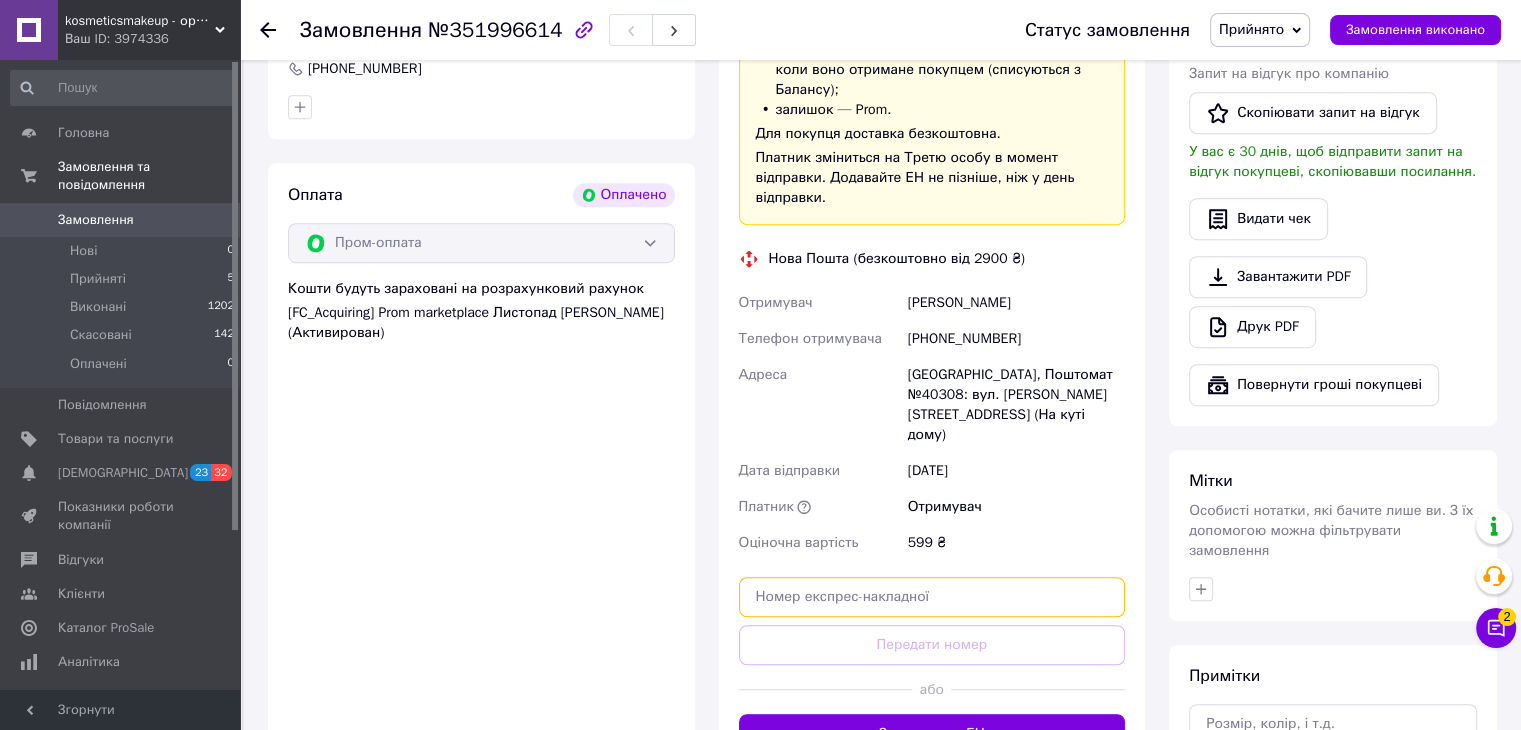 click at bounding box center [932, 597] 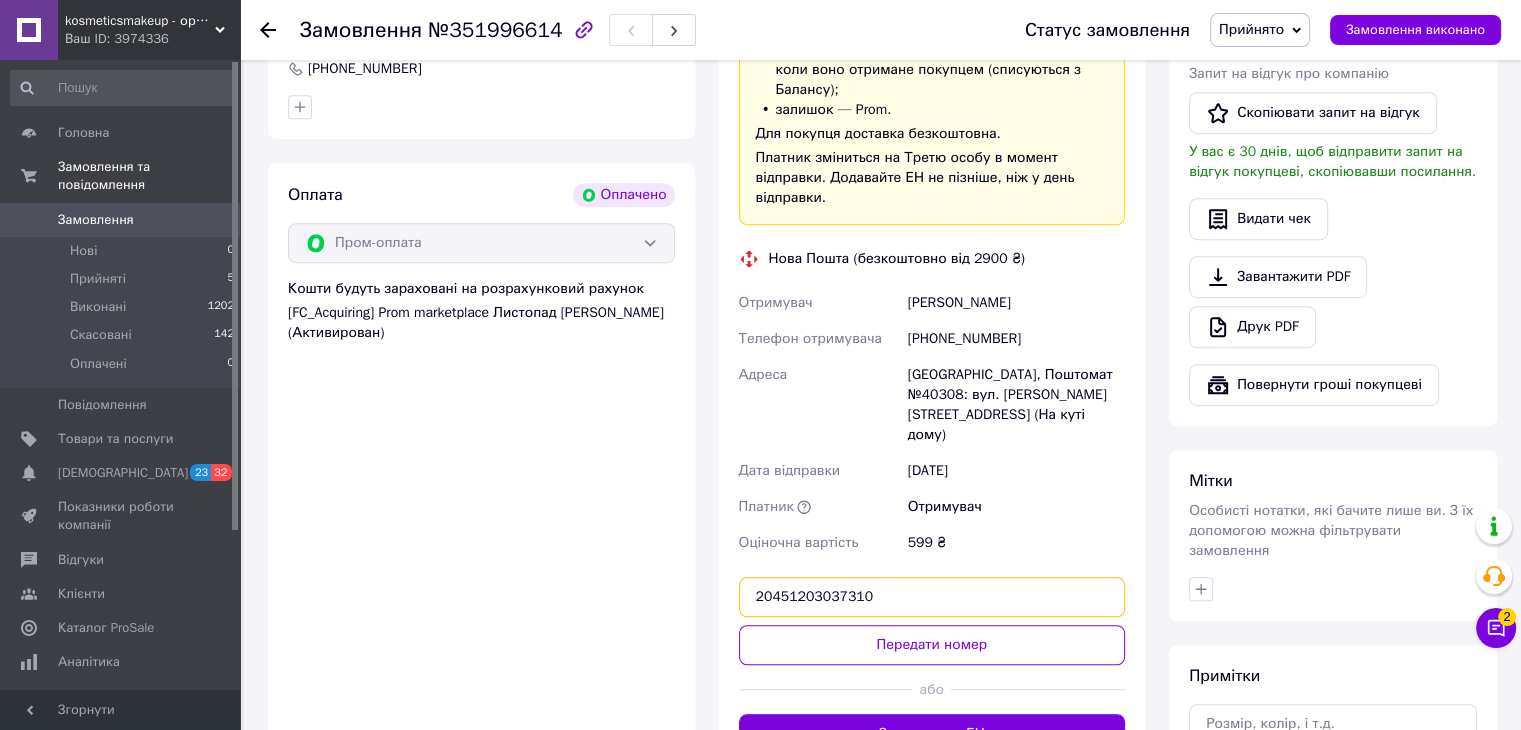 type on "20451203037310" 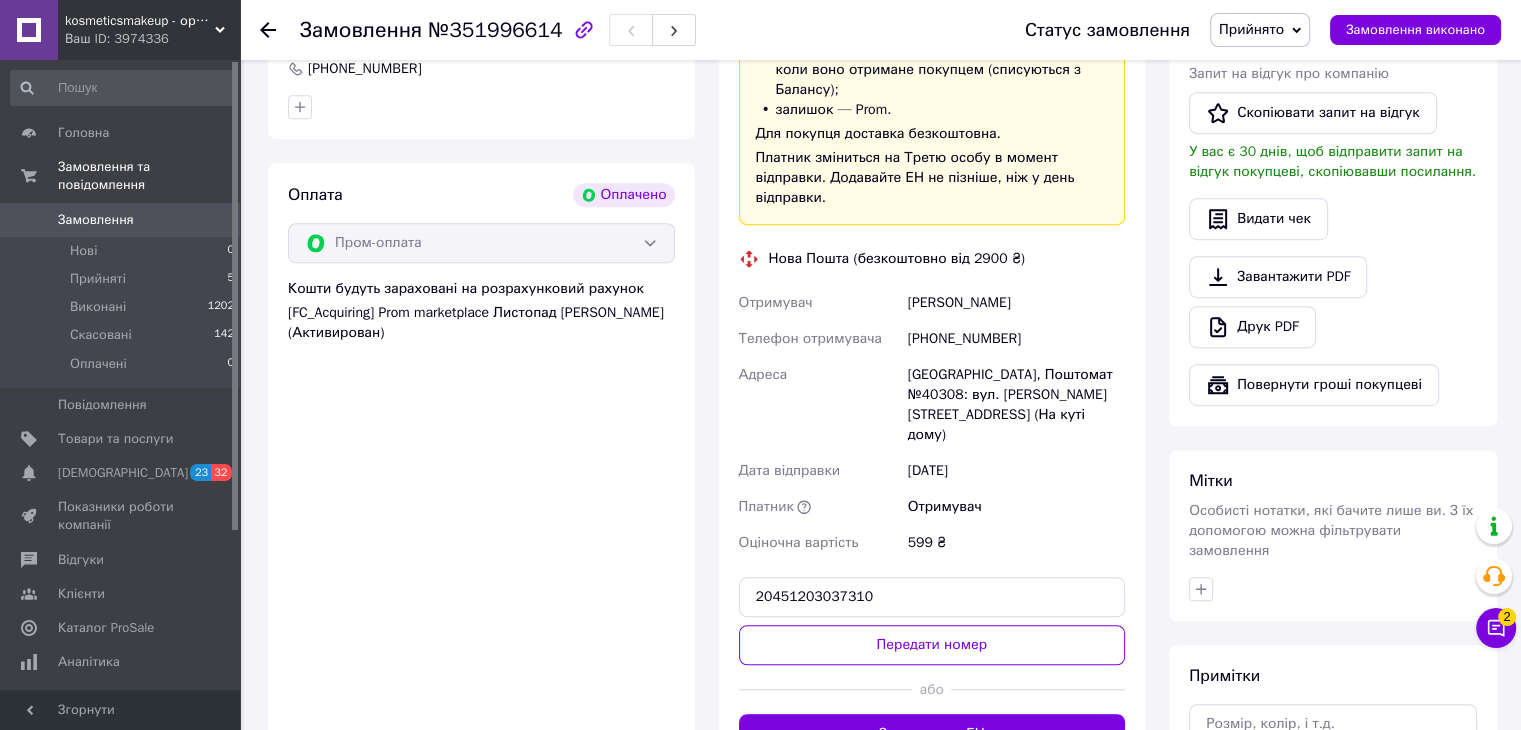 click on "Передати номер" at bounding box center (932, 645) 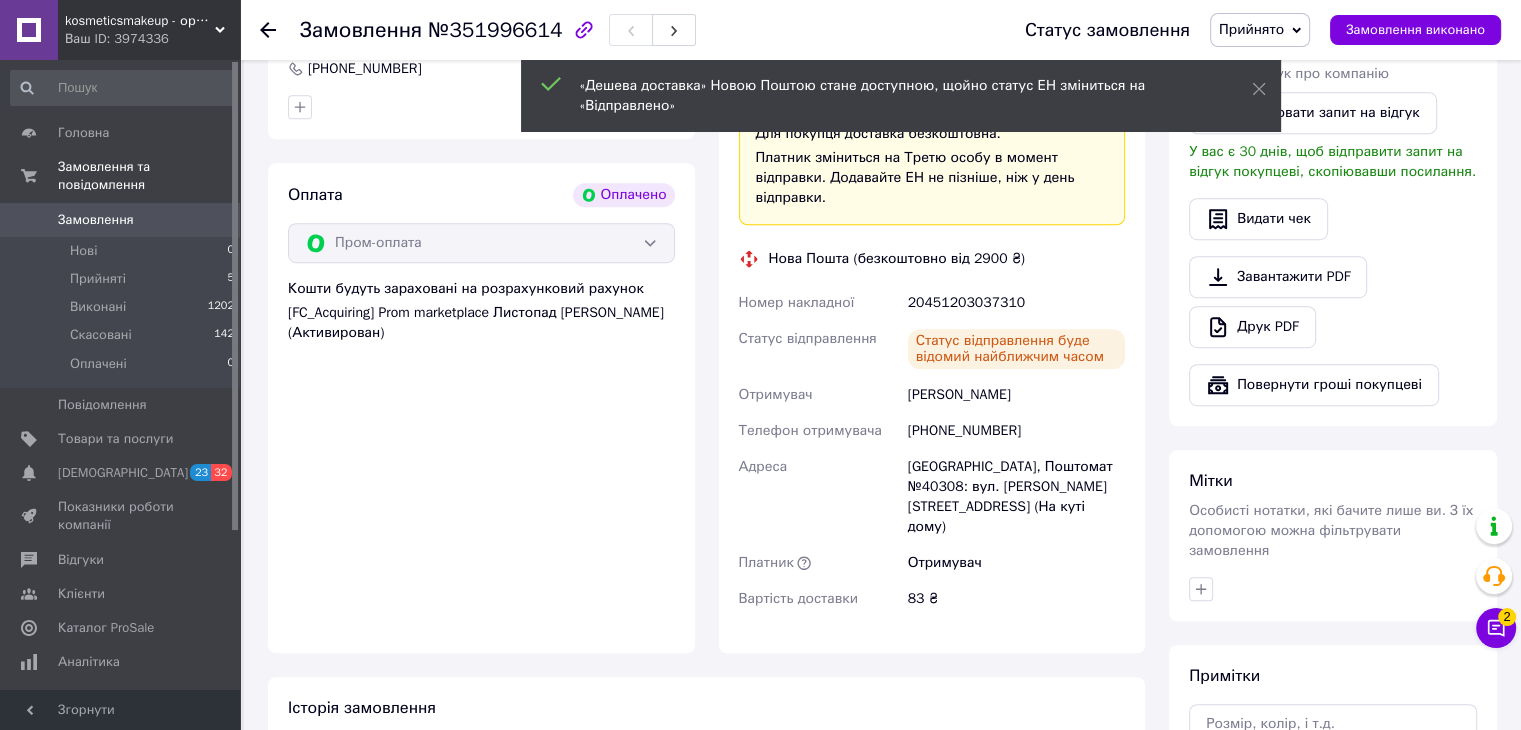 click on "10.07.2025 00:26 Змінено статус: Нове" at bounding box center [706, 756] 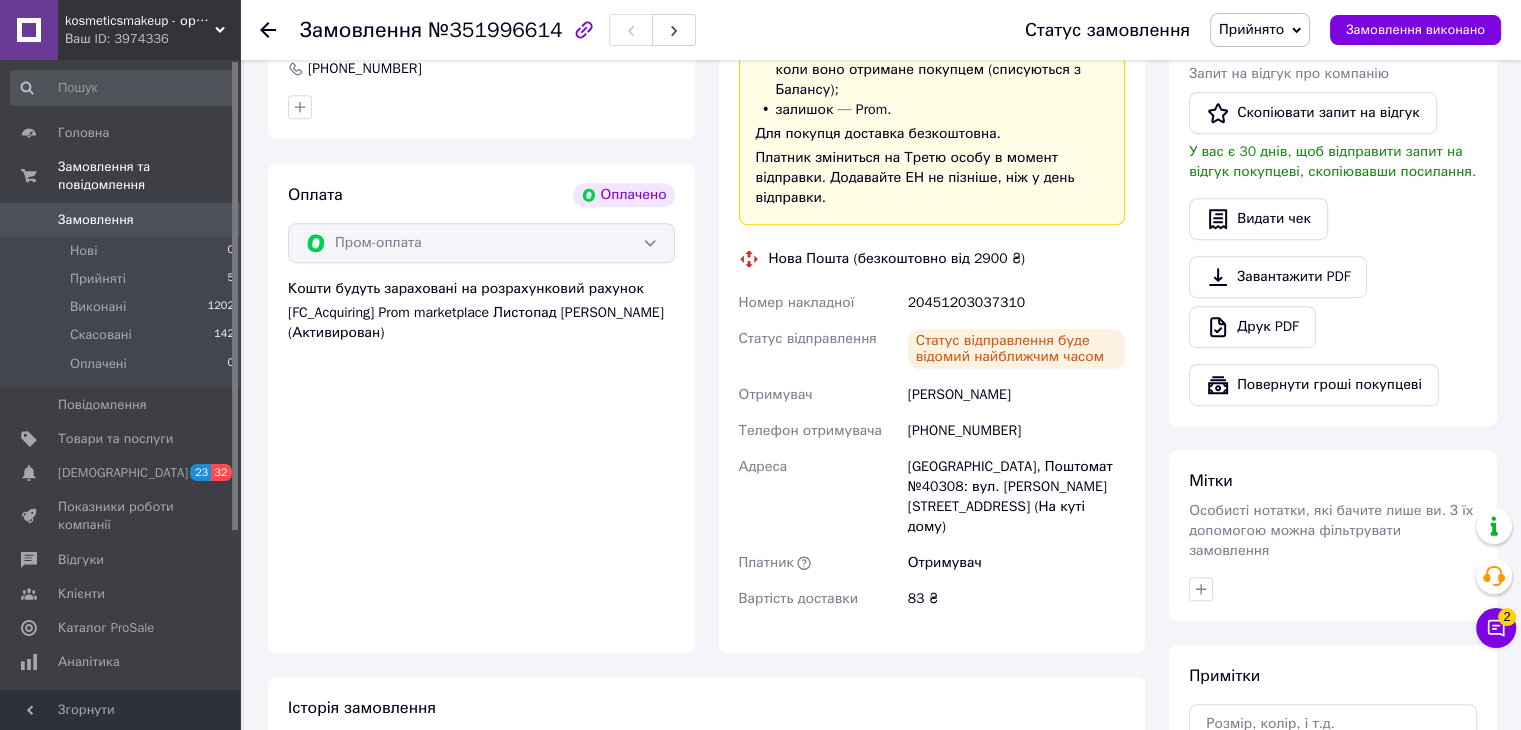 click at bounding box center [268, 30] 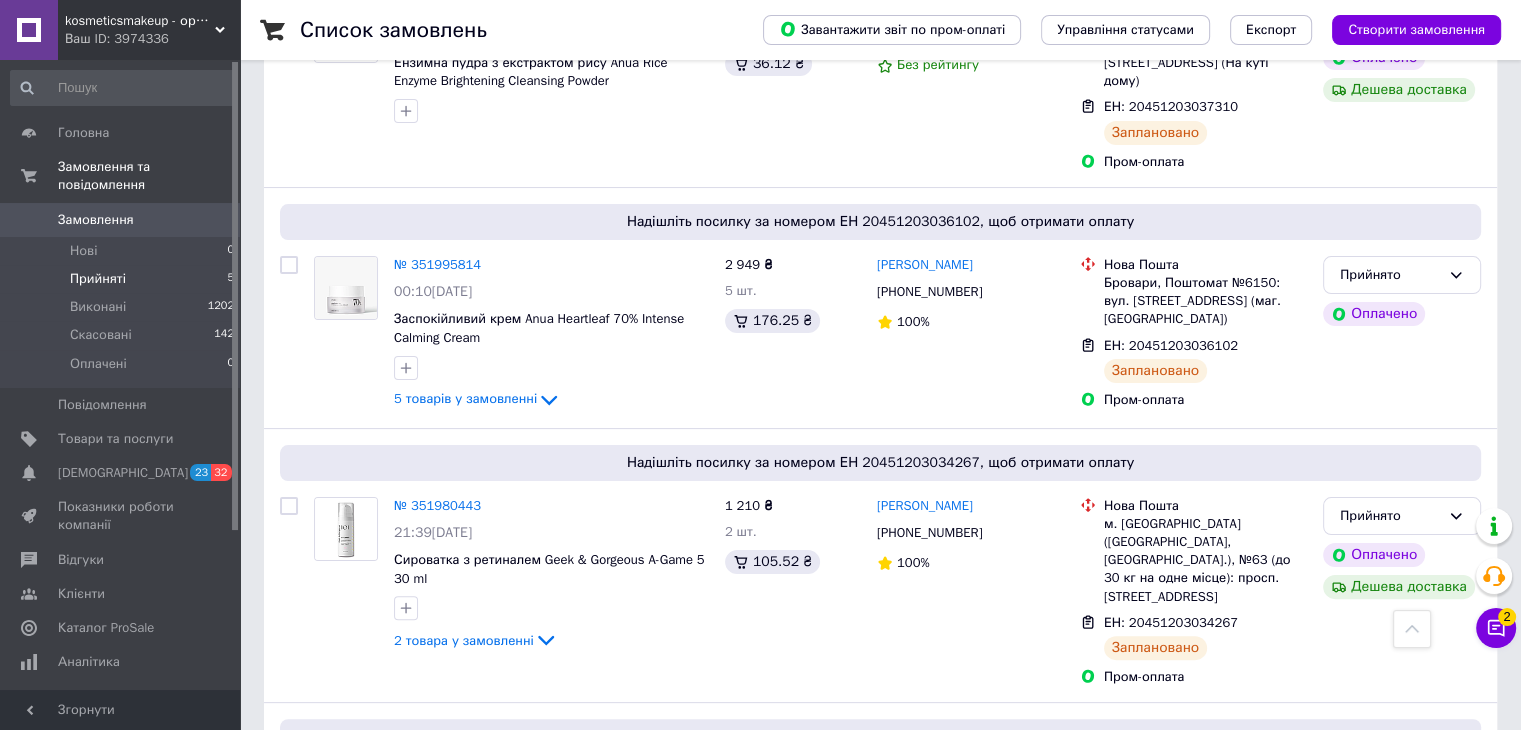 scroll, scrollTop: 100, scrollLeft: 0, axis: vertical 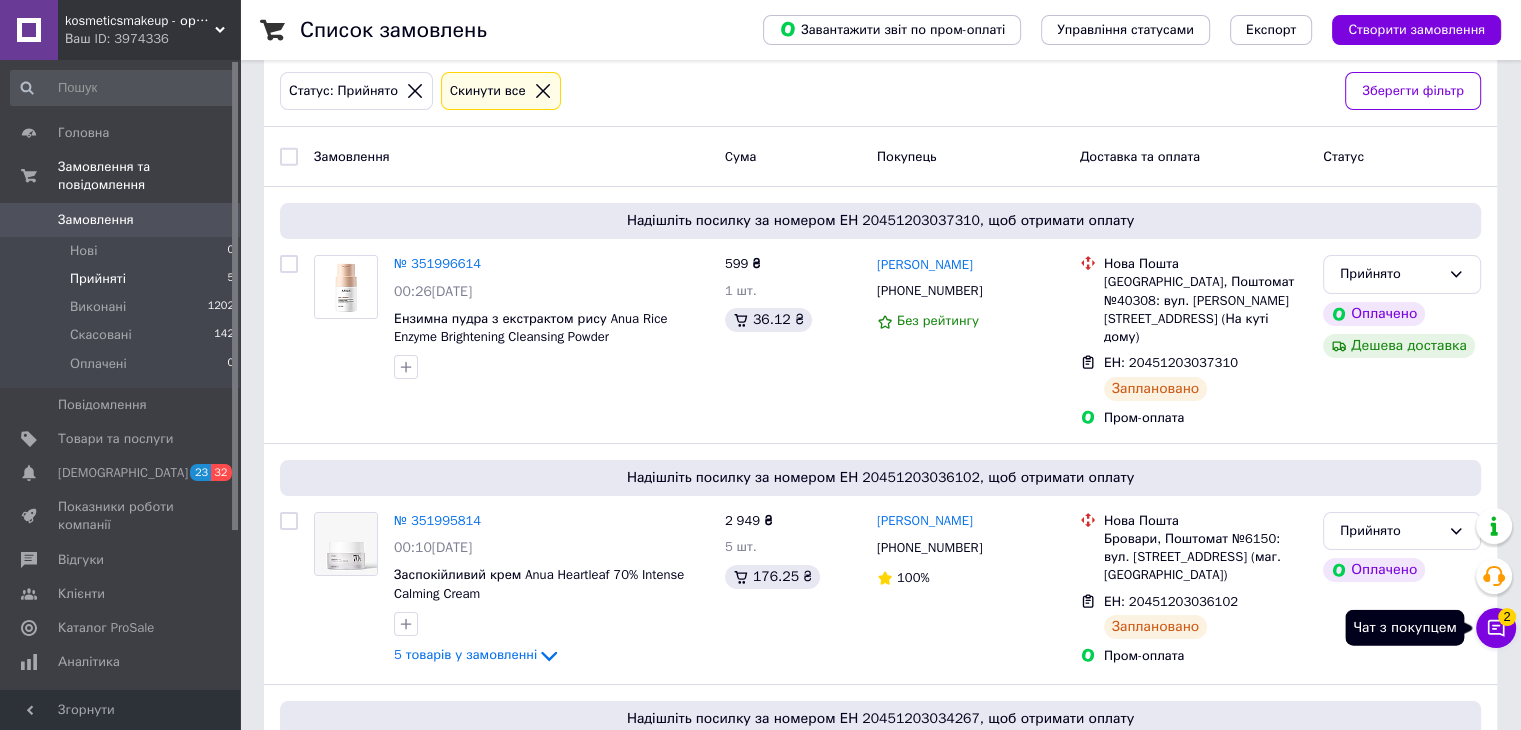 click 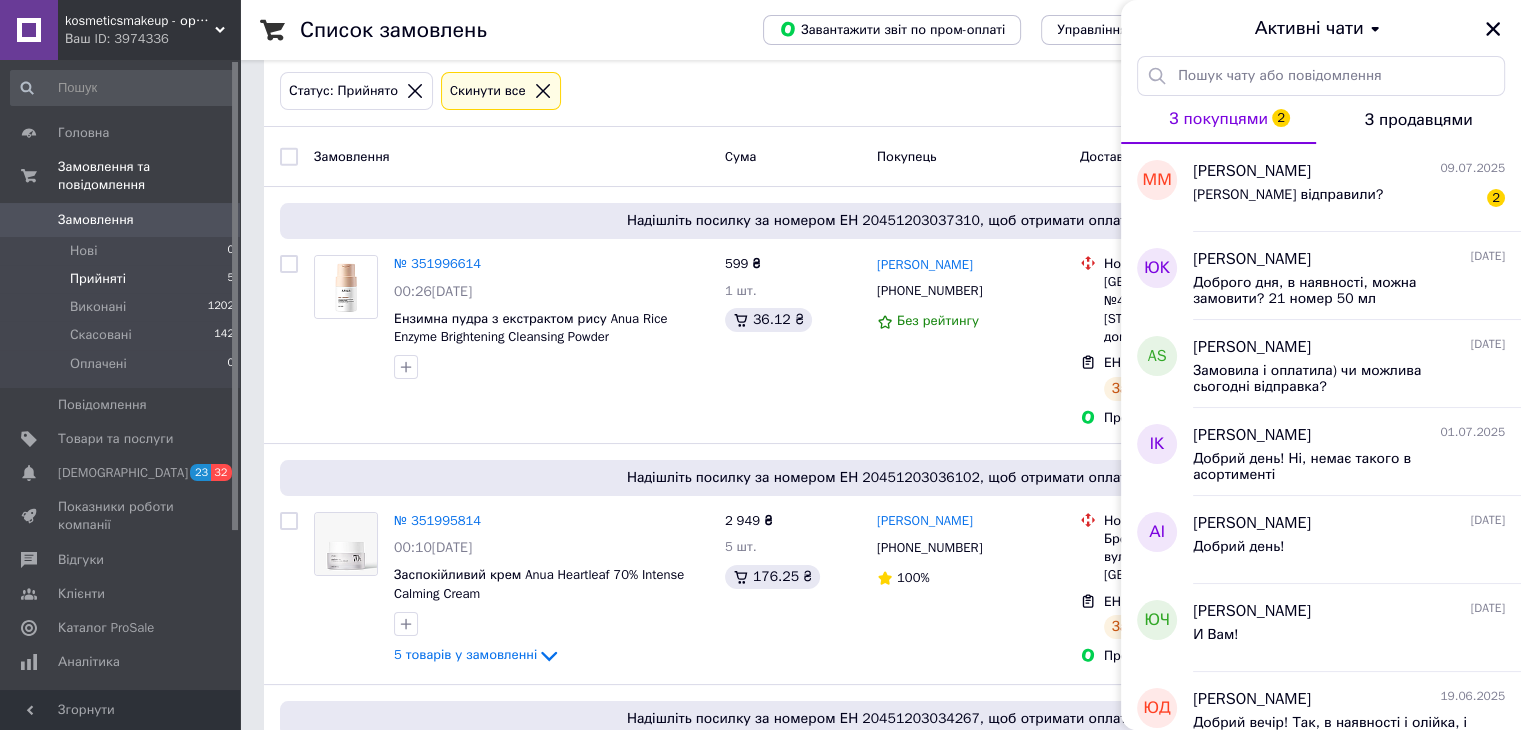 click on "0" at bounding box center (212, 220) 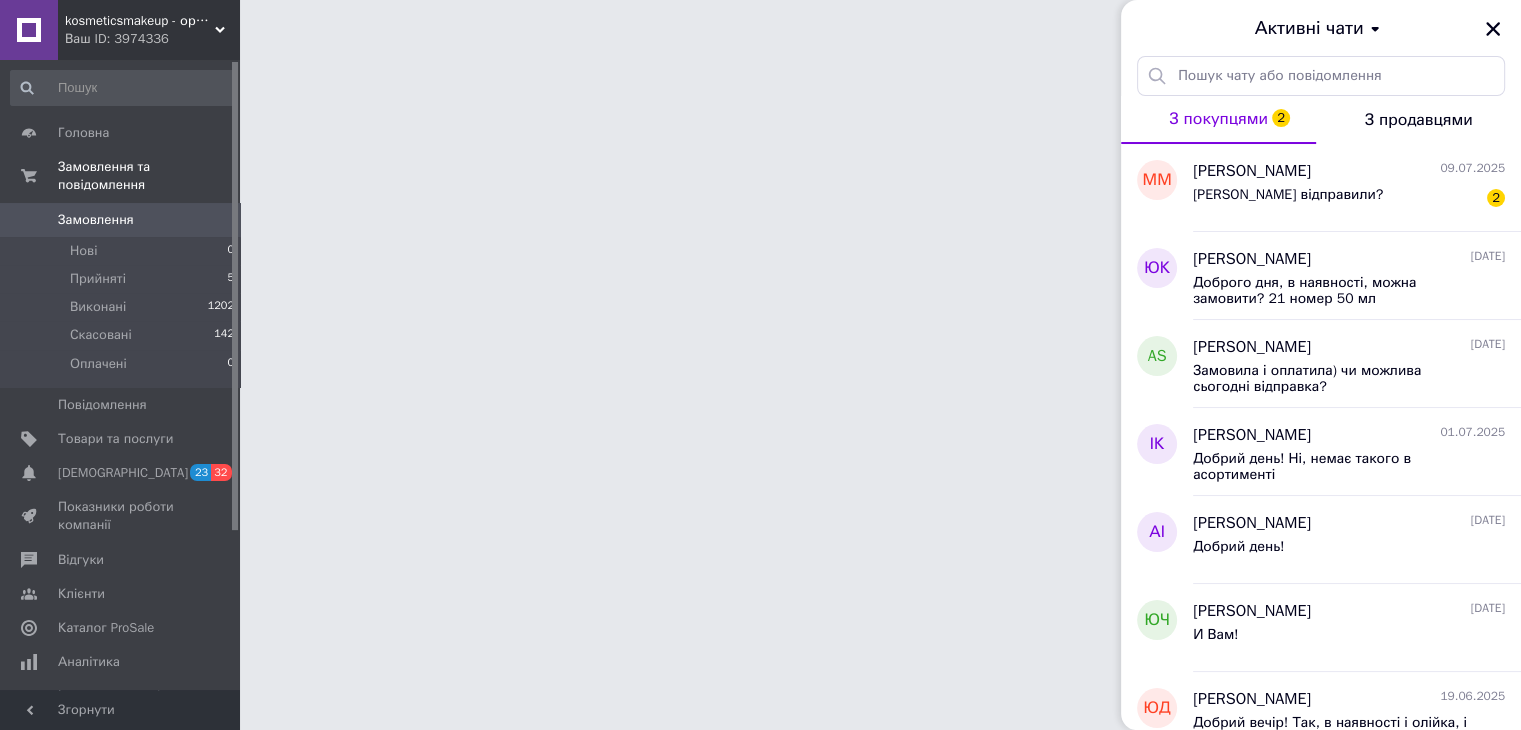 scroll, scrollTop: 0, scrollLeft: 0, axis: both 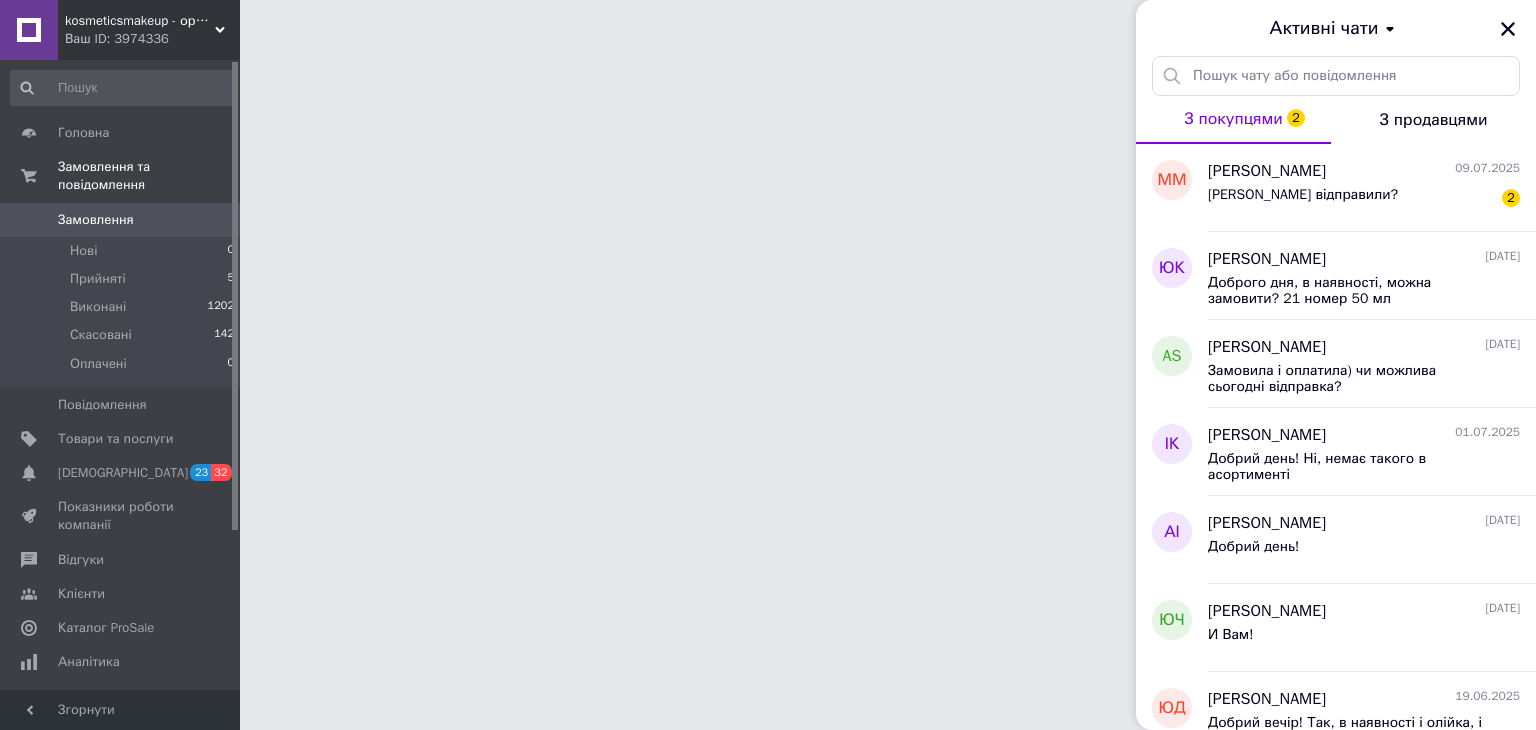 click 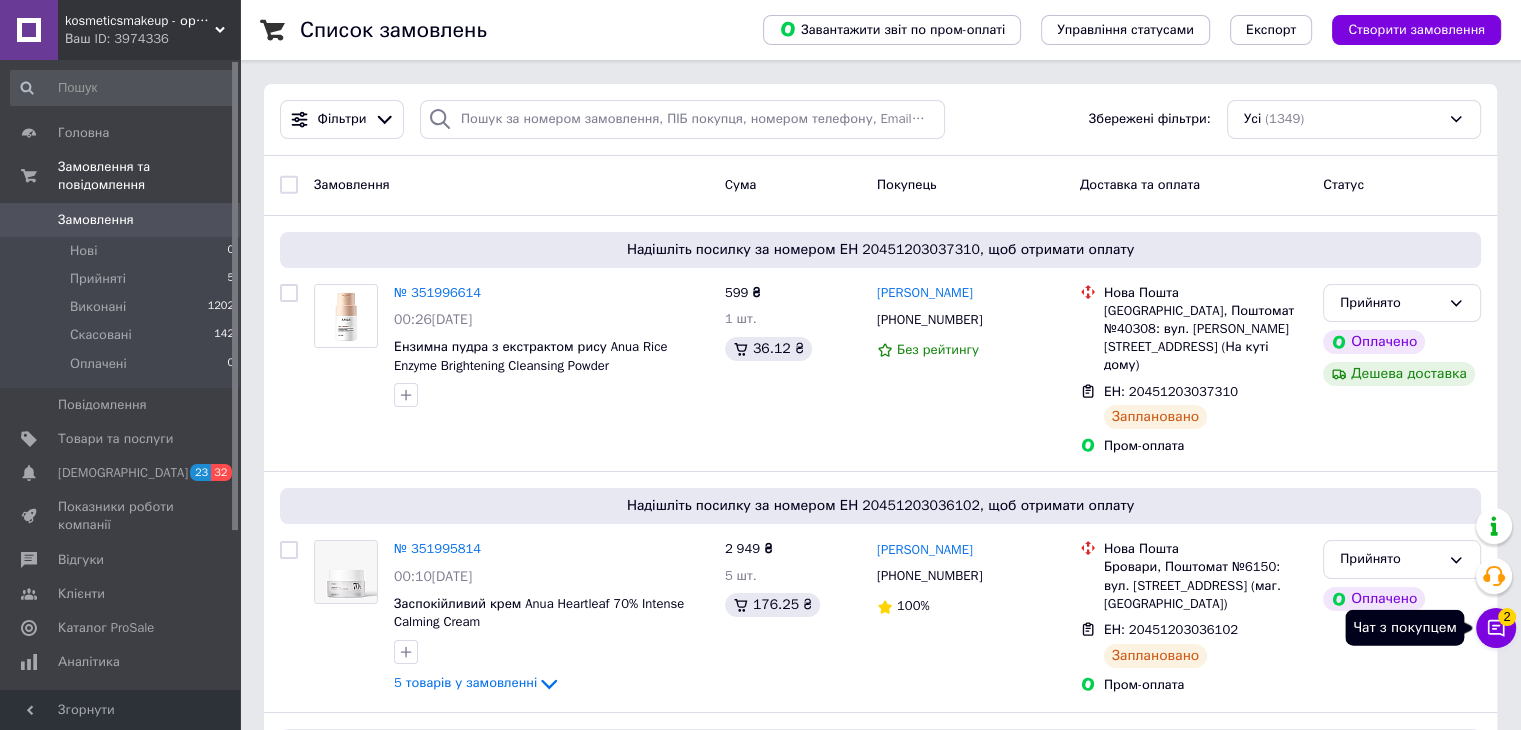 click 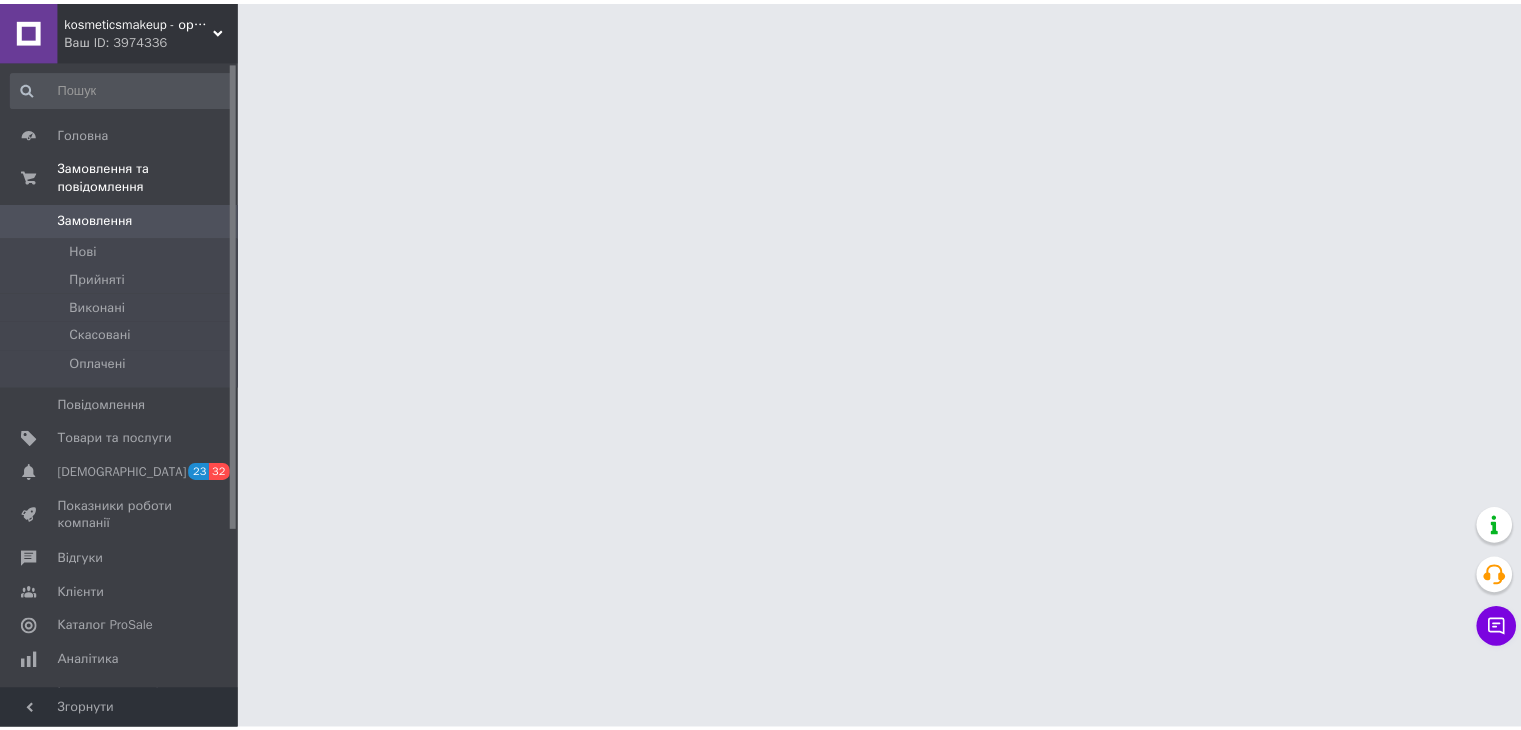 scroll, scrollTop: 0, scrollLeft: 0, axis: both 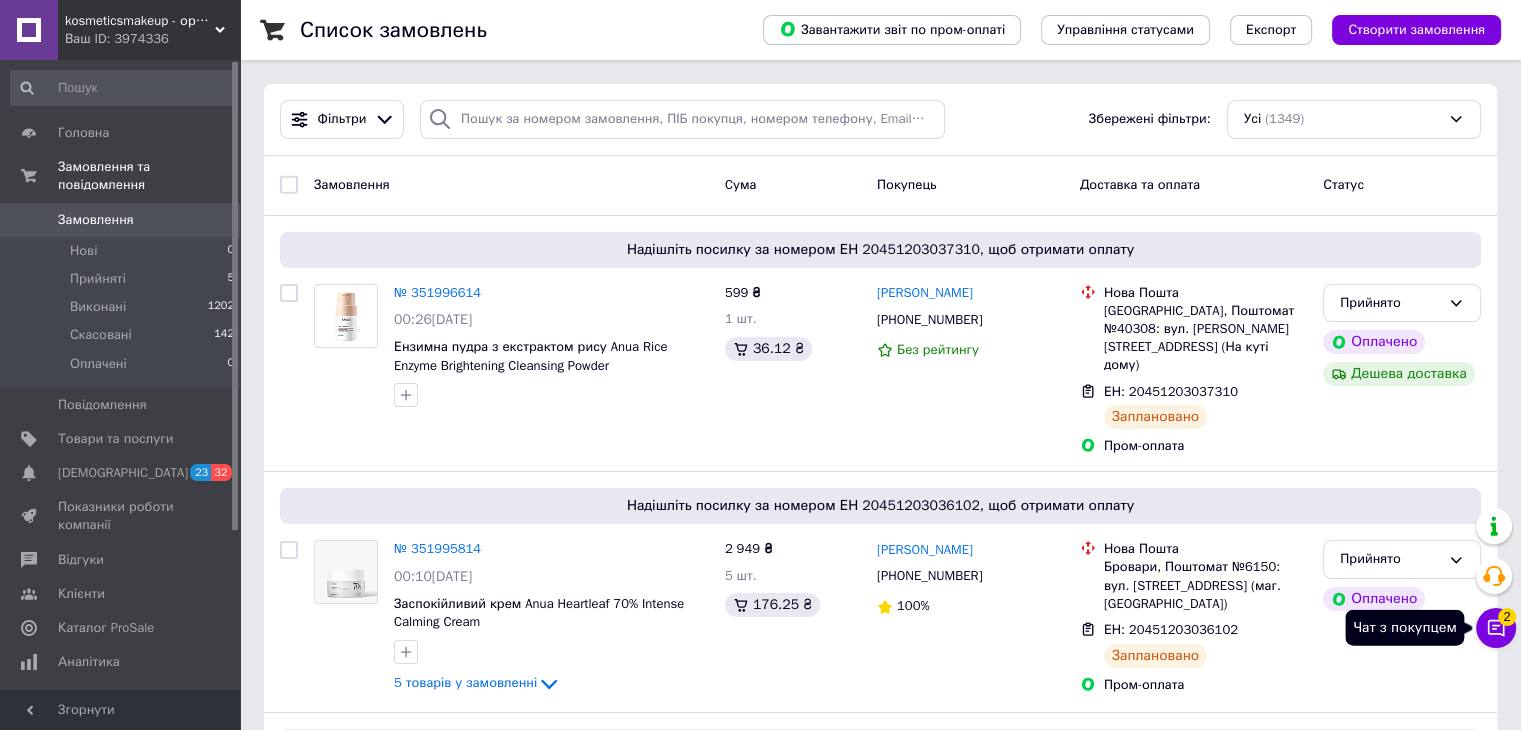 click 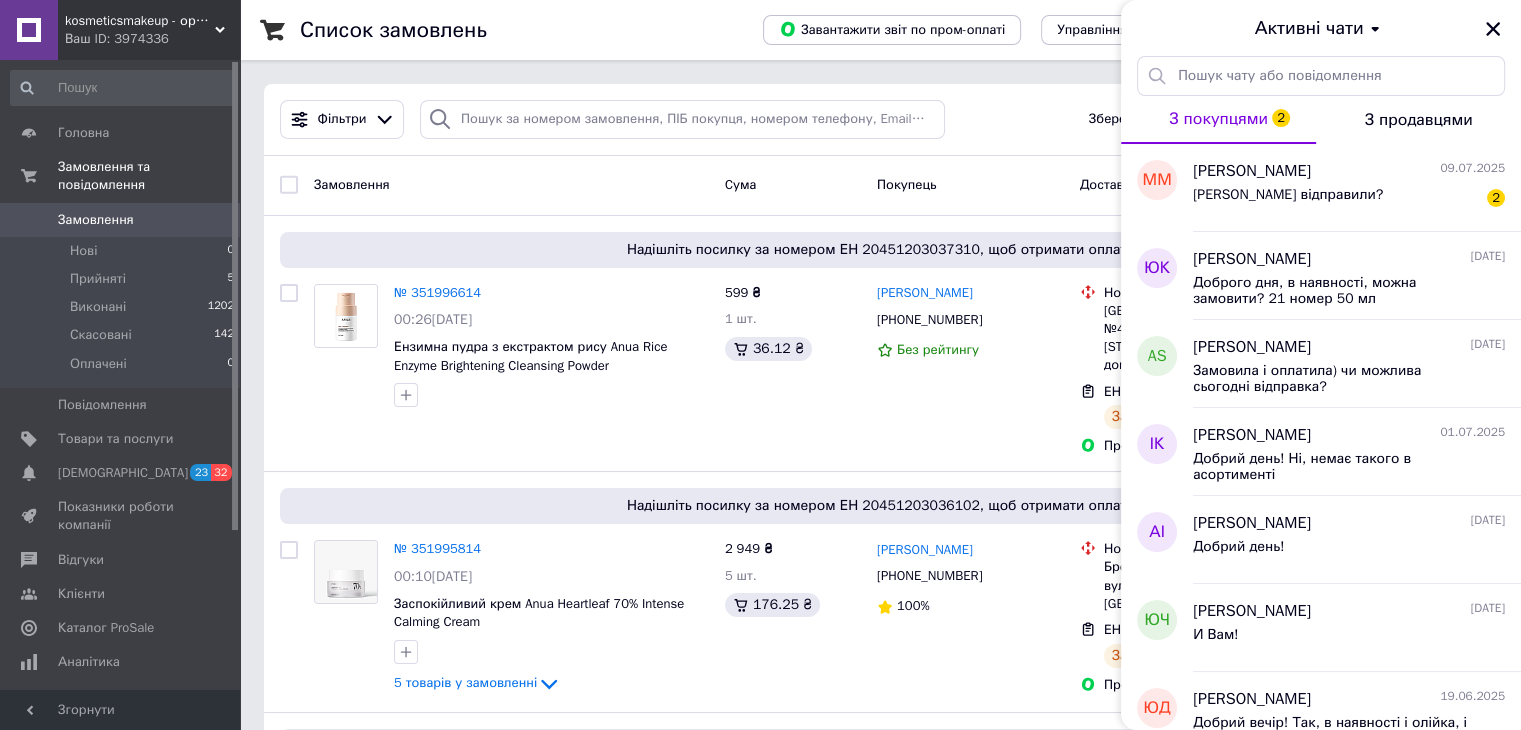 click on "Маряна Мирончук 09.07.2025 Ви відправили? 2" at bounding box center [1357, 188] 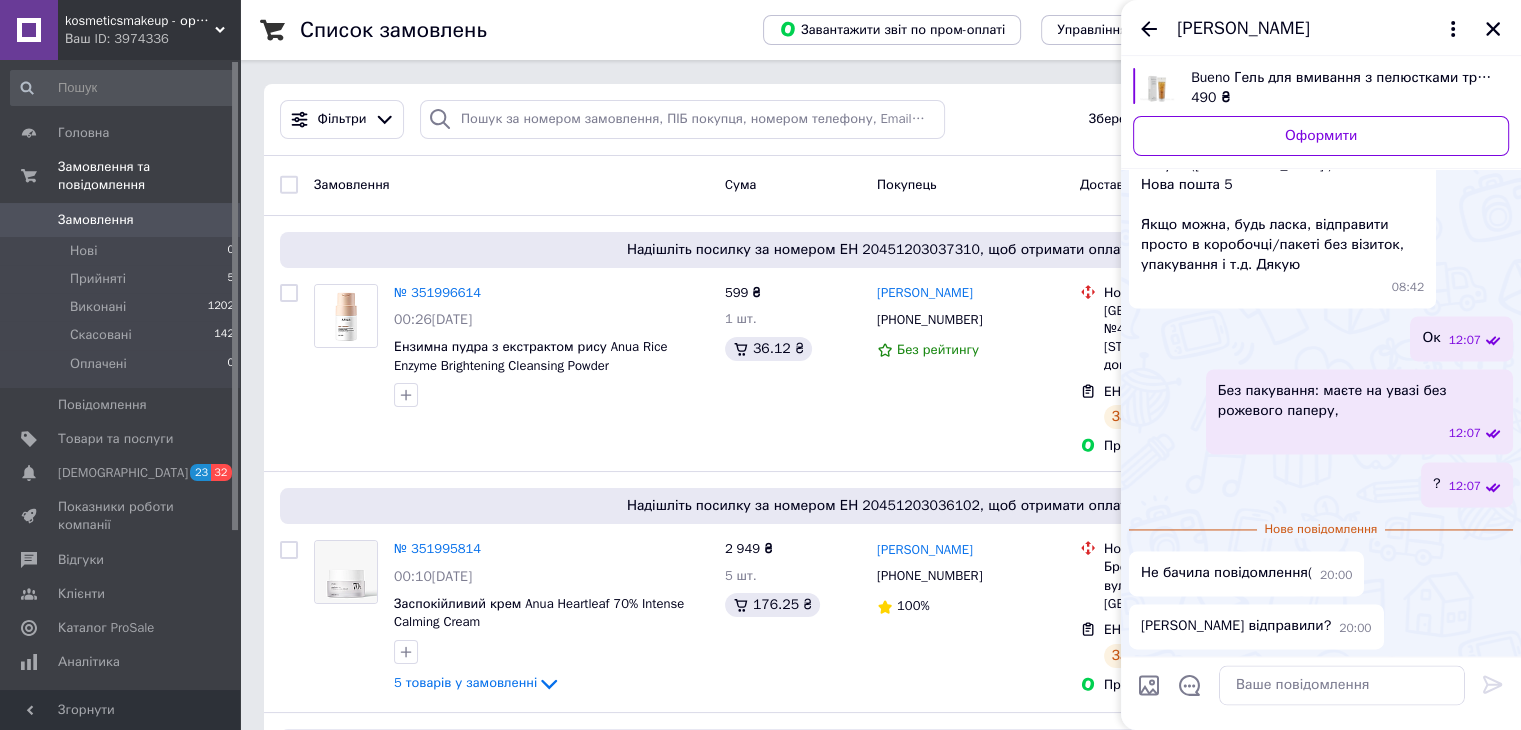 scroll, scrollTop: 3459, scrollLeft: 0, axis: vertical 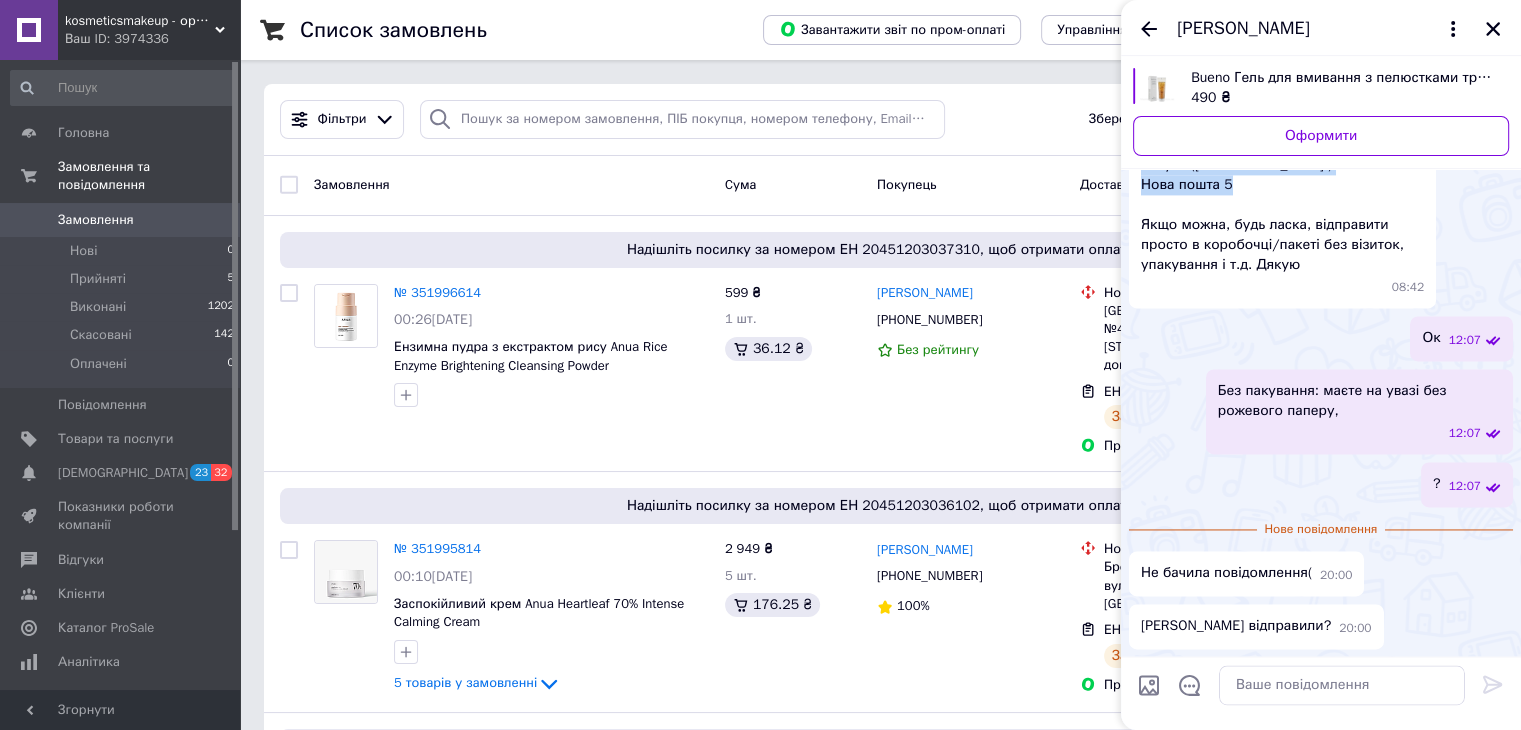 drag, startPoint x: 1157, startPoint y: 334, endPoint x: 1229, endPoint y: 379, distance: 84.90583 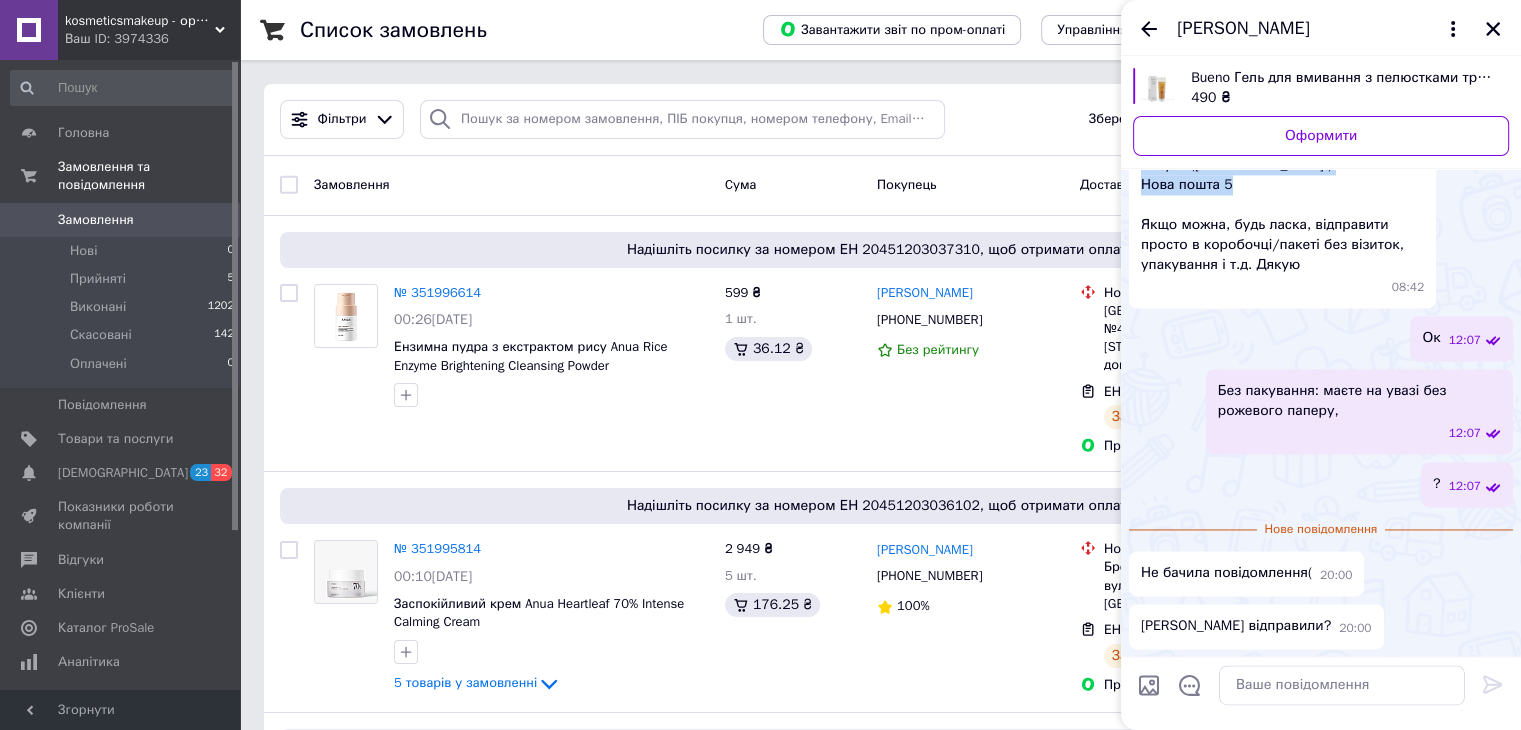 click 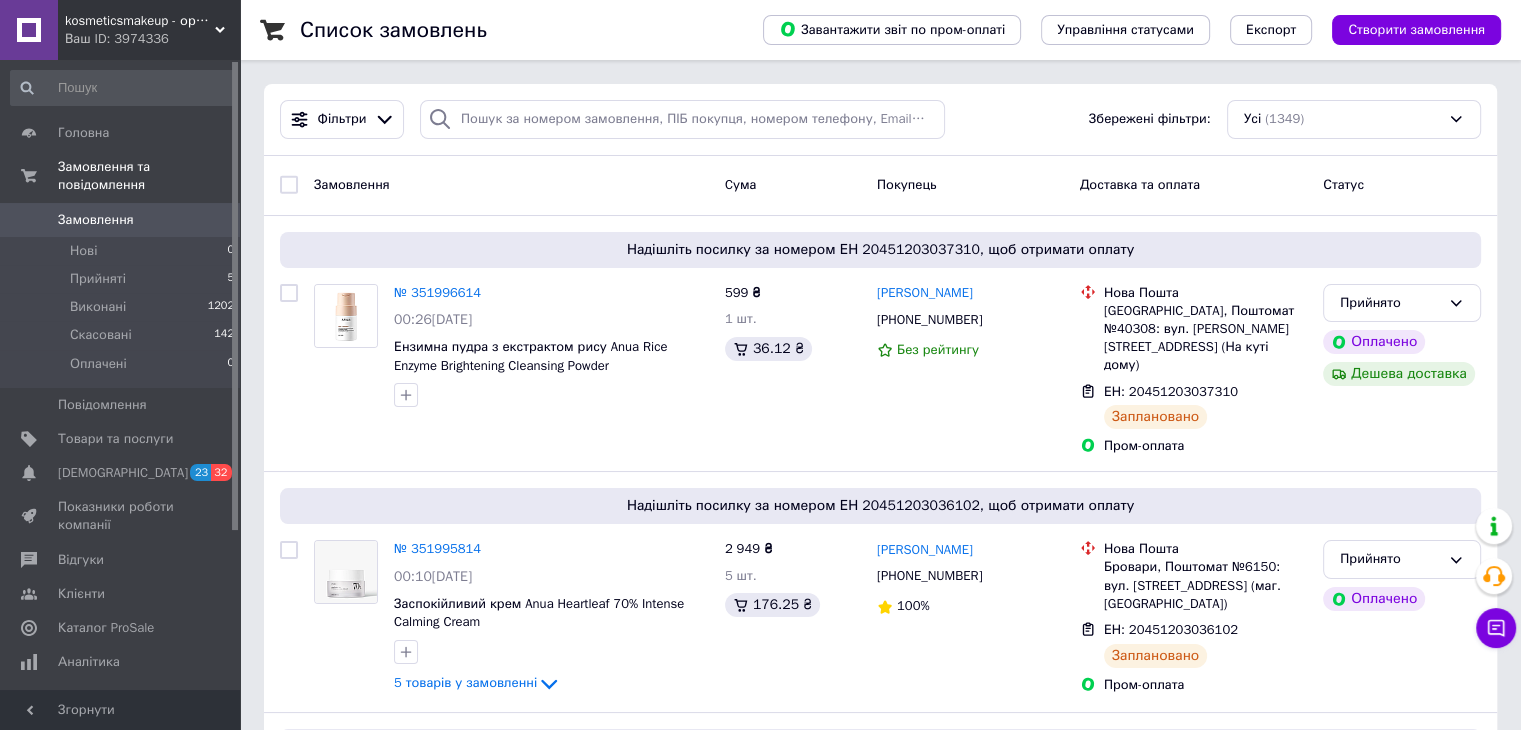 click on "Замовлення" at bounding box center (121, 220) 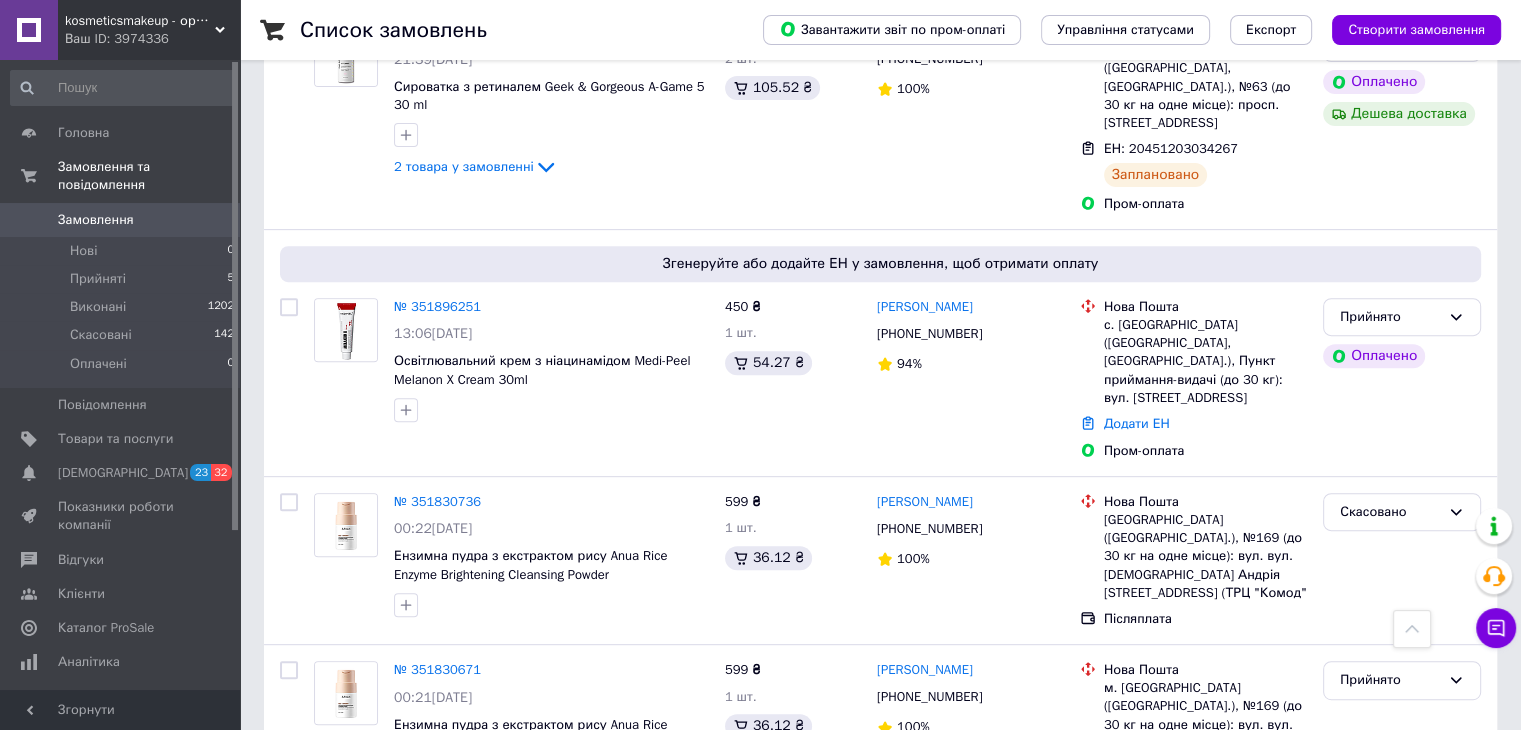 scroll, scrollTop: 800, scrollLeft: 0, axis: vertical 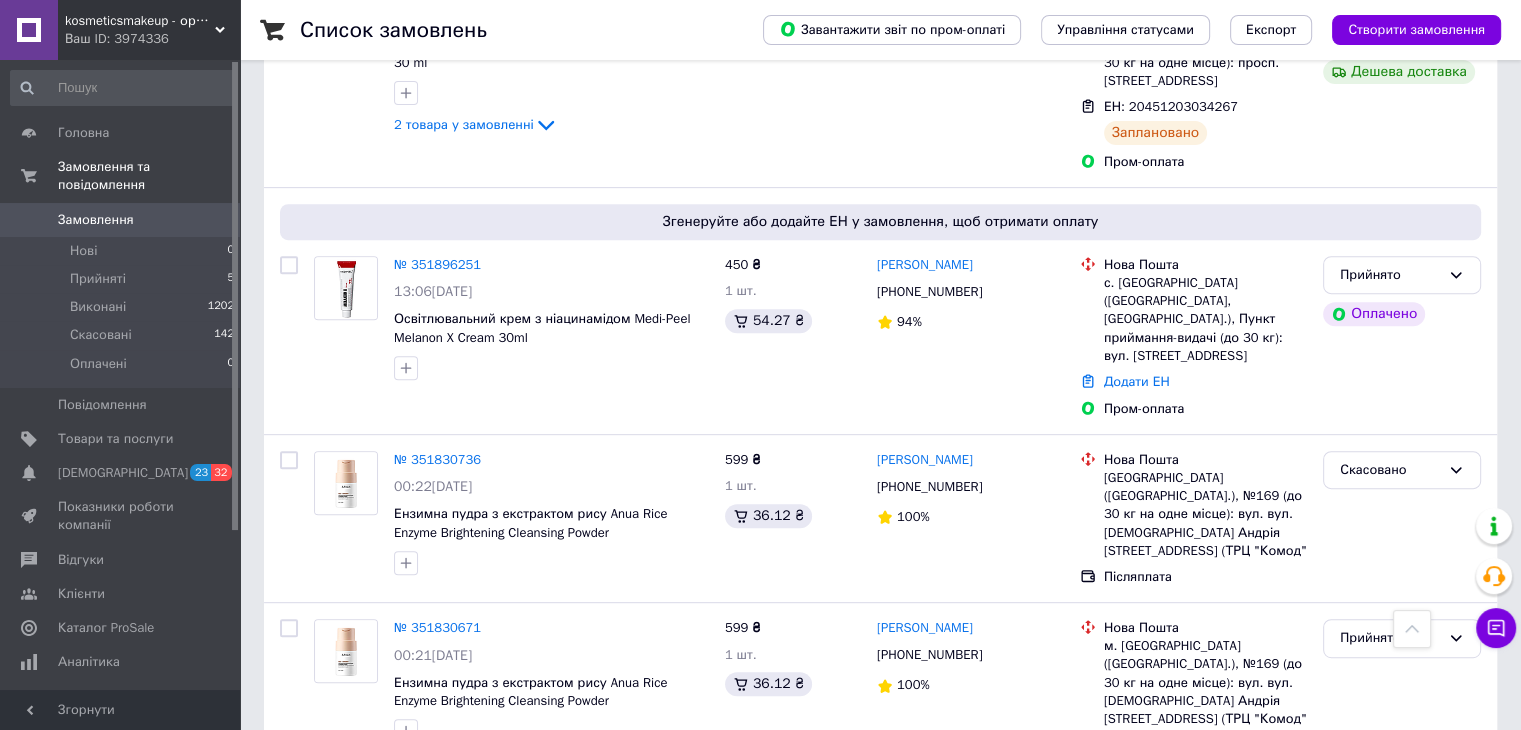 drag, startPoint x: 952, startPoint y: 375, endPoint x: 494, endPoint y: 362, distance: 458.18445 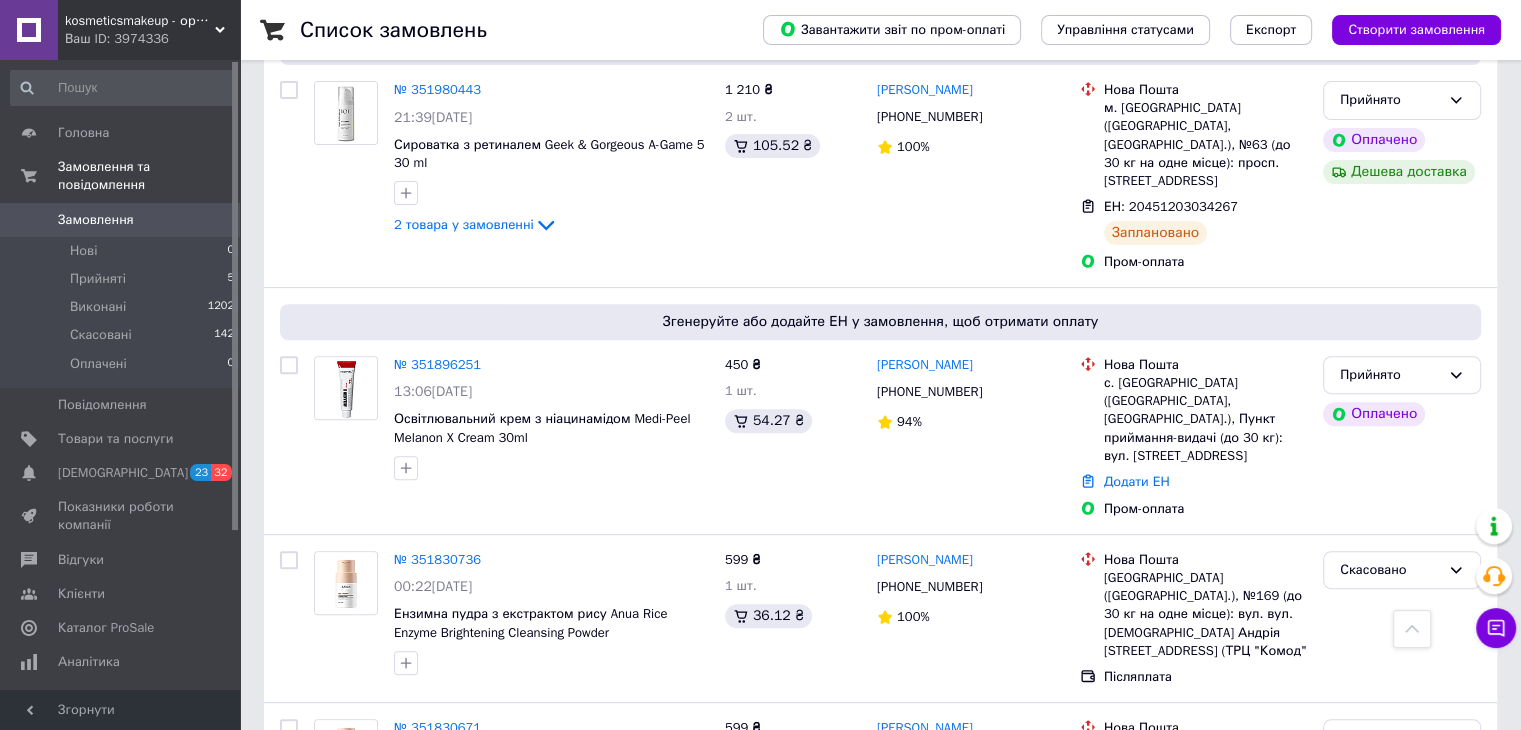 scroll, scrollTop: 0, scrollLeft: 0, axis: both 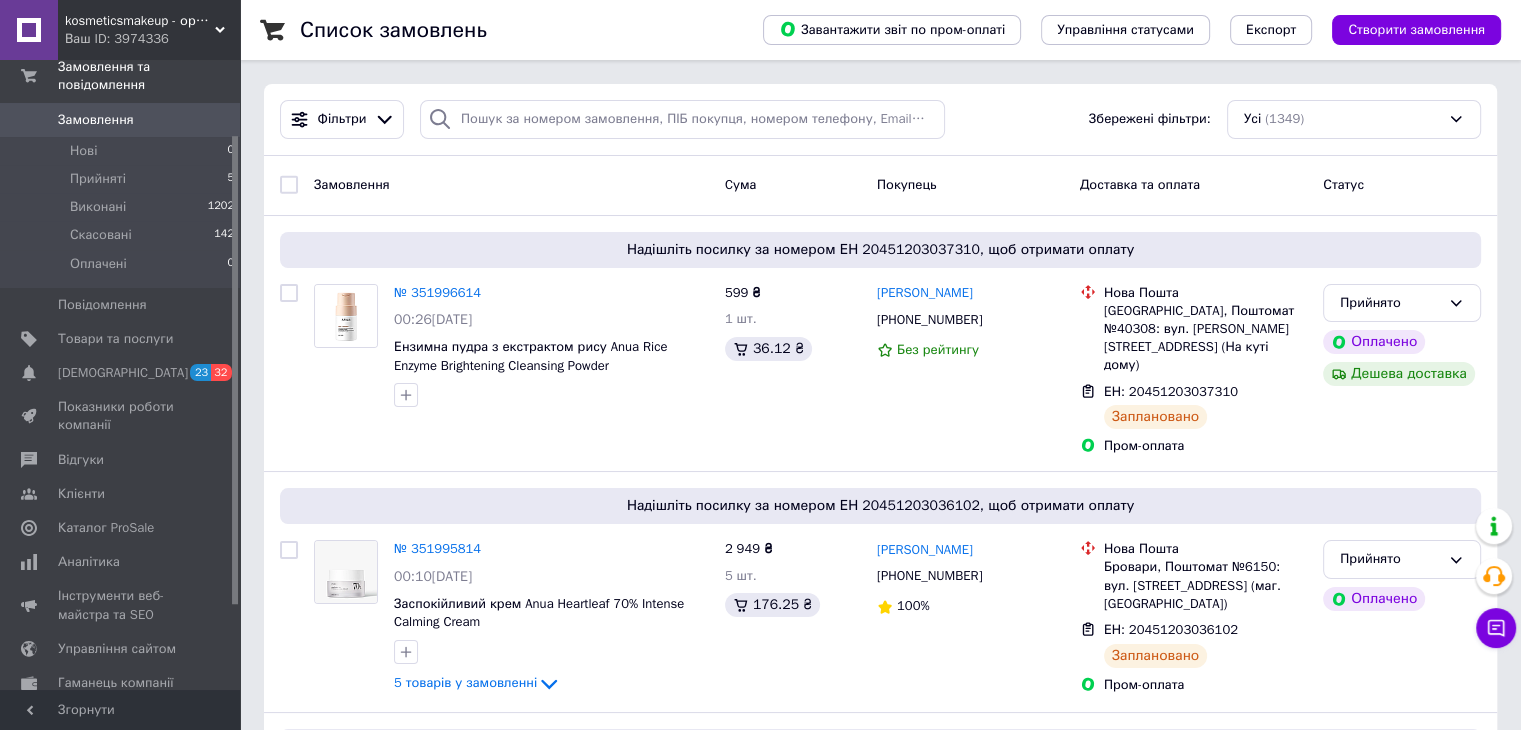 click on "Товари та послуги" at bounding box center [115, 339] 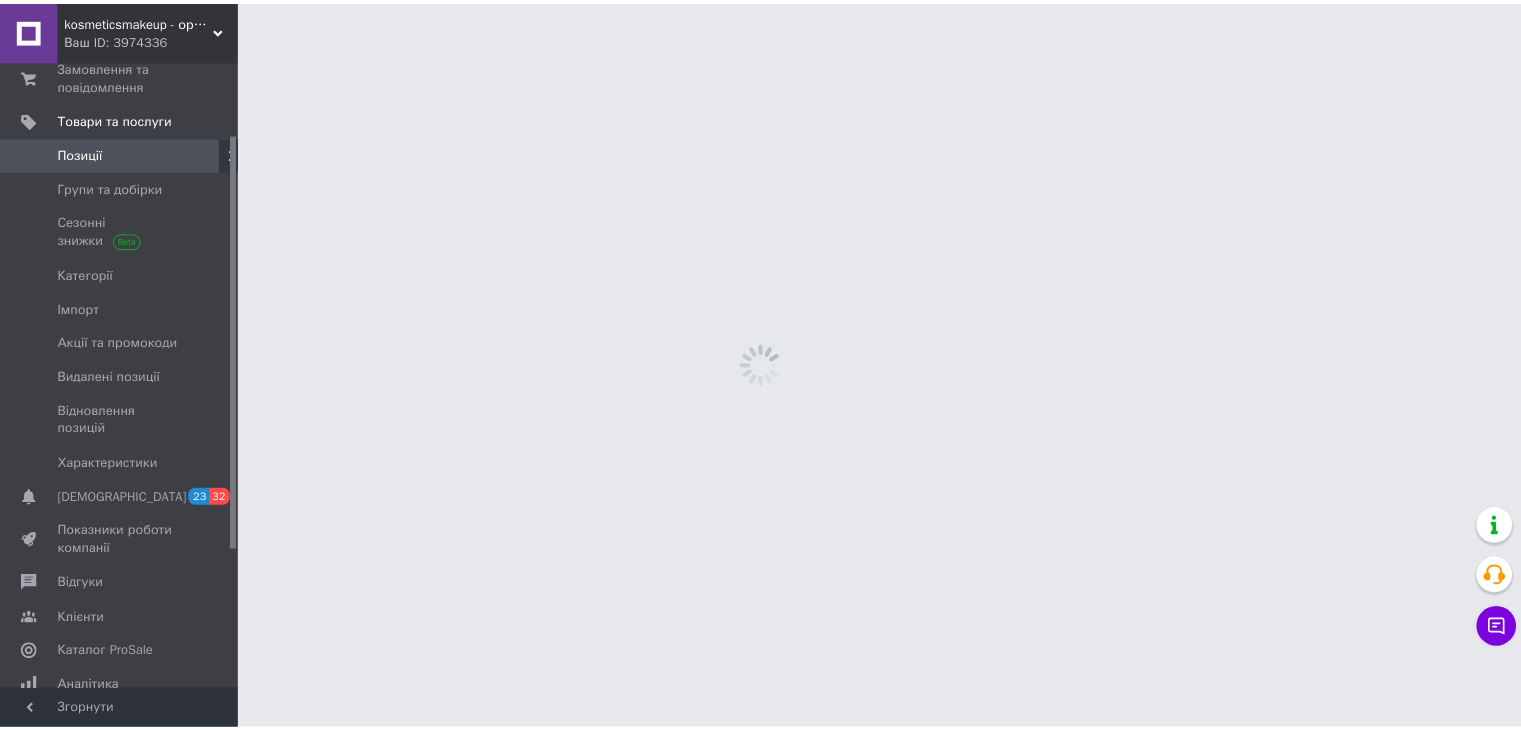 scroll, scrollTop: 109, scrollLeft: 0, axis: vertical 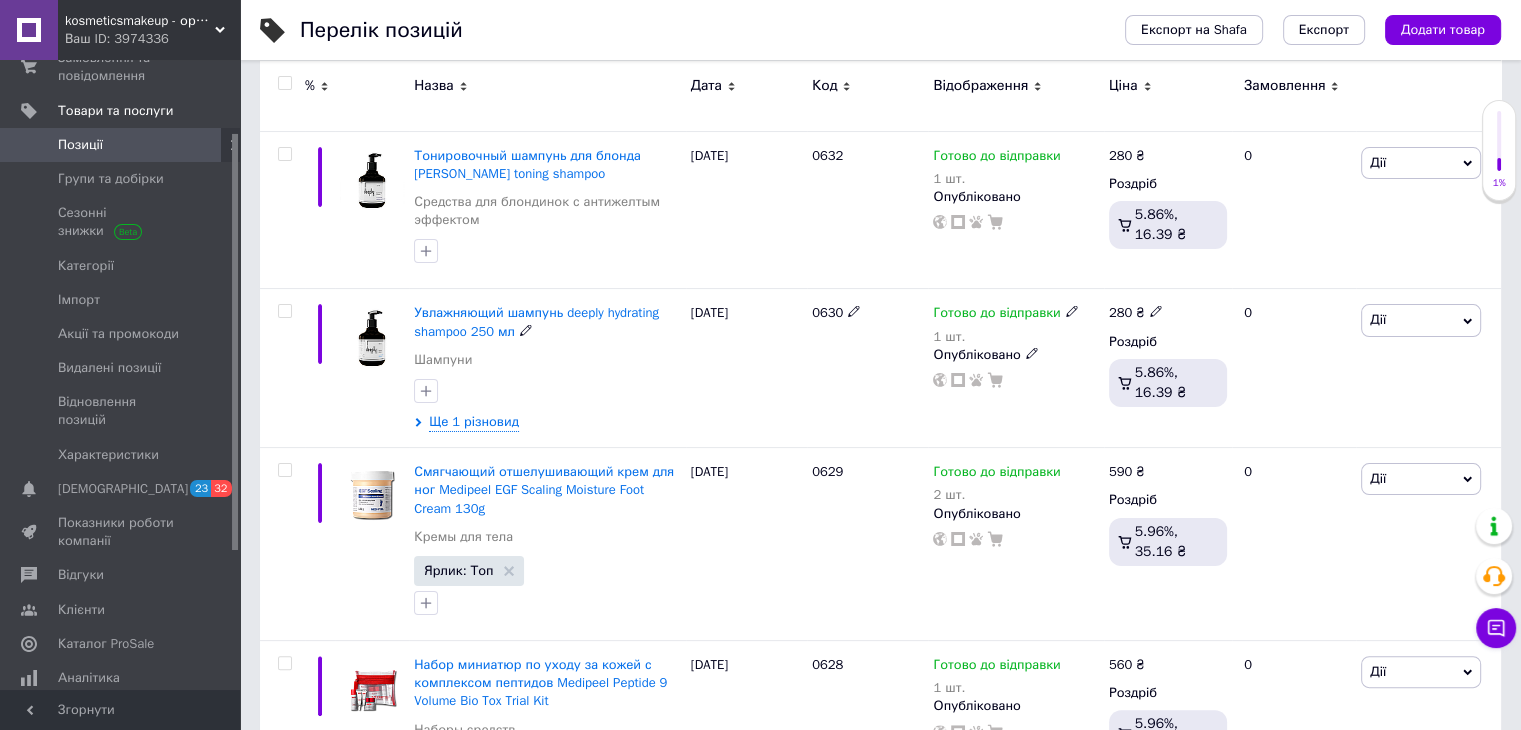 click on "Ще 1 різновид" at bounding box center (474, 422) 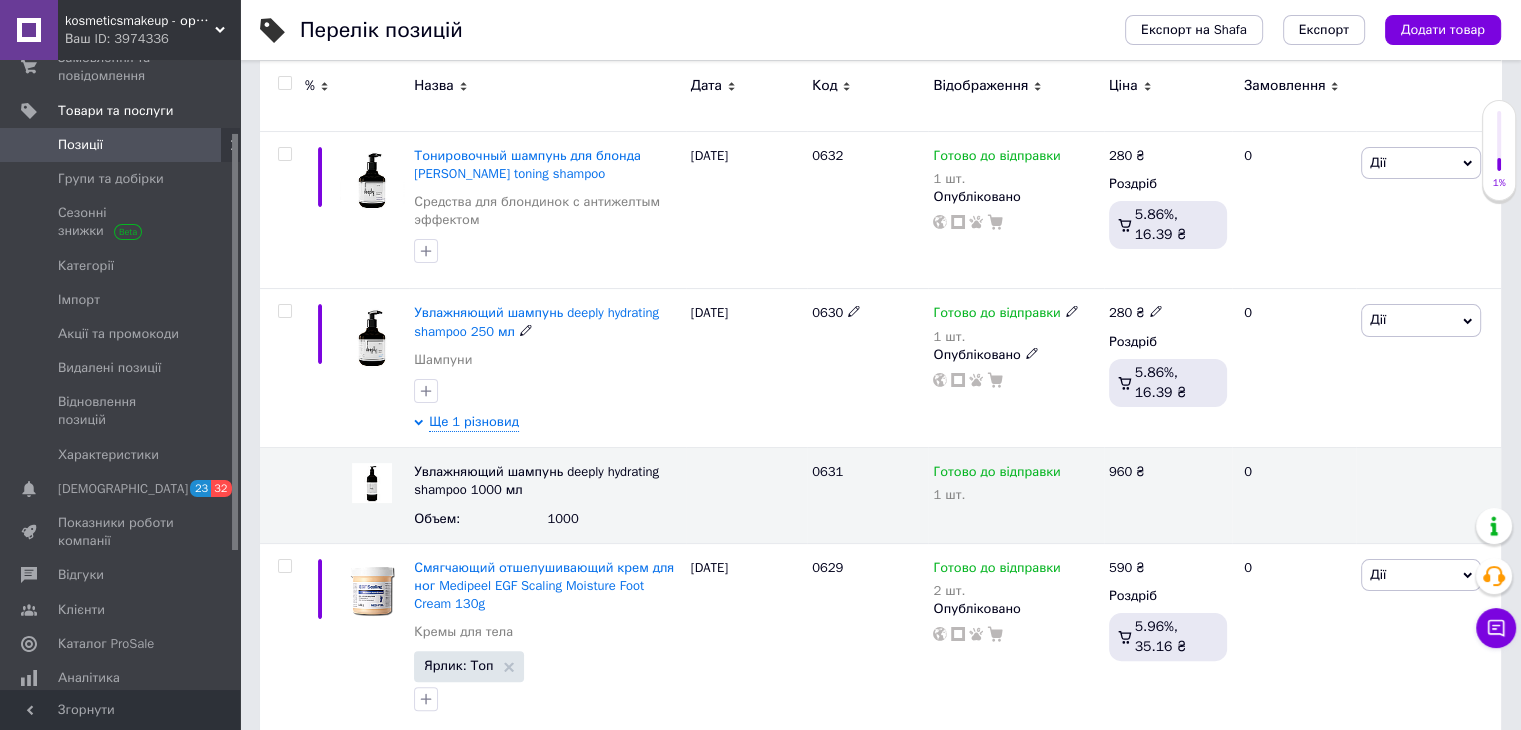 click 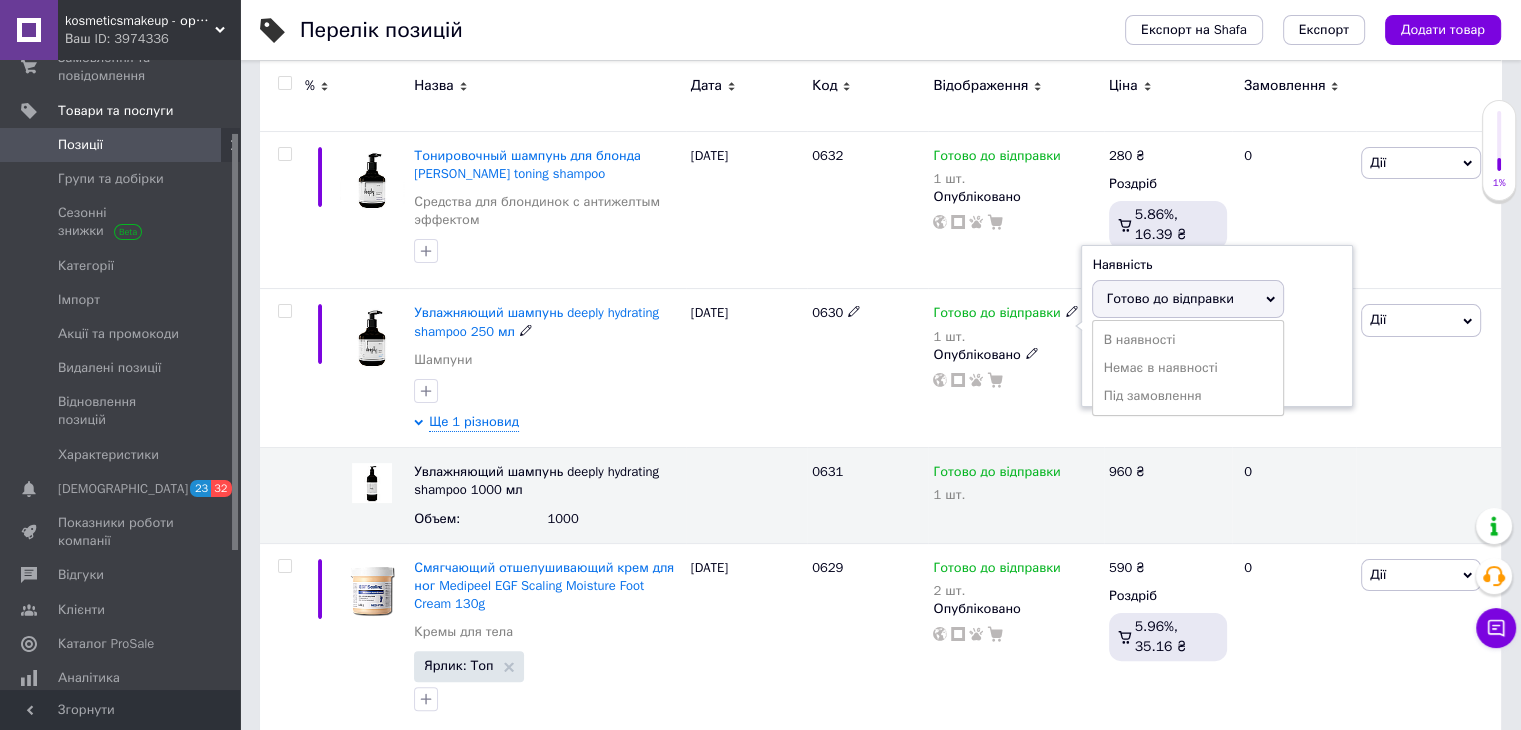 click on "Немає в наявності" at bounding box center (1188, 368) 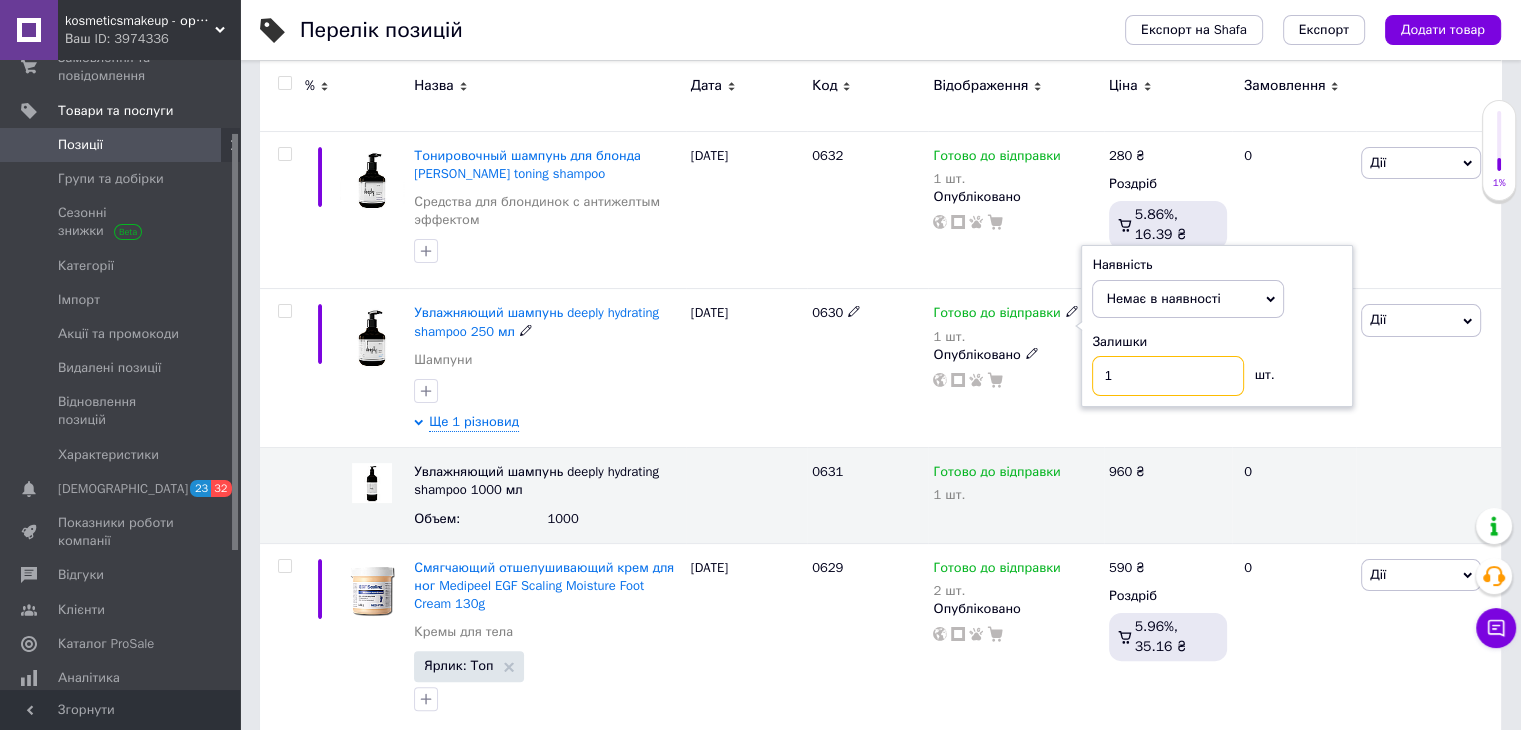 drag, startPoint x: 1124, startPoint y: 374, endPoint x: 1147, endPoint y: 392, distance: 29.206163 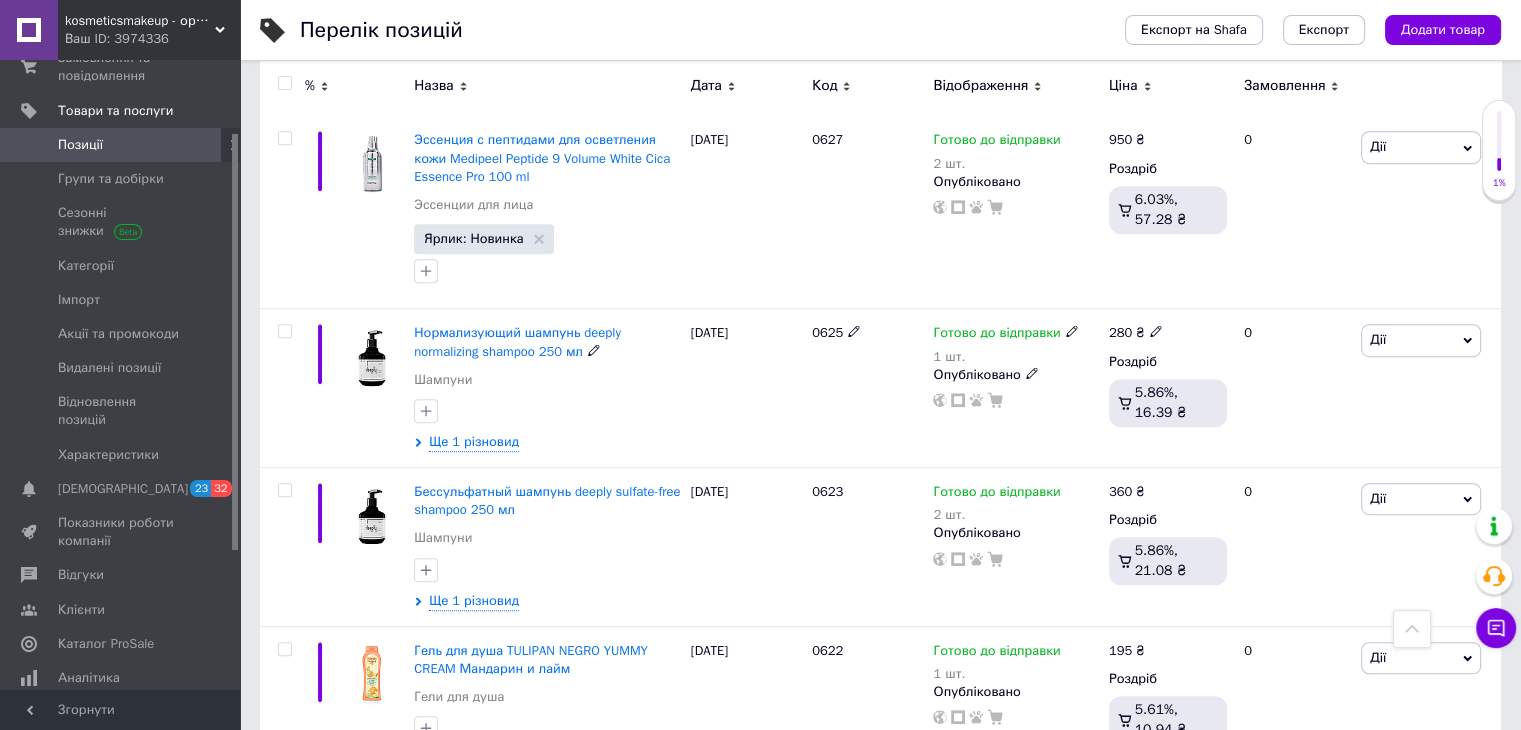 scroll, scrollTop: 1100, scrollLeft: 0, axis: vertical 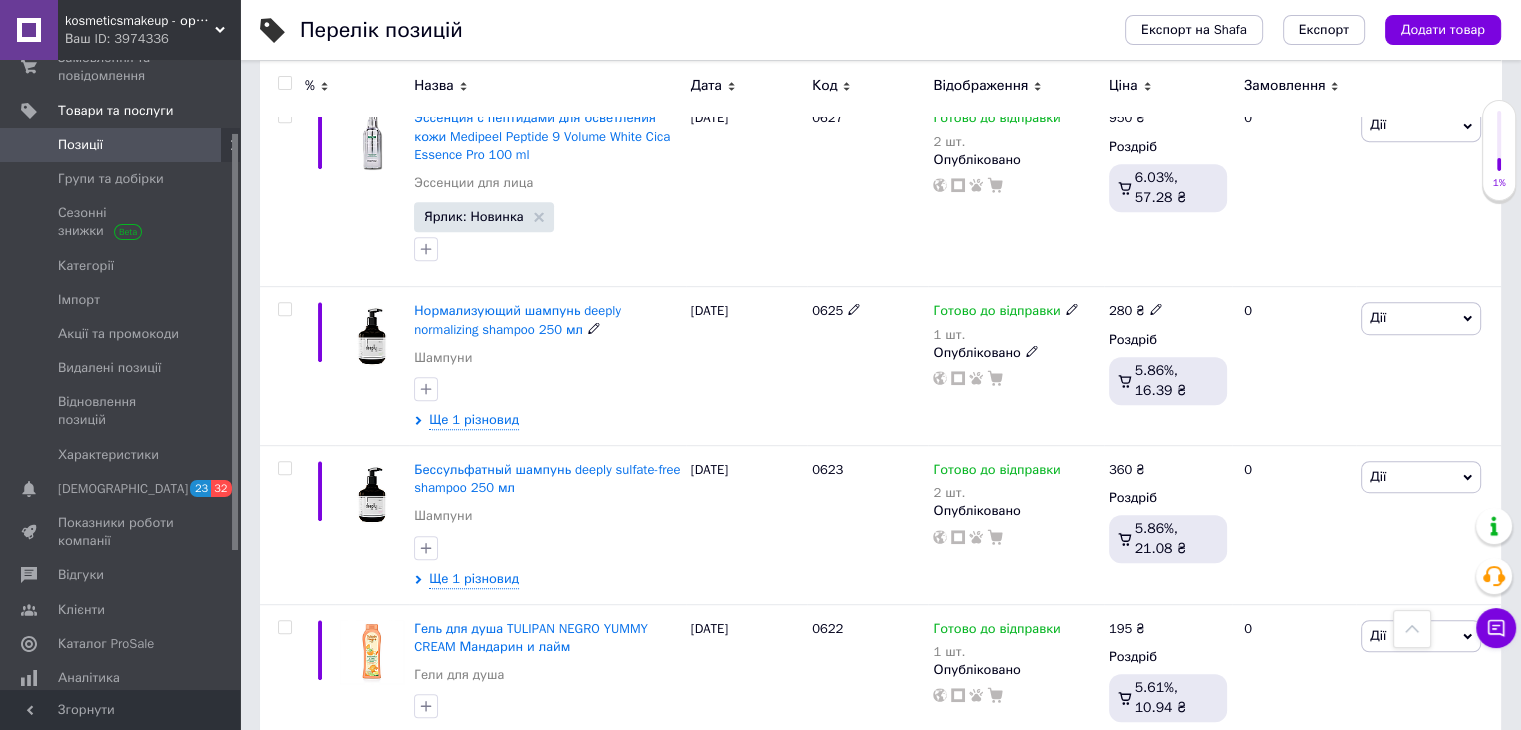 click on "Ще 1 різновид" at bounding box center (474, 420) 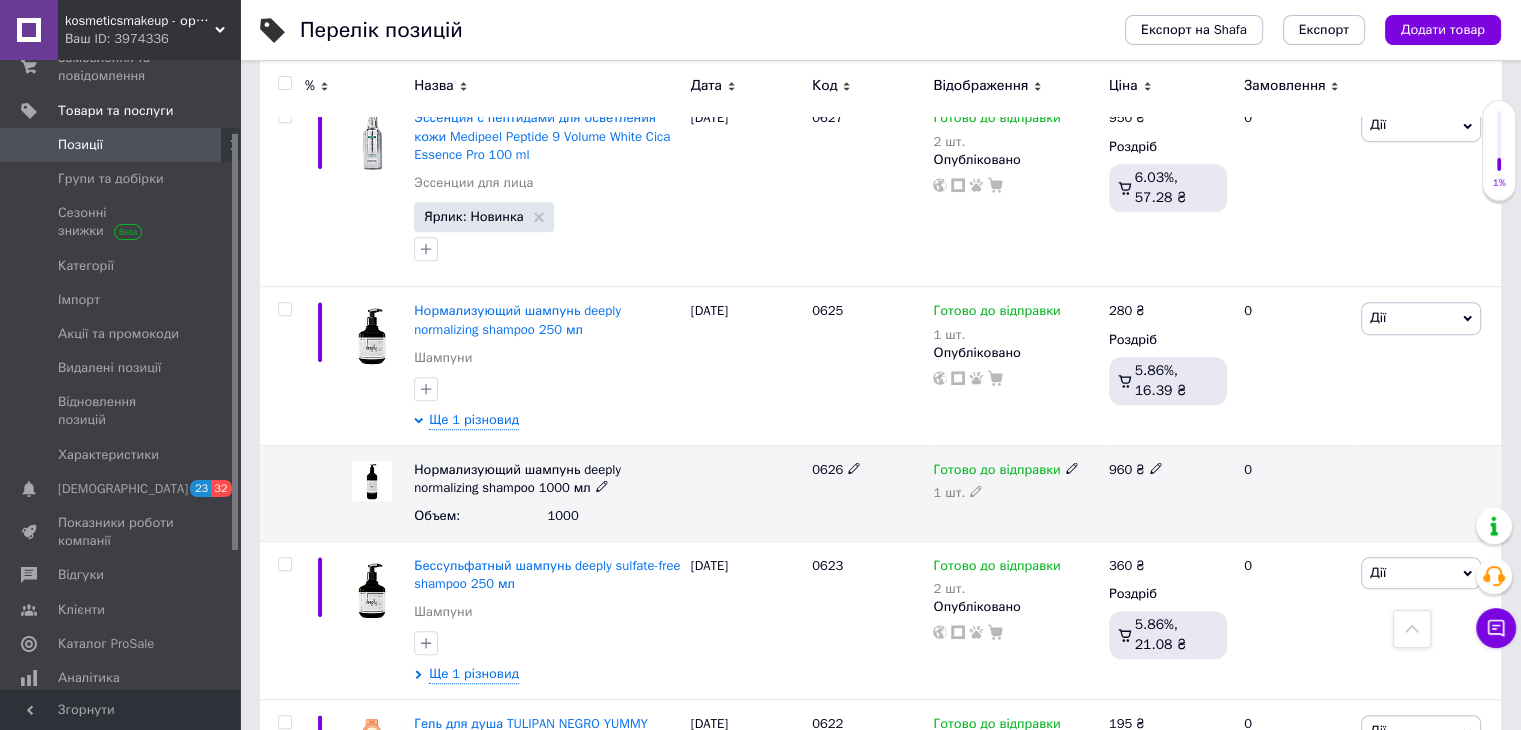 drag, startPoint x: 1070, startPoint y: 466, endPoint x: 1073, endPoint y: 482, distance: 16.27882 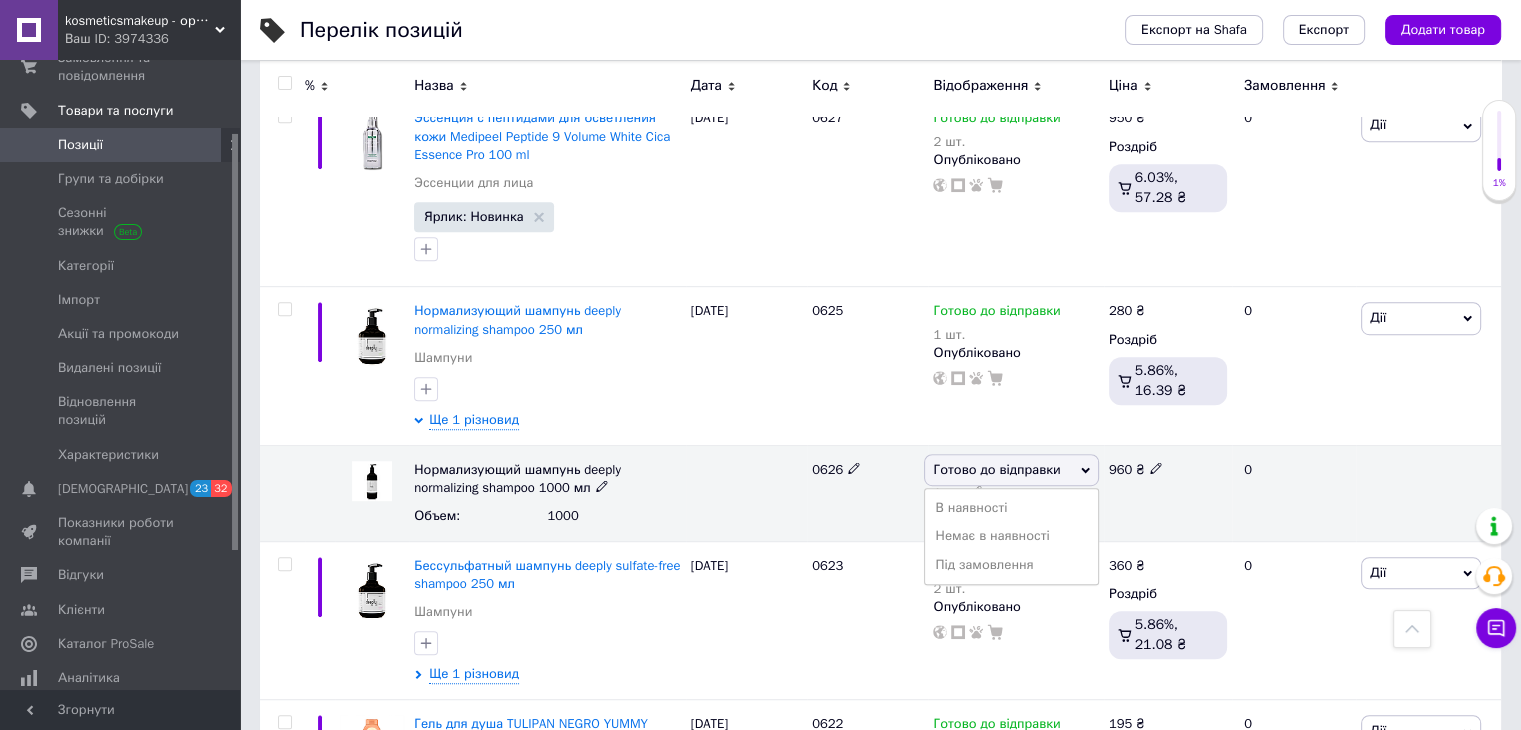 click on "Немає в наявності" at bounding box center [1011, 536] 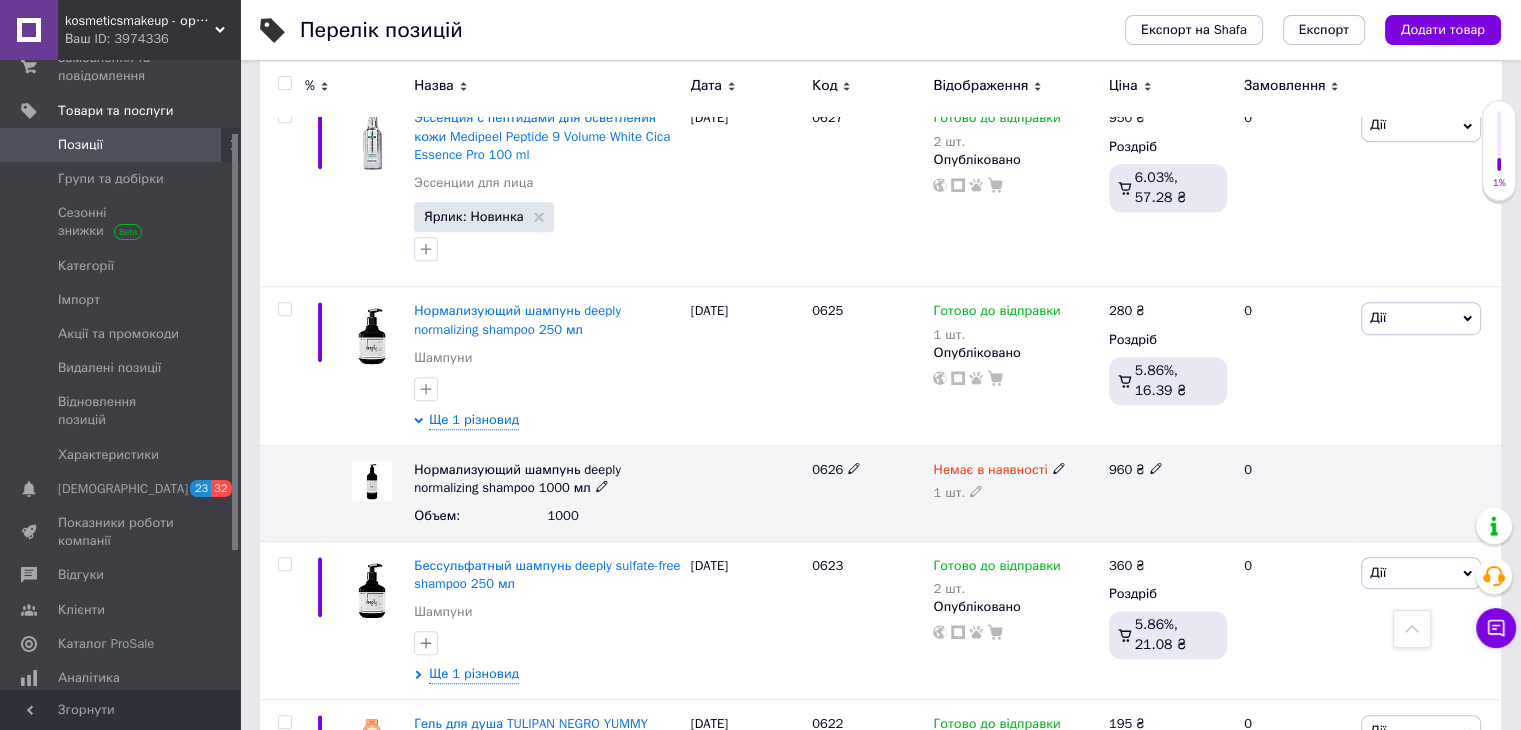click 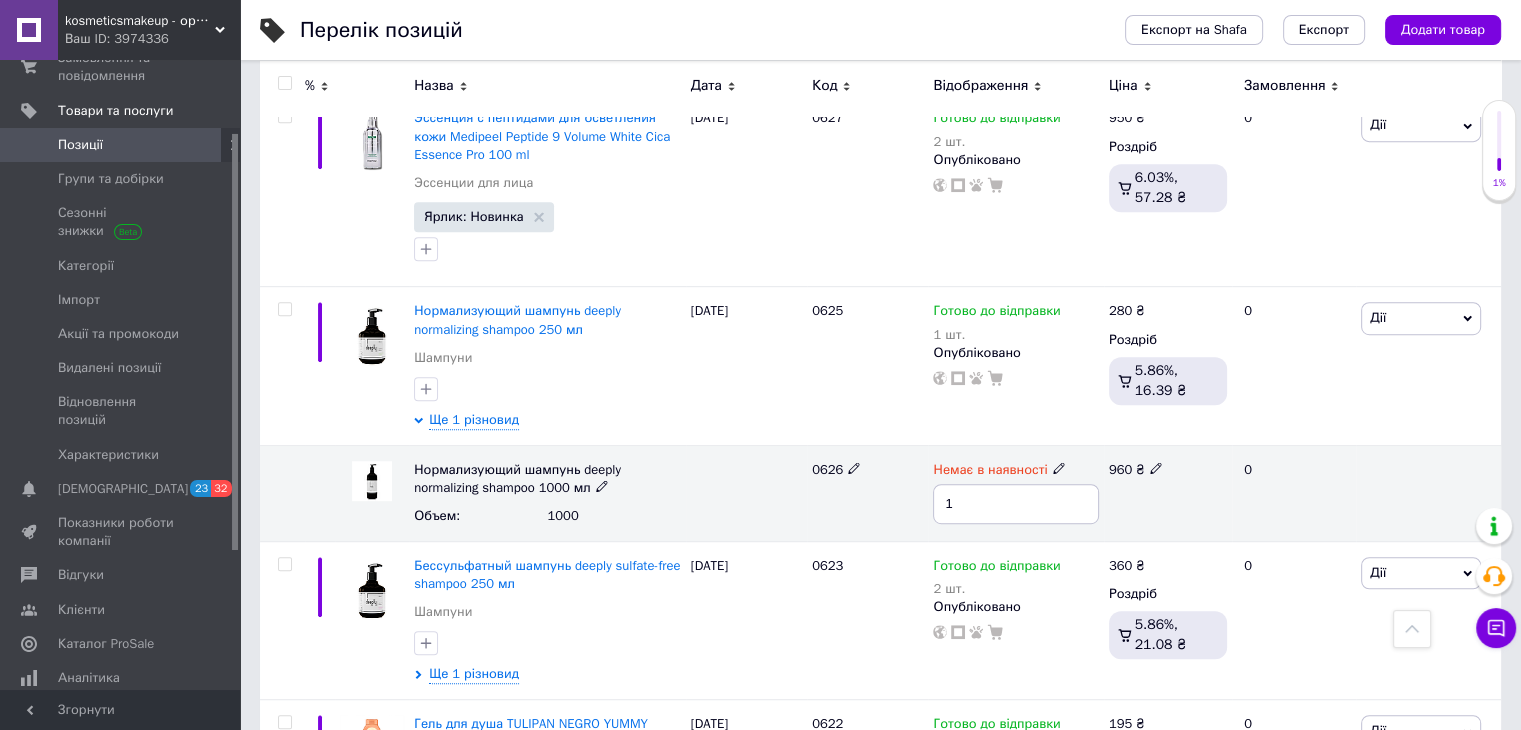type 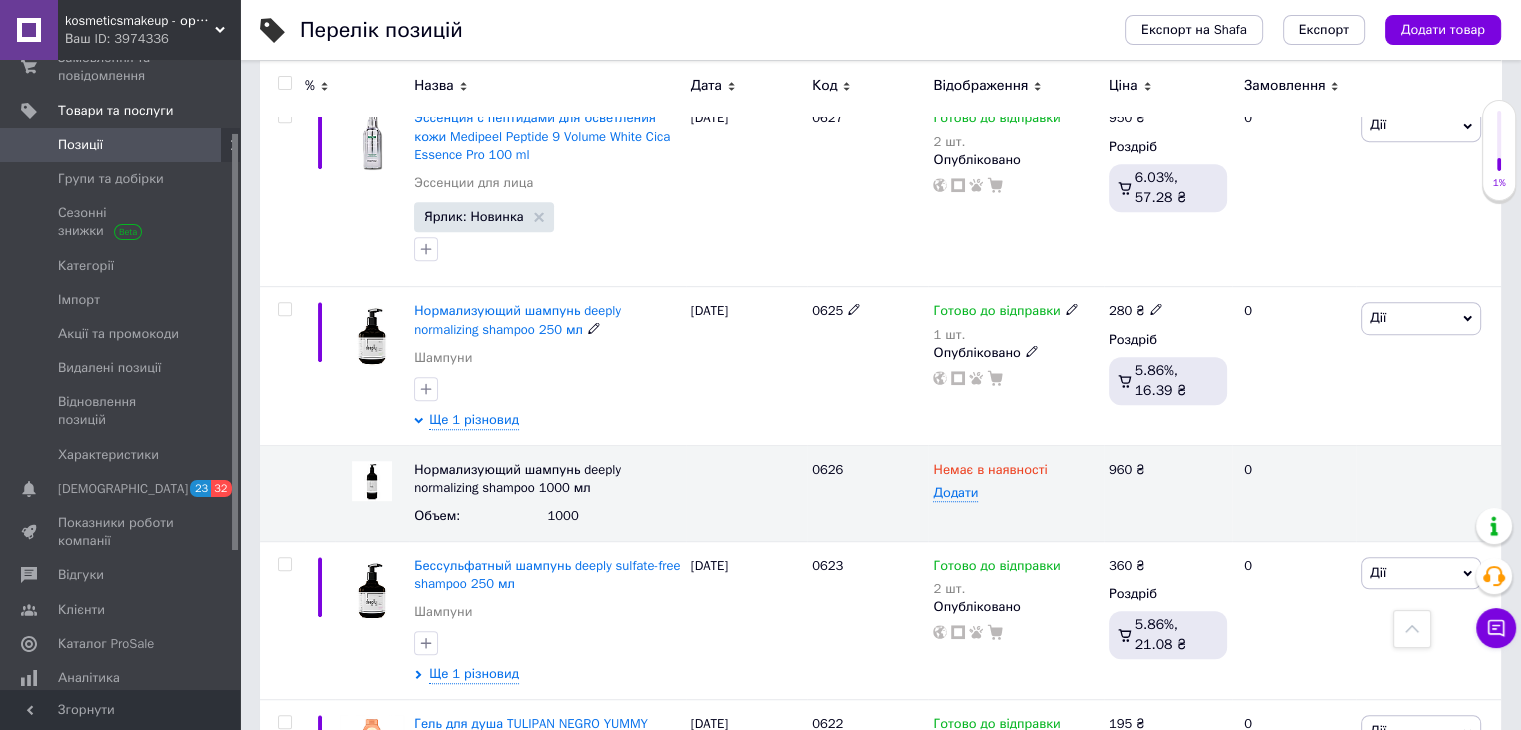 click 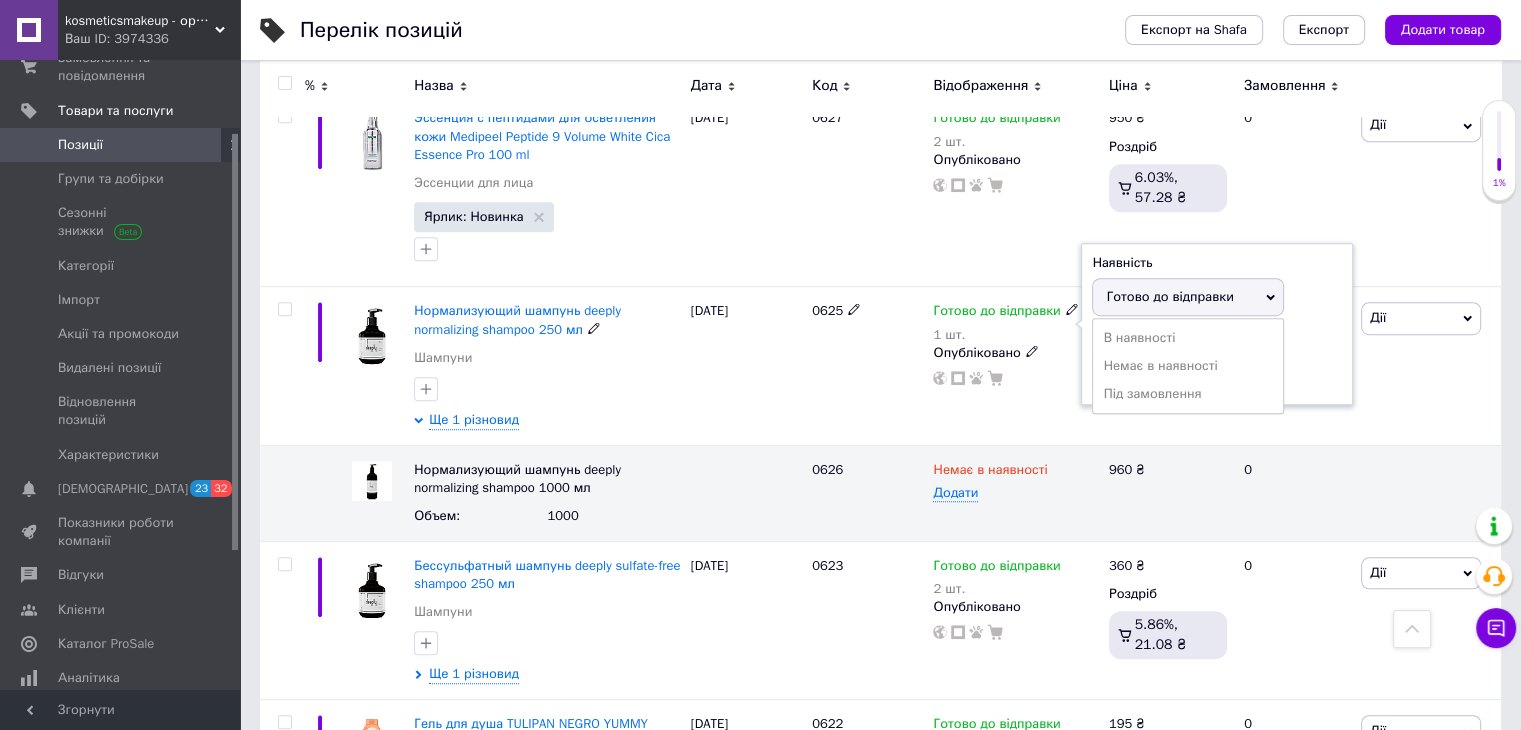 drag, startPoint x: 1150, startPoint y: 353, endPoint x: 1150, endPoint y: 365, distance: 12 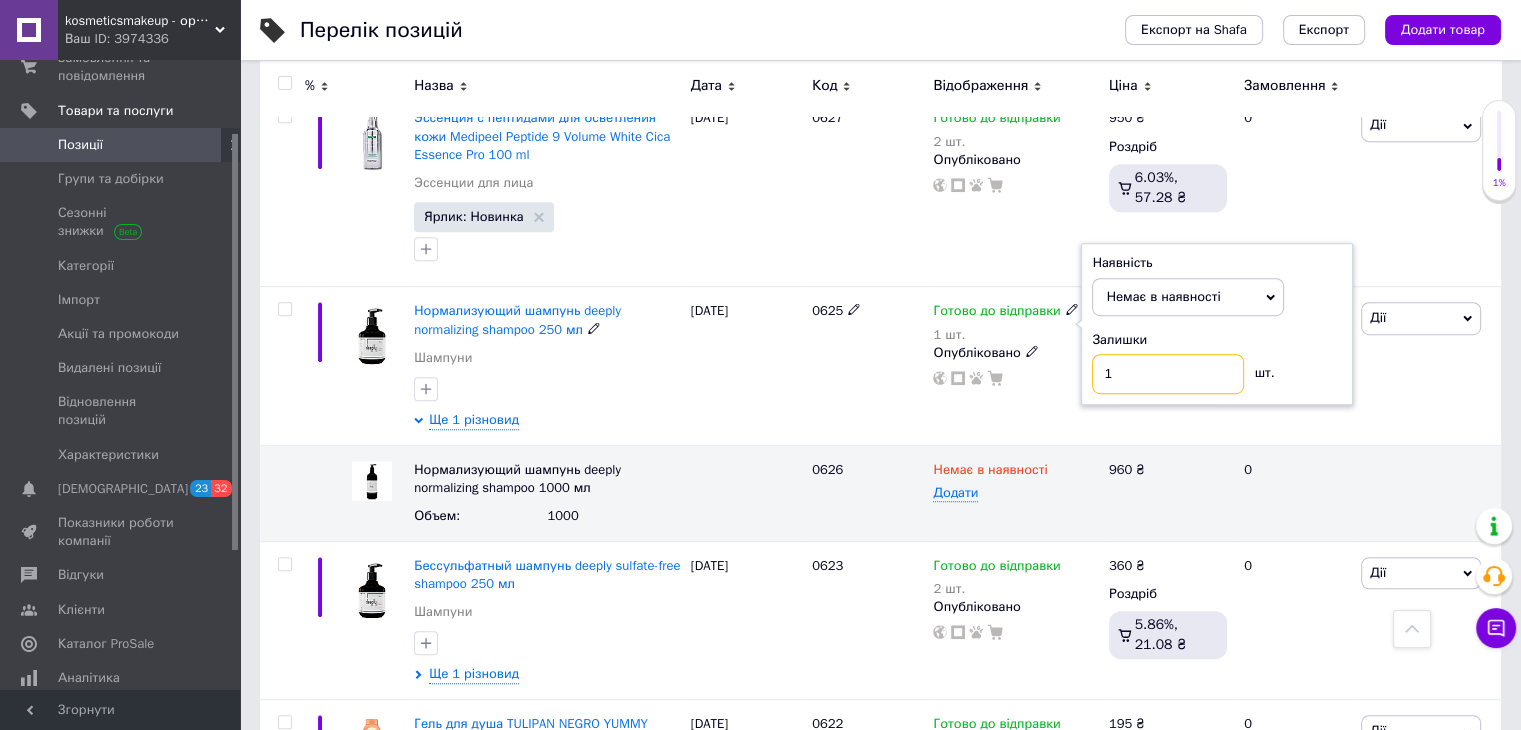 click on "1" at bounding box center [1168, 374] 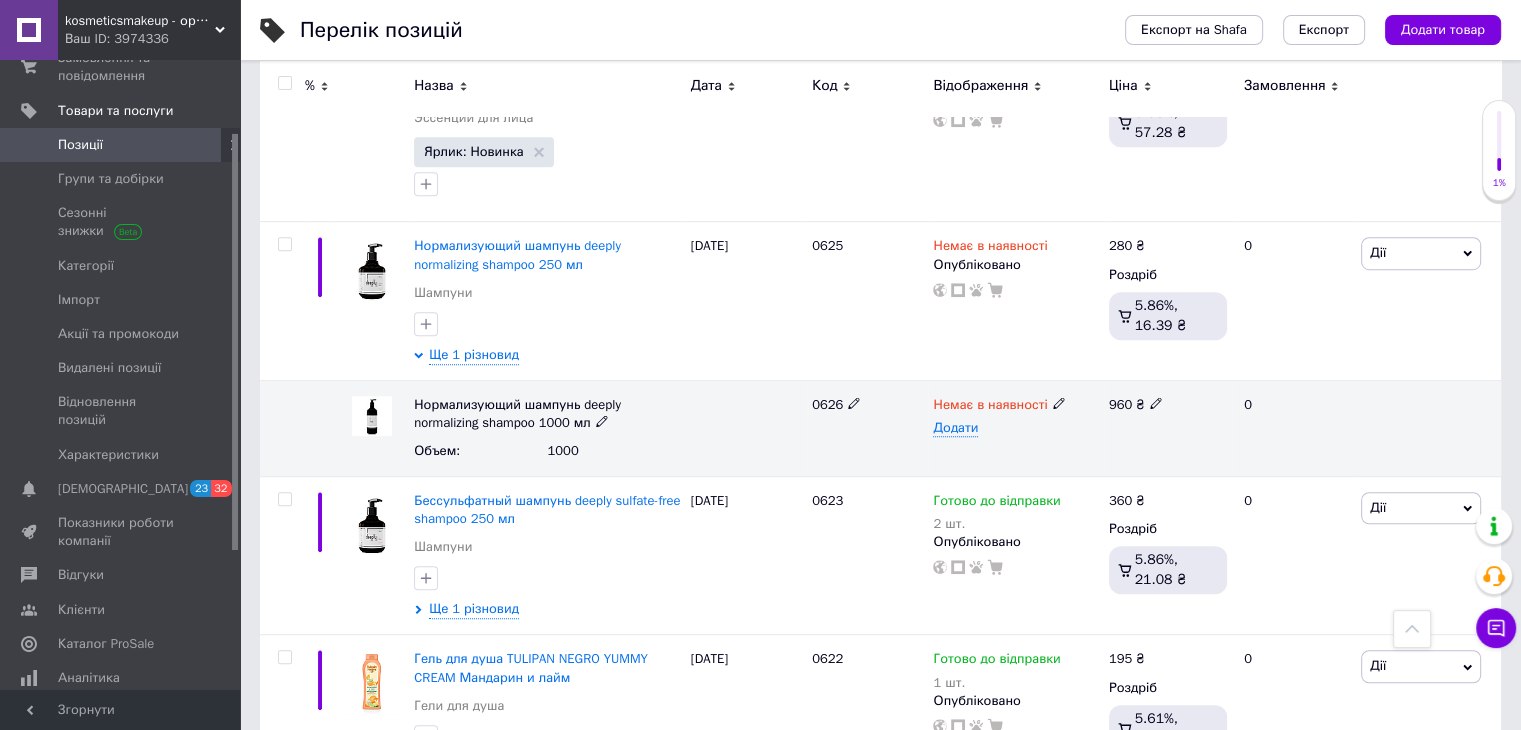 scroll, scrollTop: 1300, scrollLeft: 0, axis: vertical 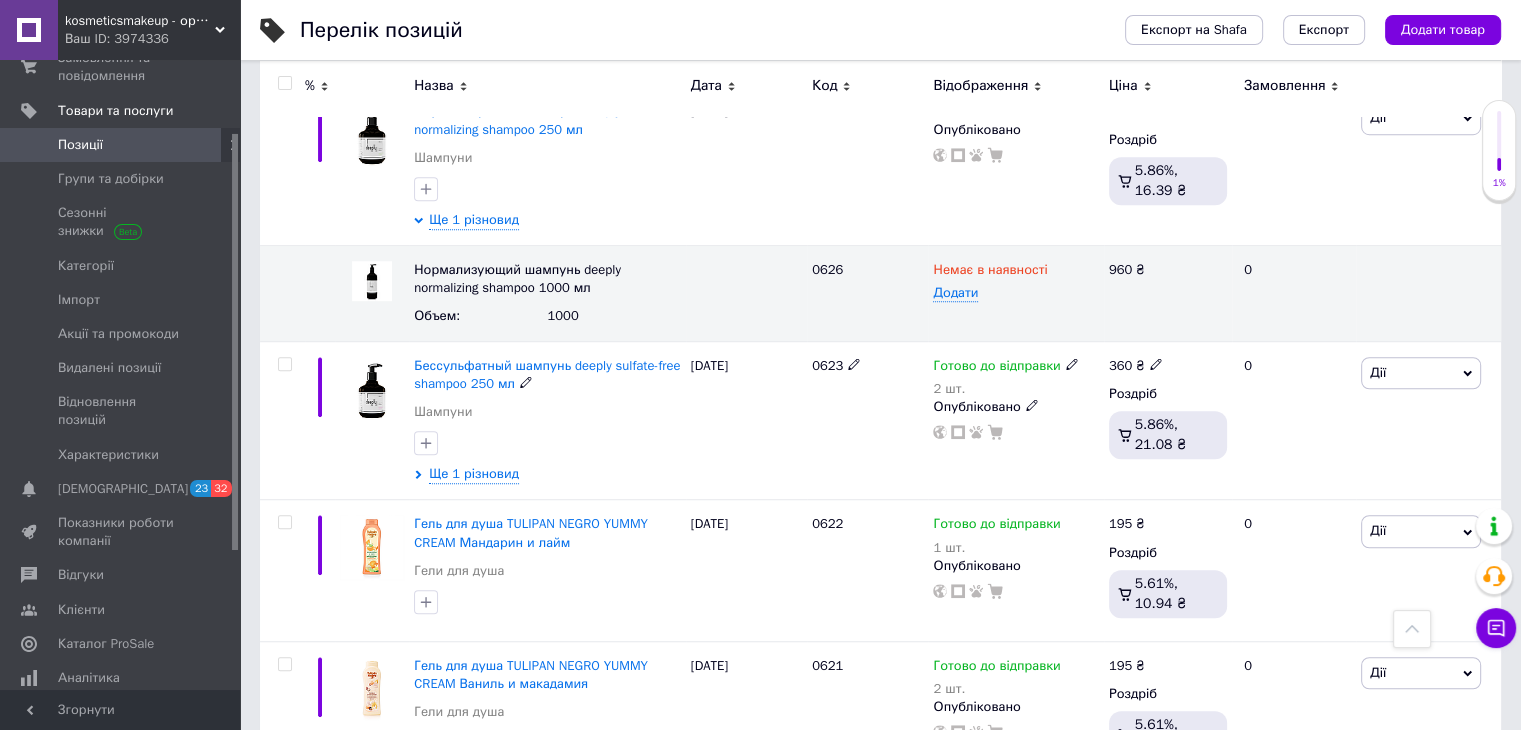 click on "Ще 1 різновид" at bounding box center (474, 474) 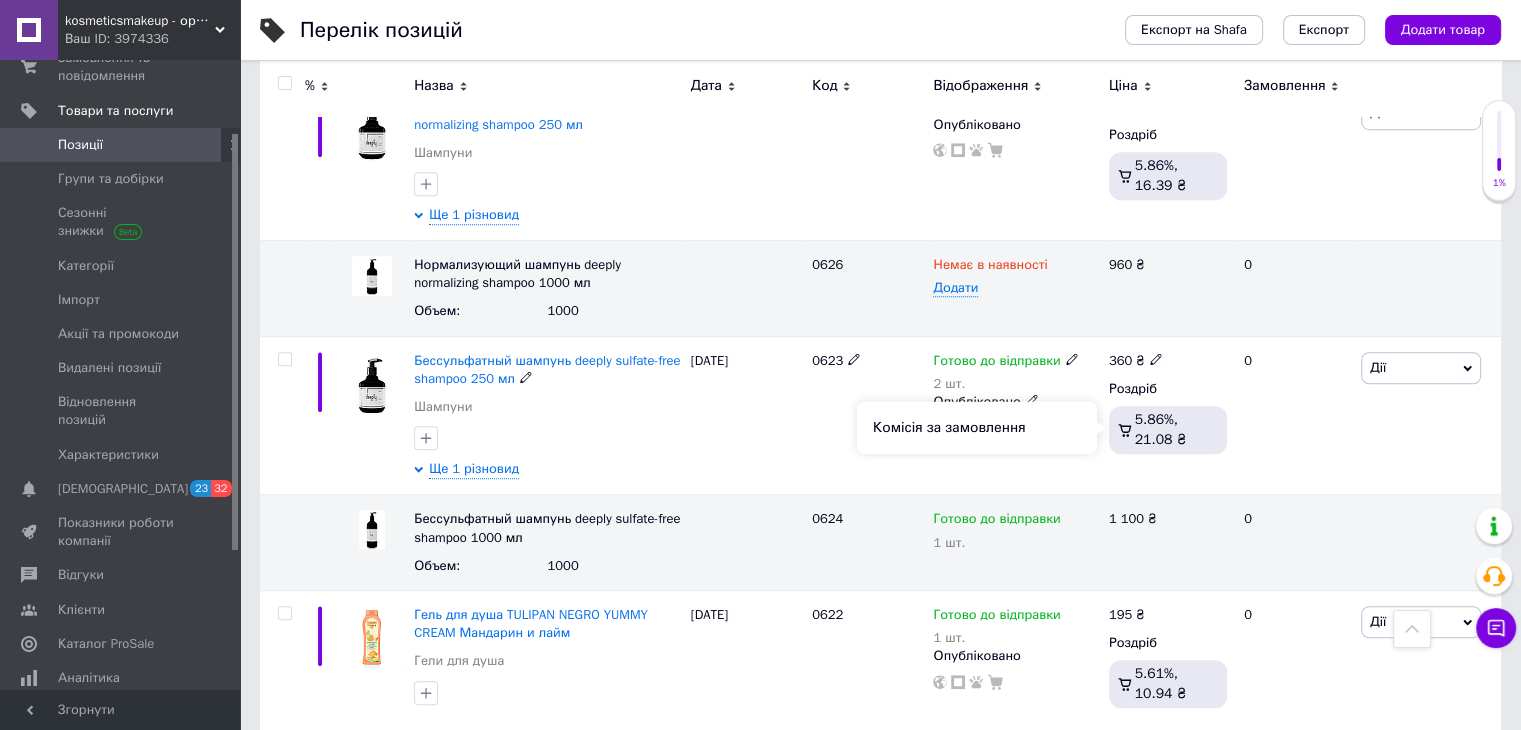 scroll, scrollTop: 1400, scrollLeft: 0, axis: vertical 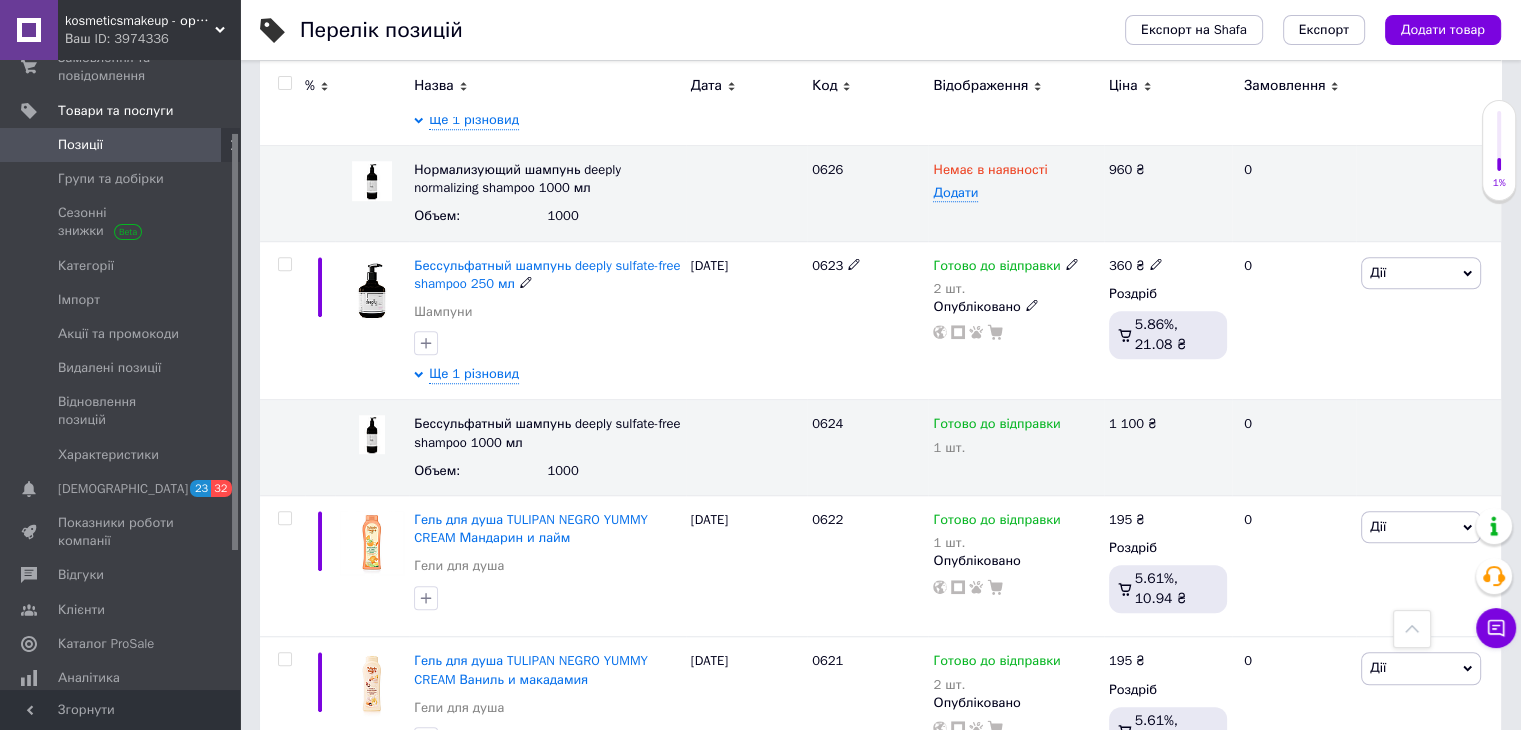 click 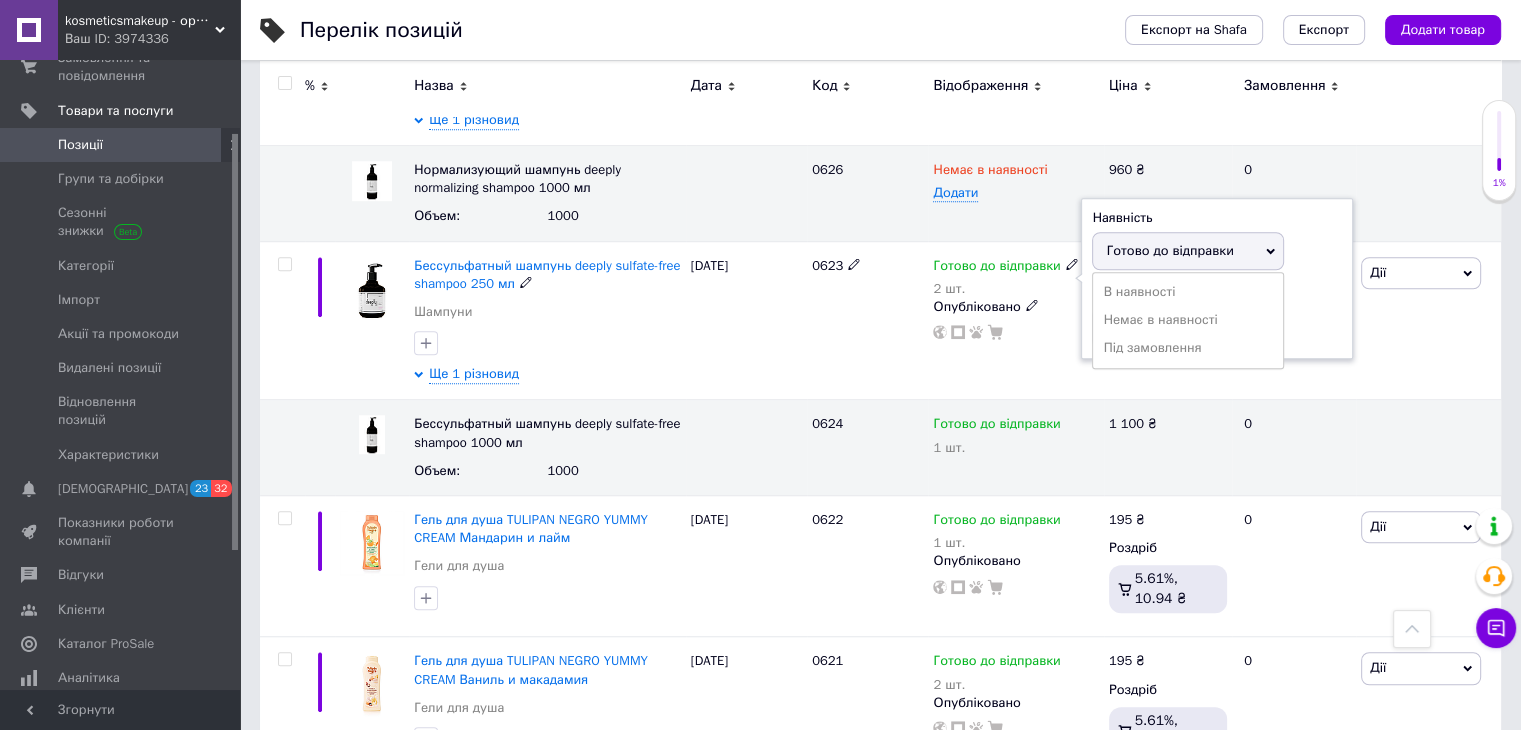 click on "Залишки" at bounding box center [1217, 294] 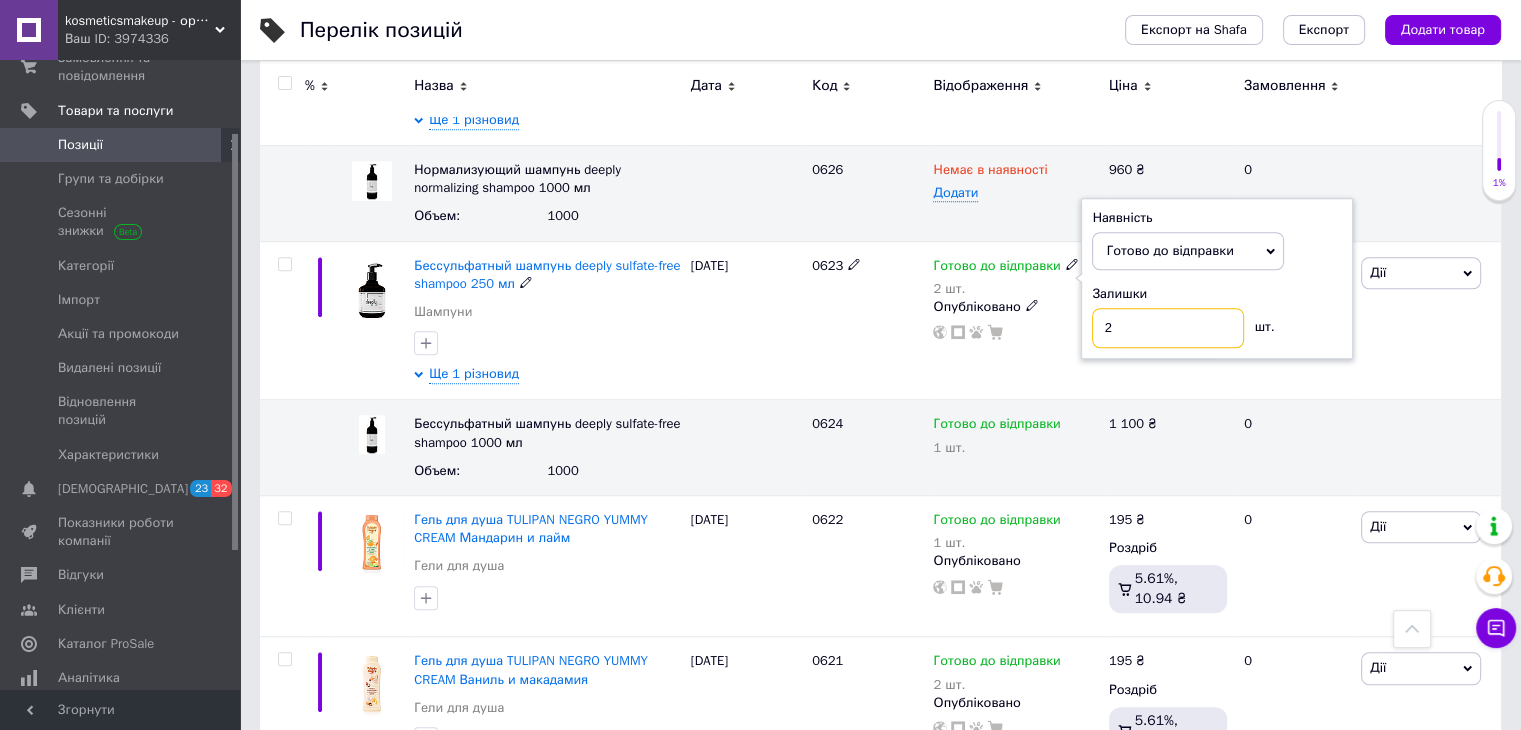 click on "2" at bounding box center (1168, 328) 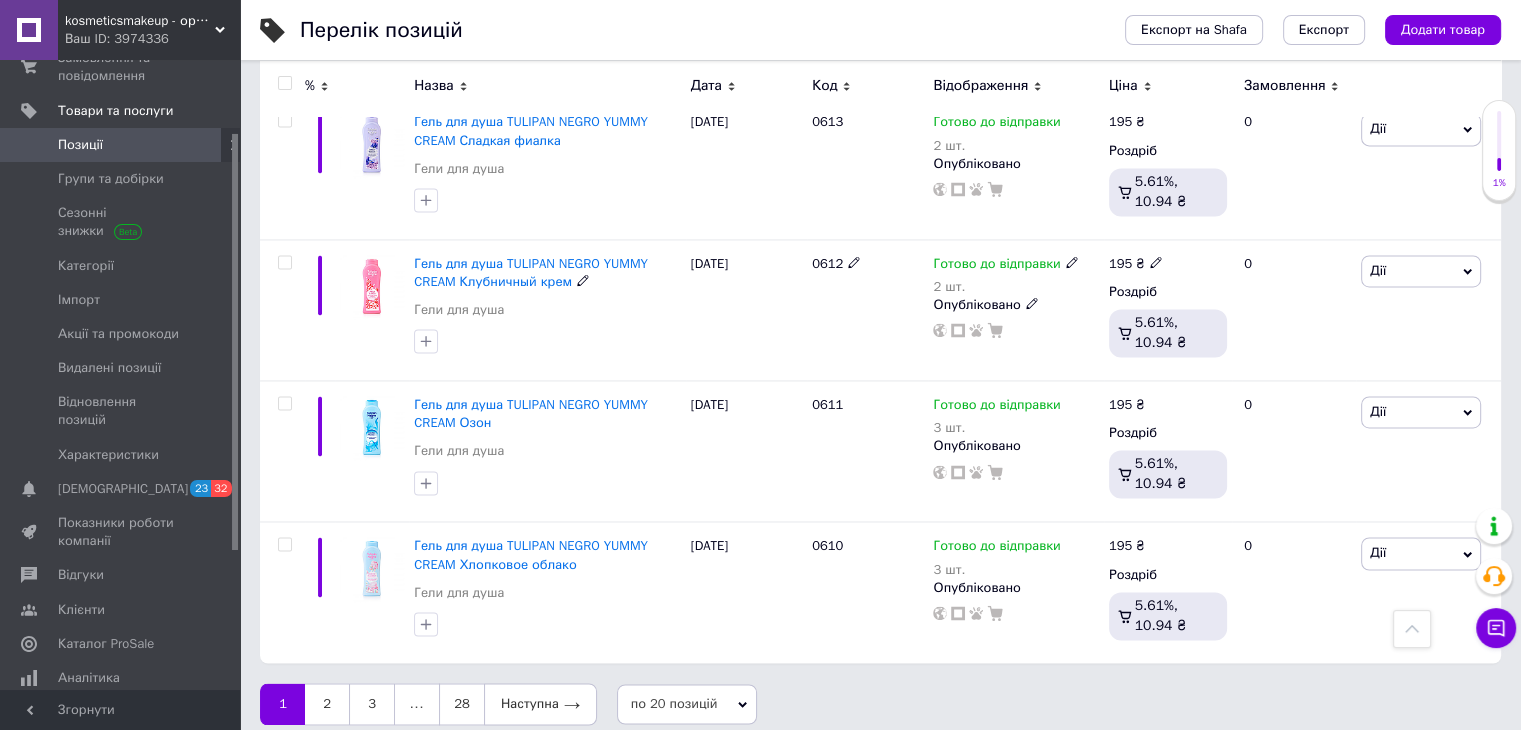 scroll, scrollTop: 3080, scrollLeft: 0, axis: vertical 